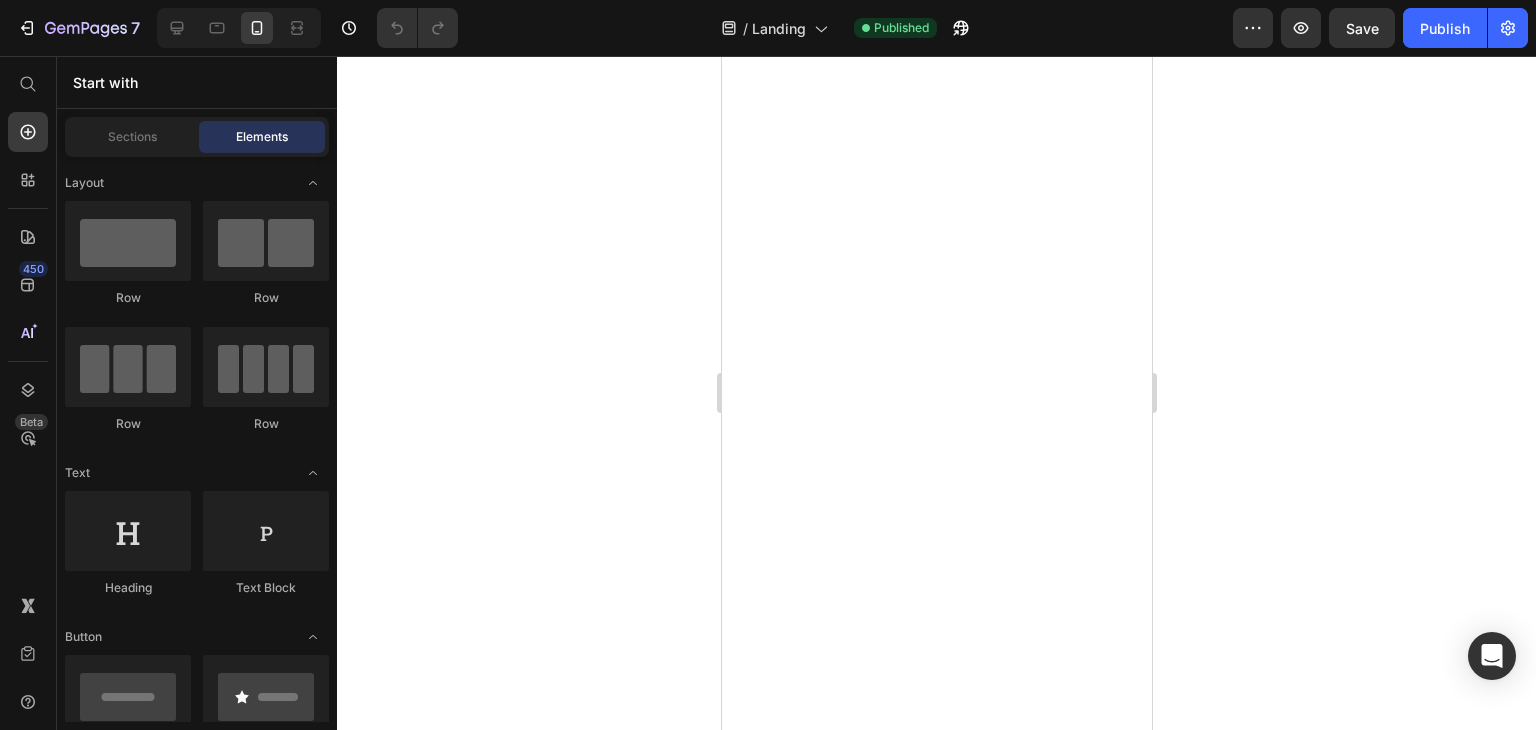 scroll, scrollTop: 0, scrollLeft: 0, axis: both 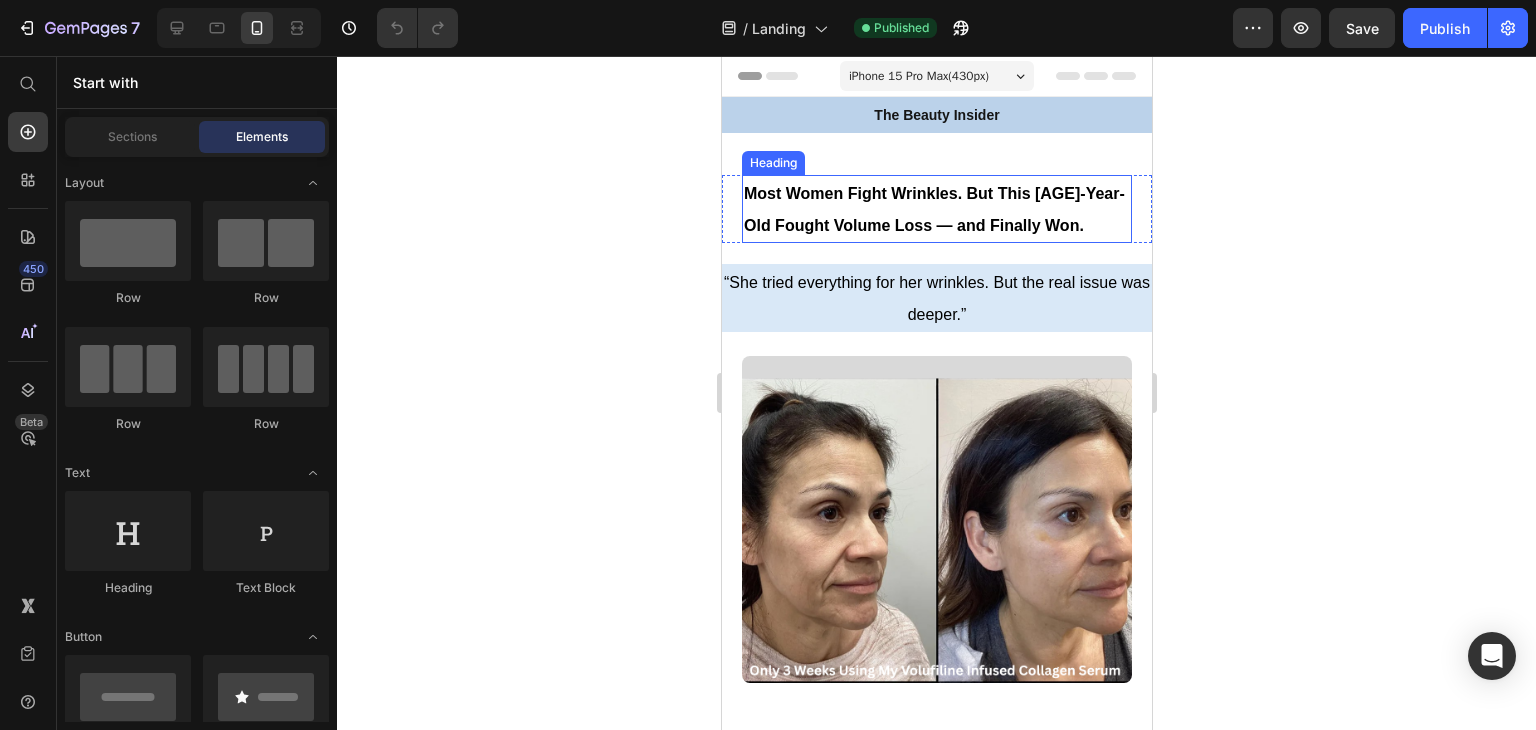 click on "Most Women Fight Wrinkles. But This [AGE]-Year-Old Fought Volume Loss — and Finally Won." at bounding box center (933, 209) 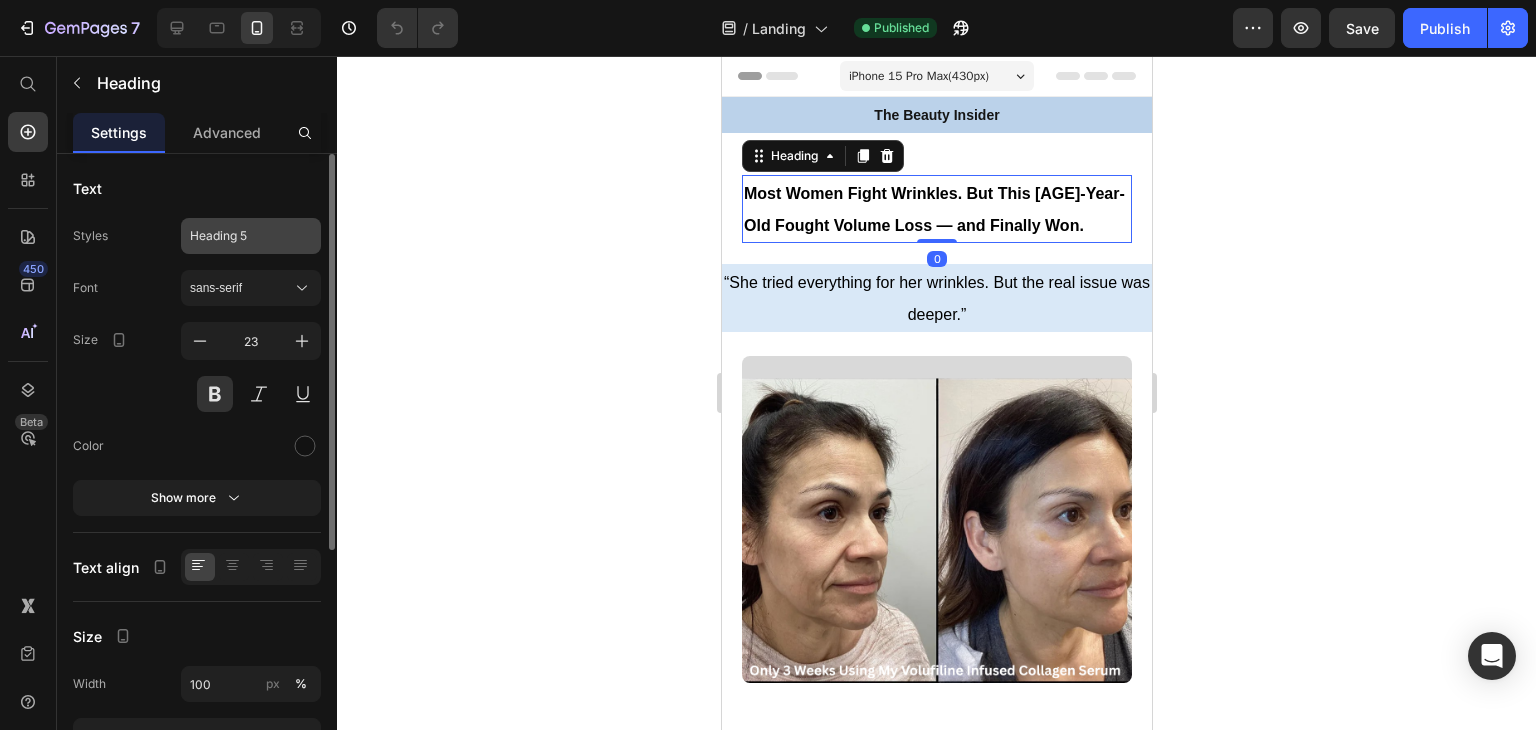 click on "Heading 5" at bounding box center [251, 236] 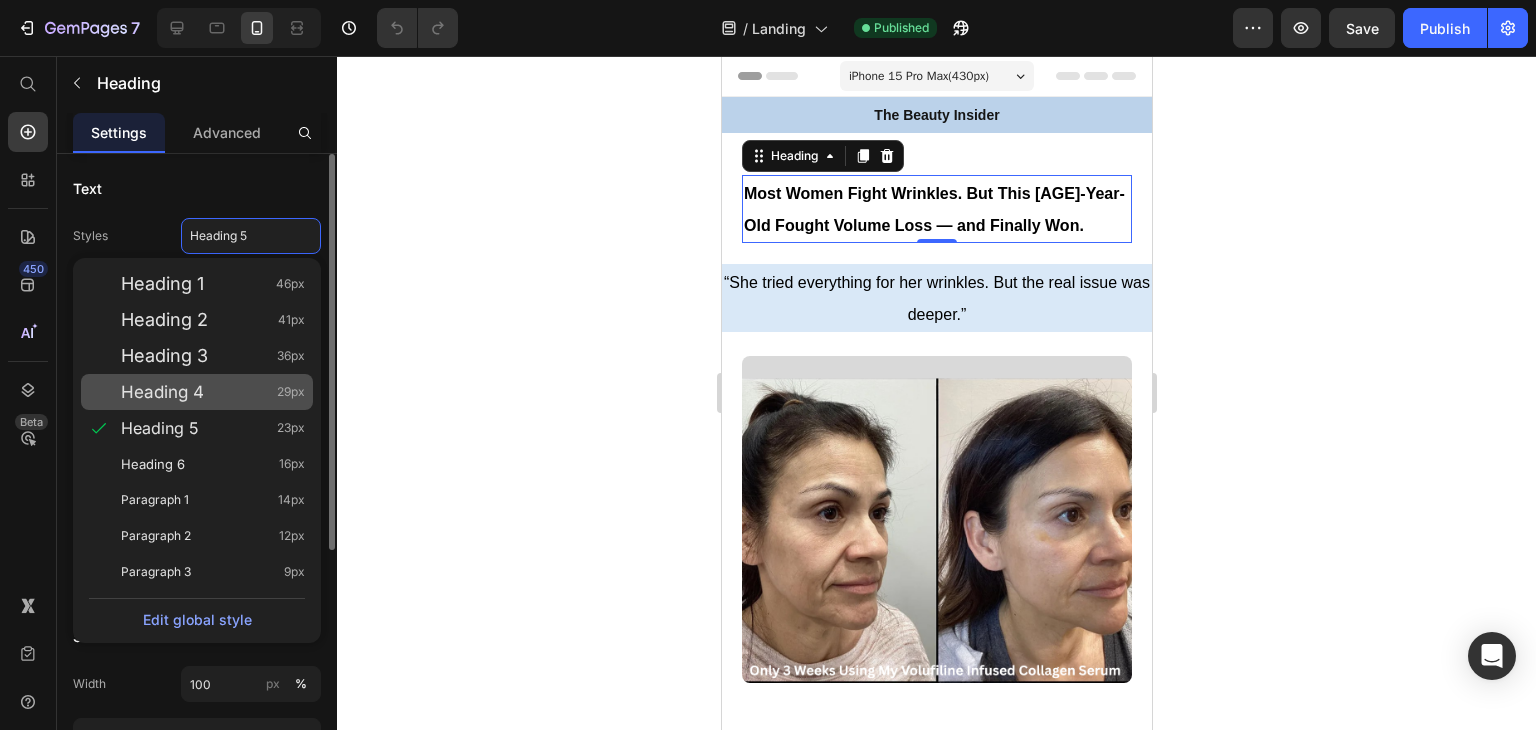 click on "Heading 4" at bounding box center (162, 392) 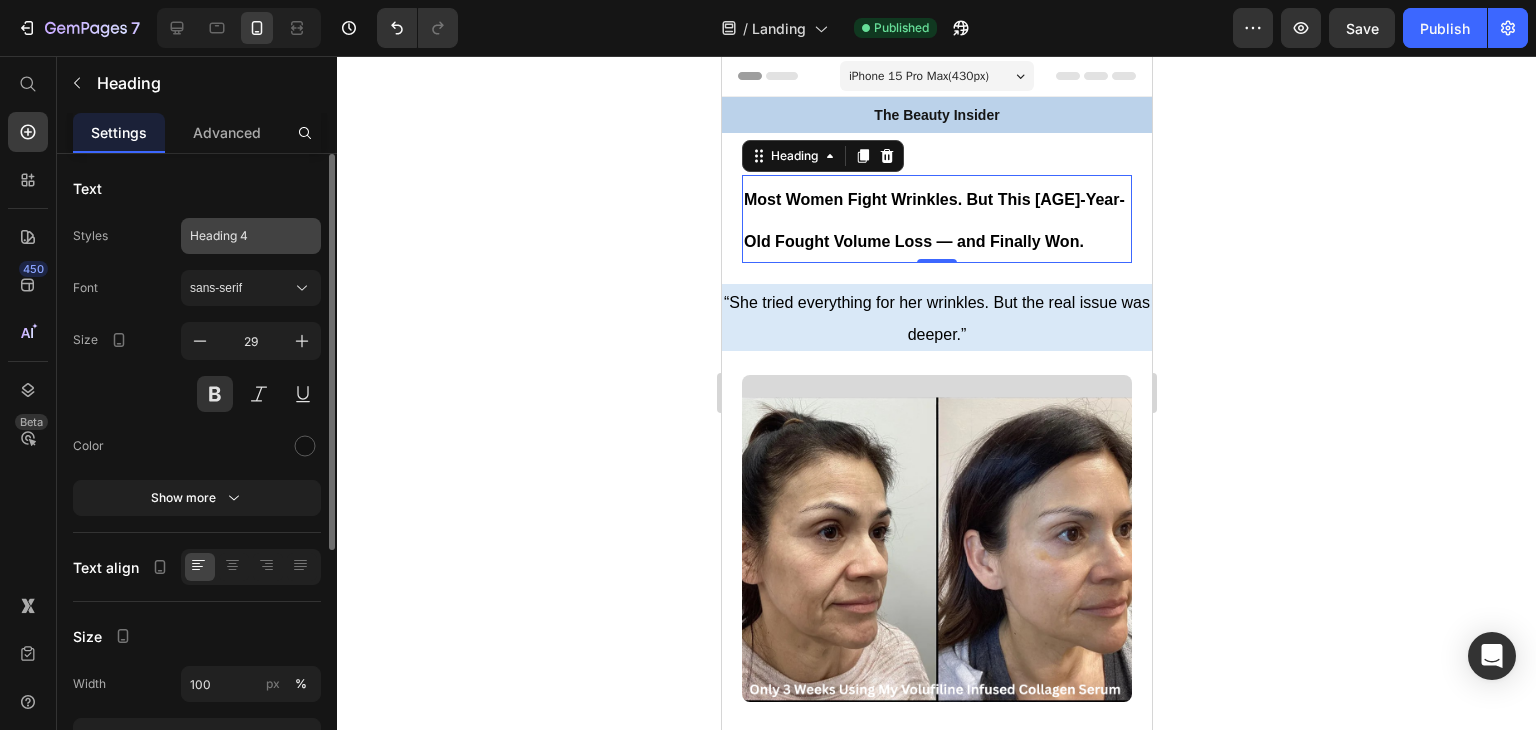 click on "Heading 4" at bounding box center [251, 236] 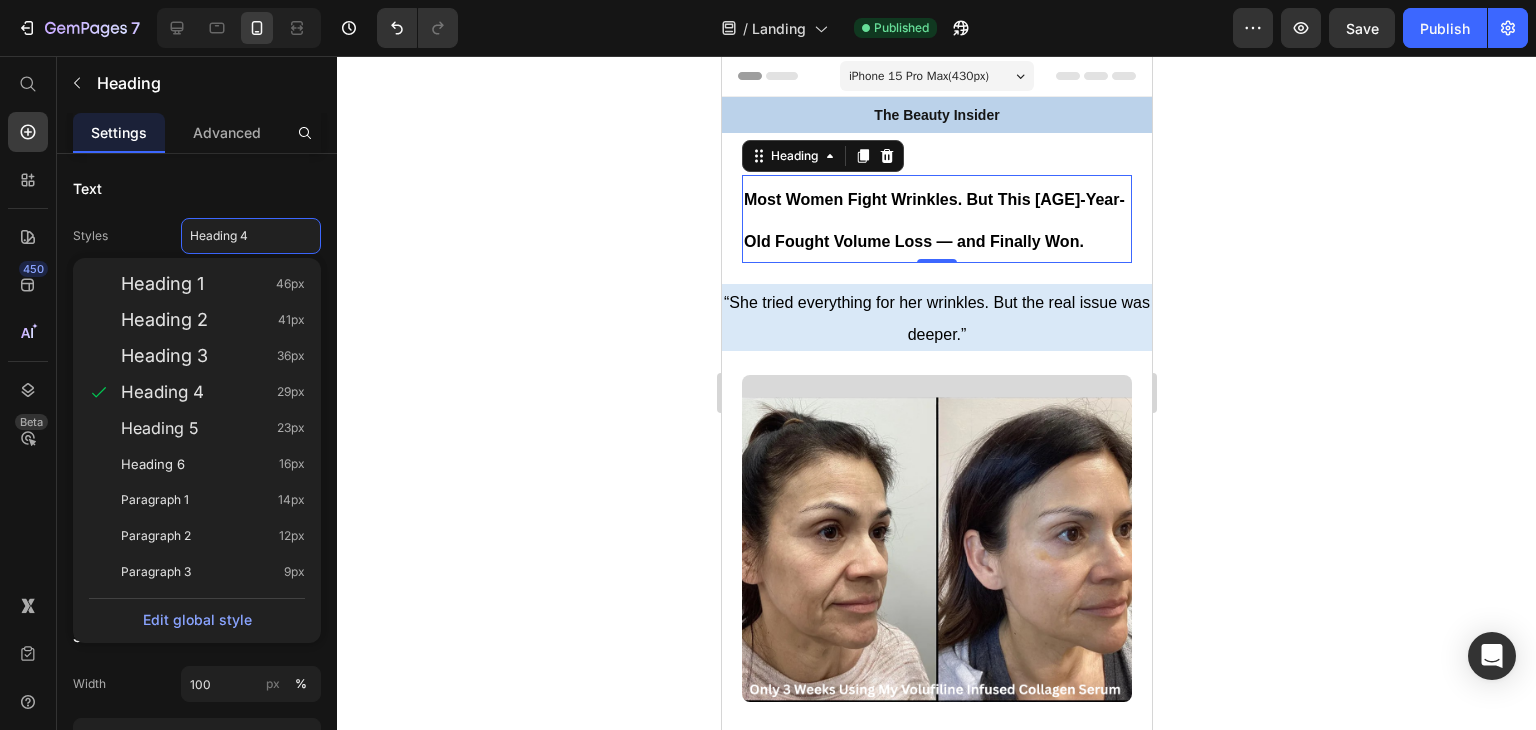 click on "The Beauty Insider Text Block Row Most Women Fight Wrinkles. But This [AGE]-Year-Old Fought Volume Loss — and Finally Won. Heading   0 Row “She tried everything for her wrinkles. But the real issue was deeper.” Text Block Image   For over a decade, [NAME] [NAME] stared into the mirror and wondered: Why do I look so tired, even when I’m well-rested?   It wasn’t just the lines.   “I had these hollow patches under my eyes. My cheeks looked like they were slowly sinking. Makeup just made it worse. I didn’t look older—I looked… deflated.”   Like millions of women over 40, [NAME] had been taught to fear wrinkles. To fight fine lines with creams, serums, and even needles.   But no one had told her about volume loss. The Moment She Realized It Wasn’t Just Wrinkles   “One morning, I caught myself in natural light and gasped. I didn’t recognize my own face. It wasn’t the crow’s feet or the laugh lines. My whole face looked sunken.”     Text Block The Hidden Culprit: Volume Loss" at bounding box center (936, 1665) 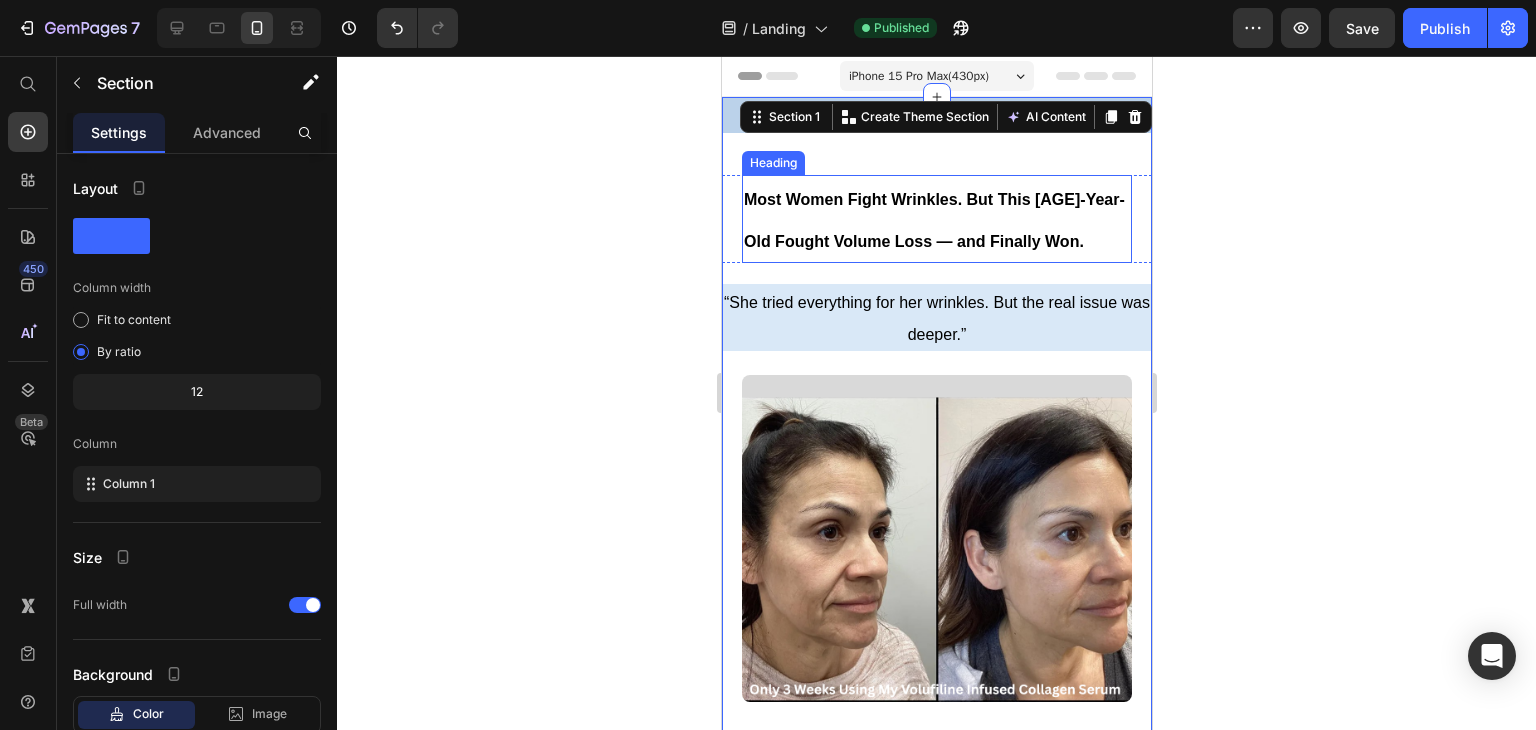 click on "Most Women Fight Wrinkles. But This [AGE]-Year-Old Fought Volume Loss — and Finally Won." at bounding box center [933, 220] 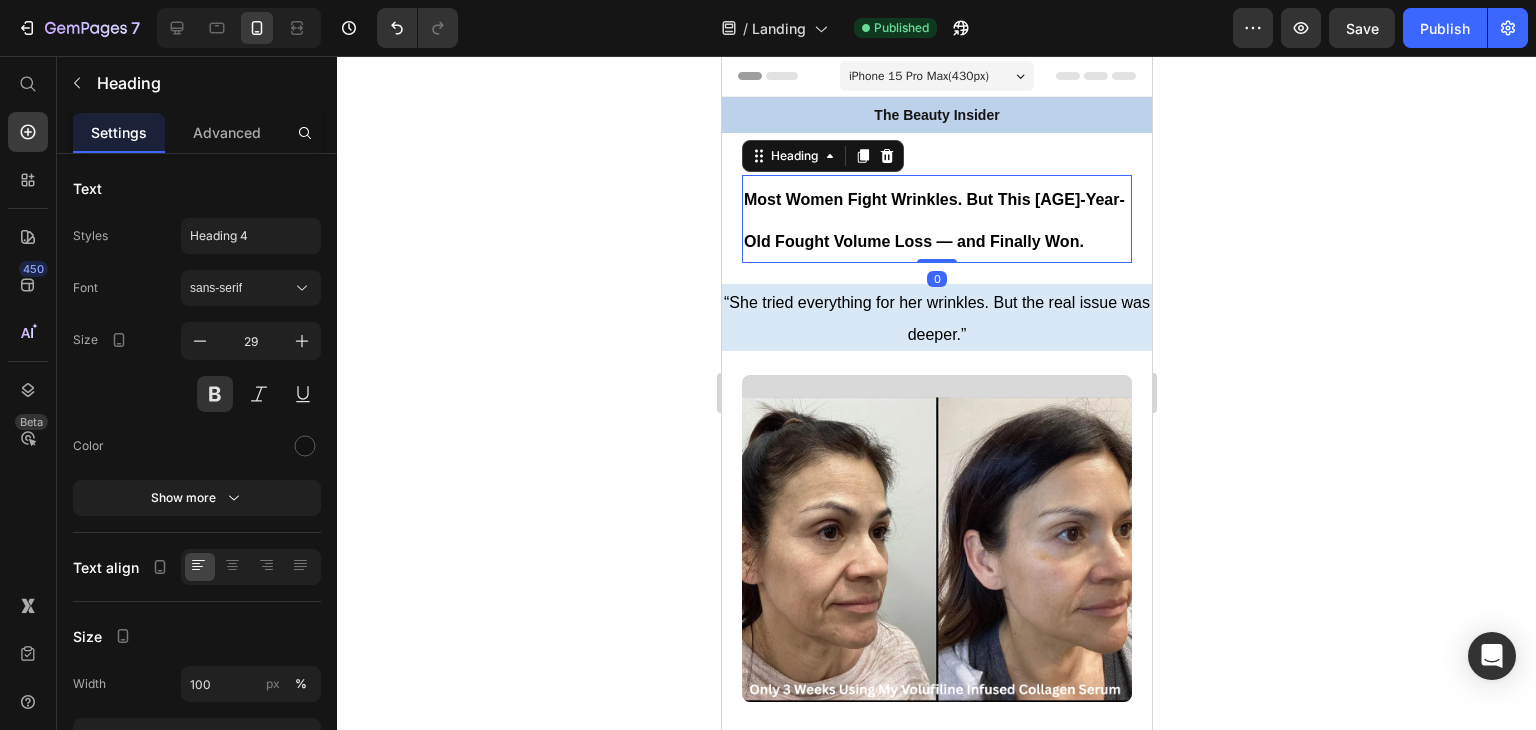 click on "Most Women Fight Wrinkles. But This [AGE]-Year-Old Fought Volume Loss — and Finally Won." at bounding box center (936, 218) 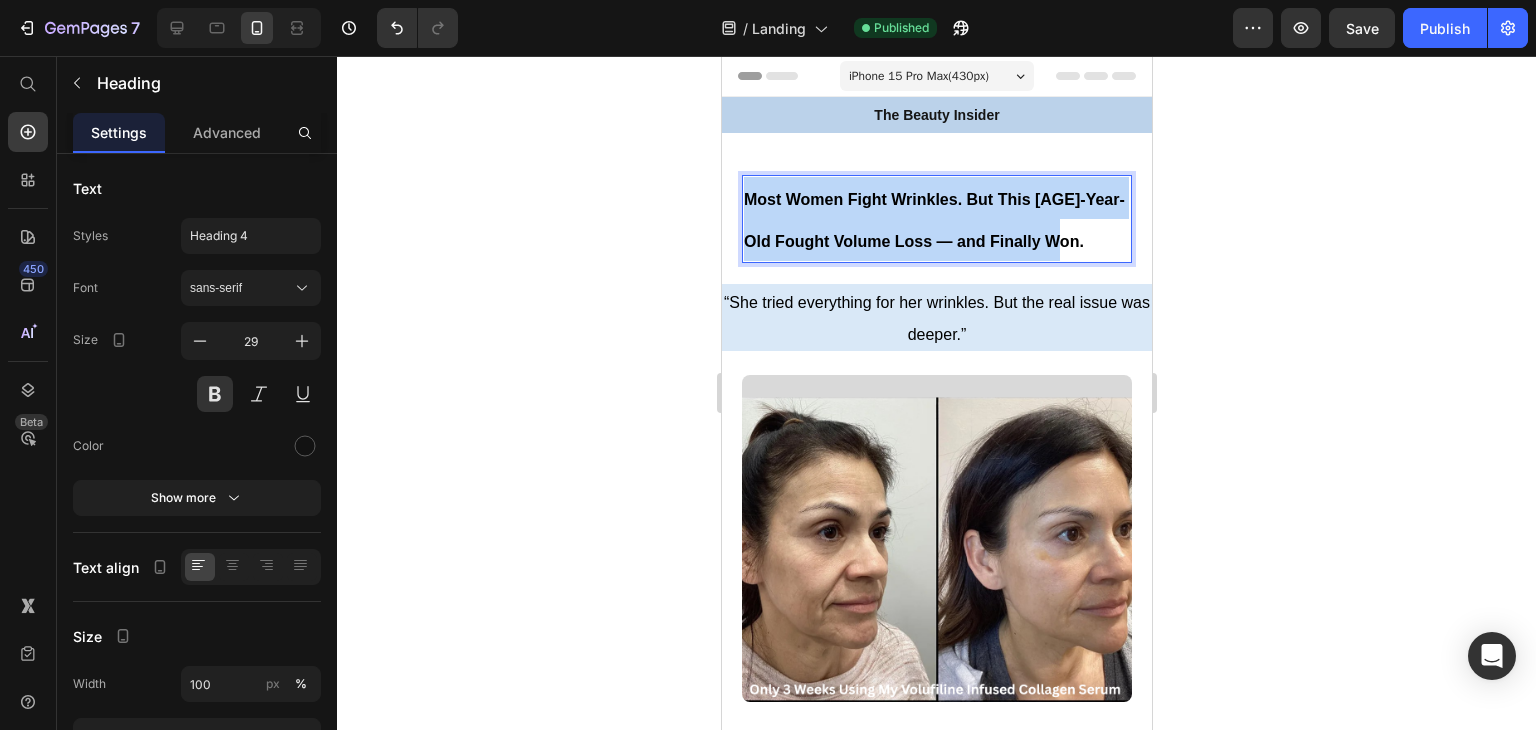drag, startPoint x: 1039, startPoint y: 245, endPoint x: 749, endPoint y: 197, distance: 293.9456 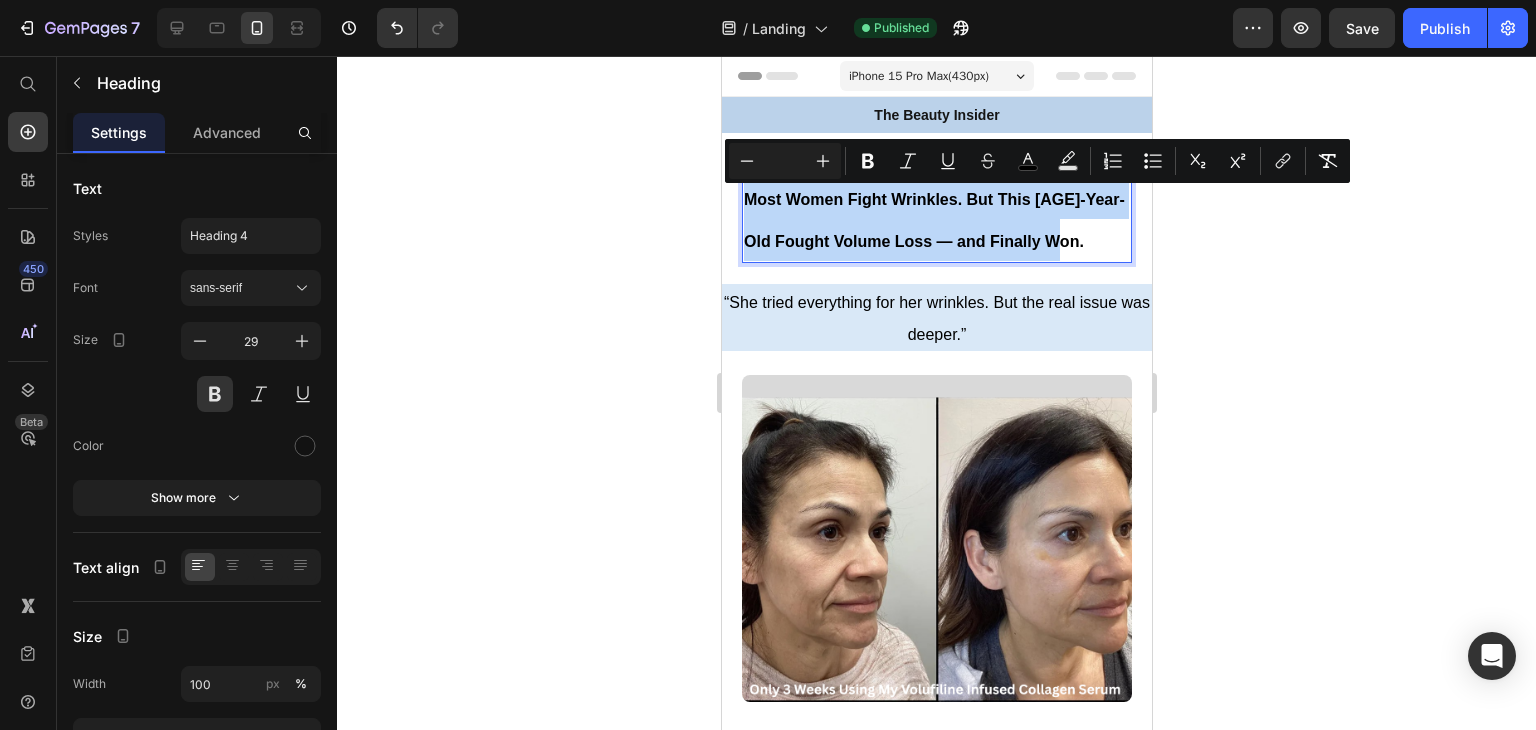 copy on "Most Women Fight Wrinkles. But This [AGE]-Year-Old Fought Volume Loss — and Finally Won." 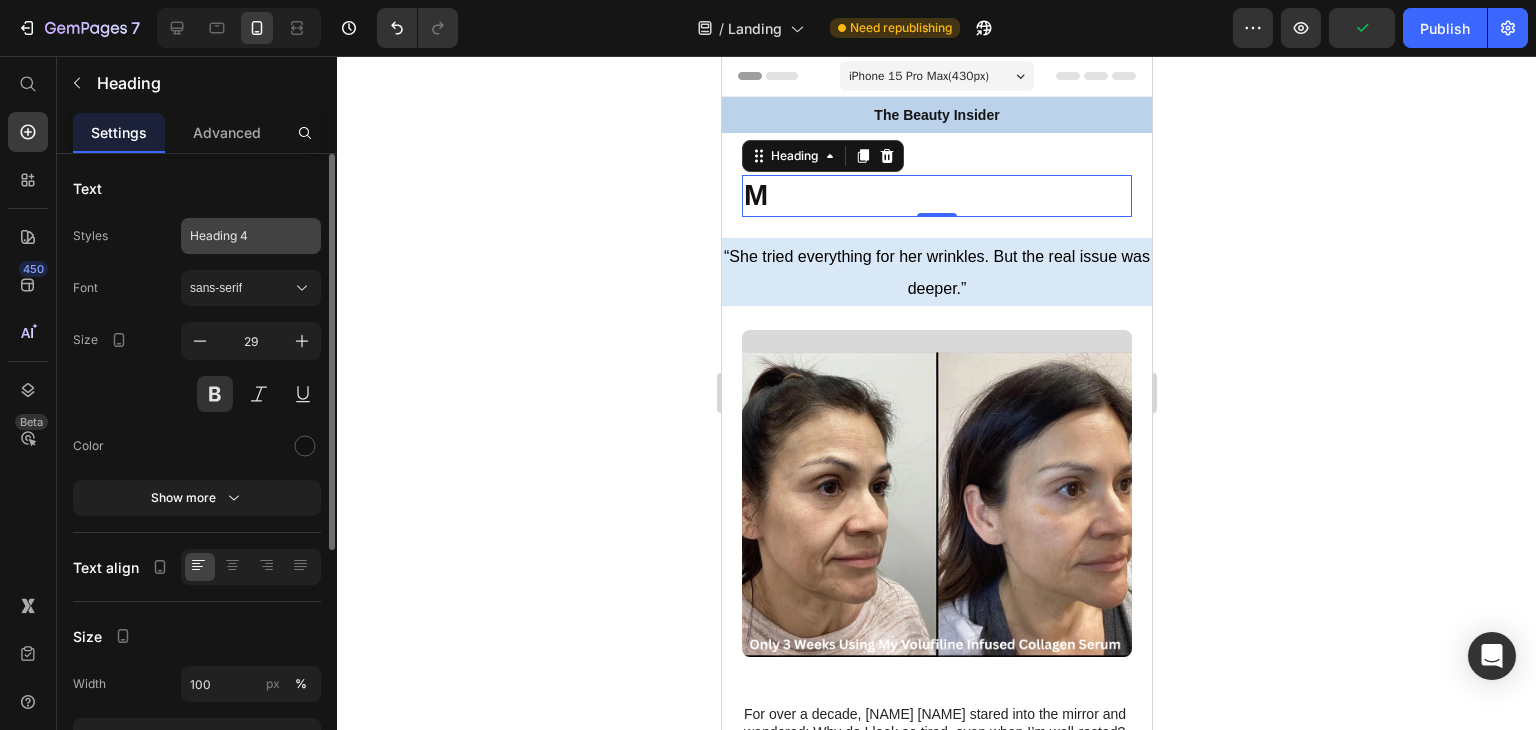 click on "Heading 4" at bounding box center [251, 236] 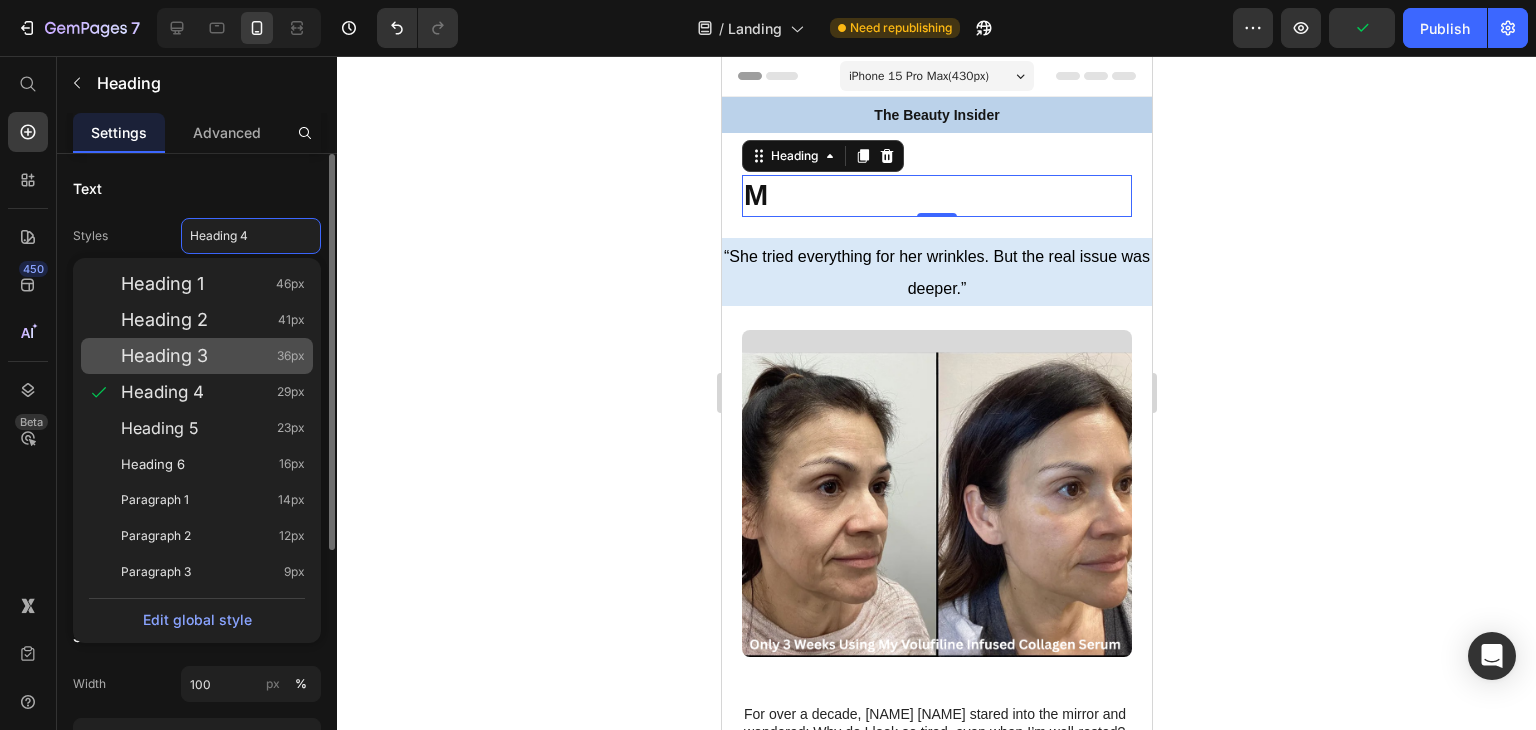 click on "Heading 3" at bounding box center [164, 356] 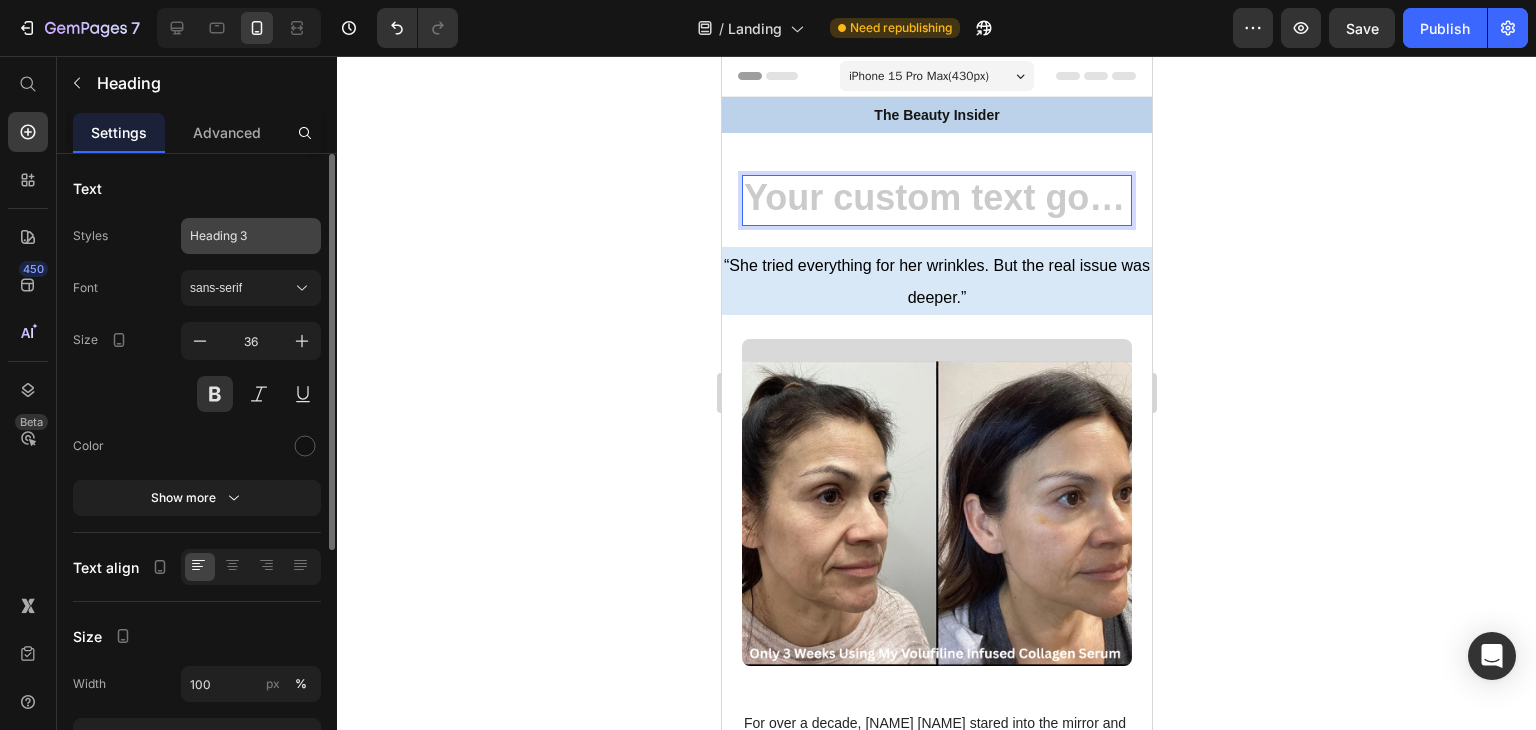 click on "Heading 3" 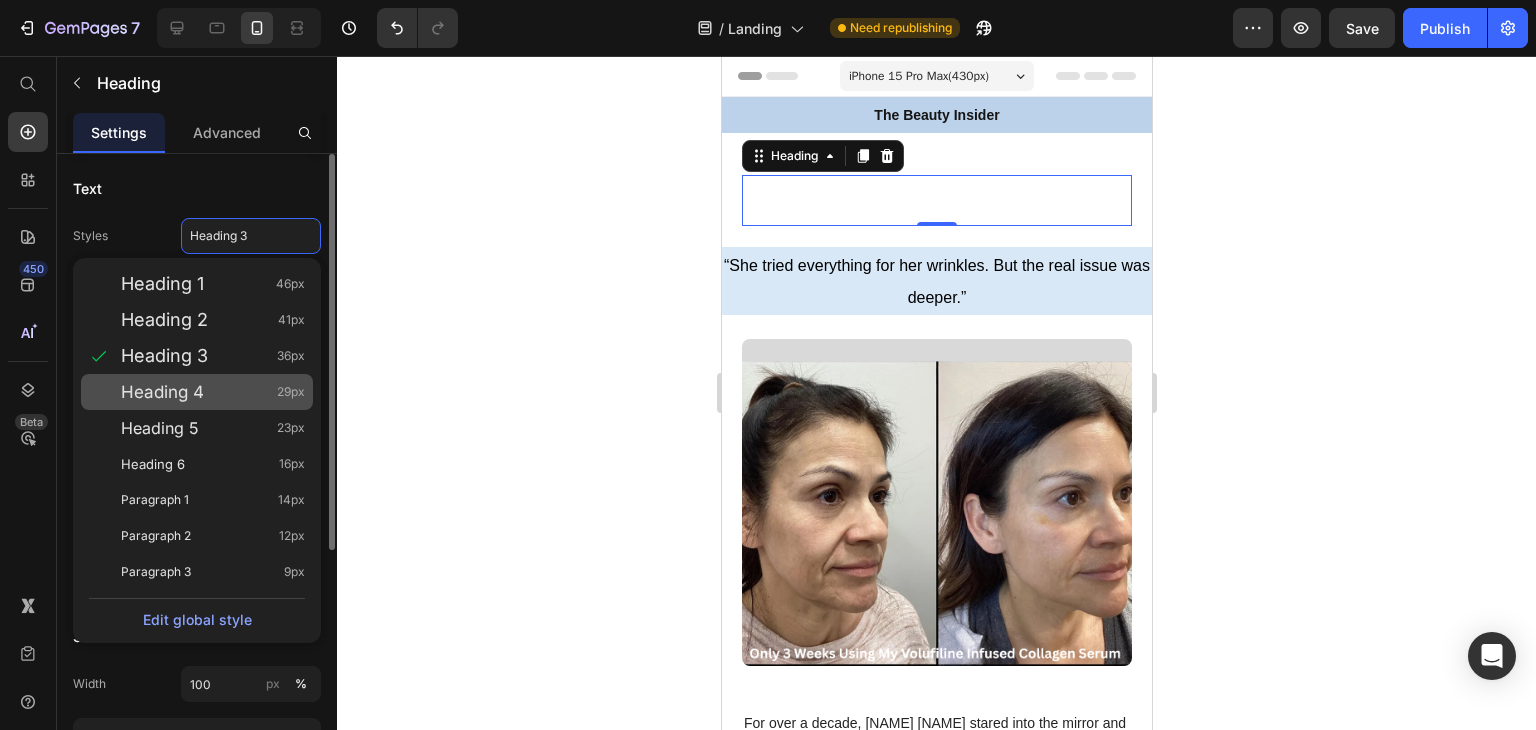 click on "Heading 4" at bounding box center (162, 392) 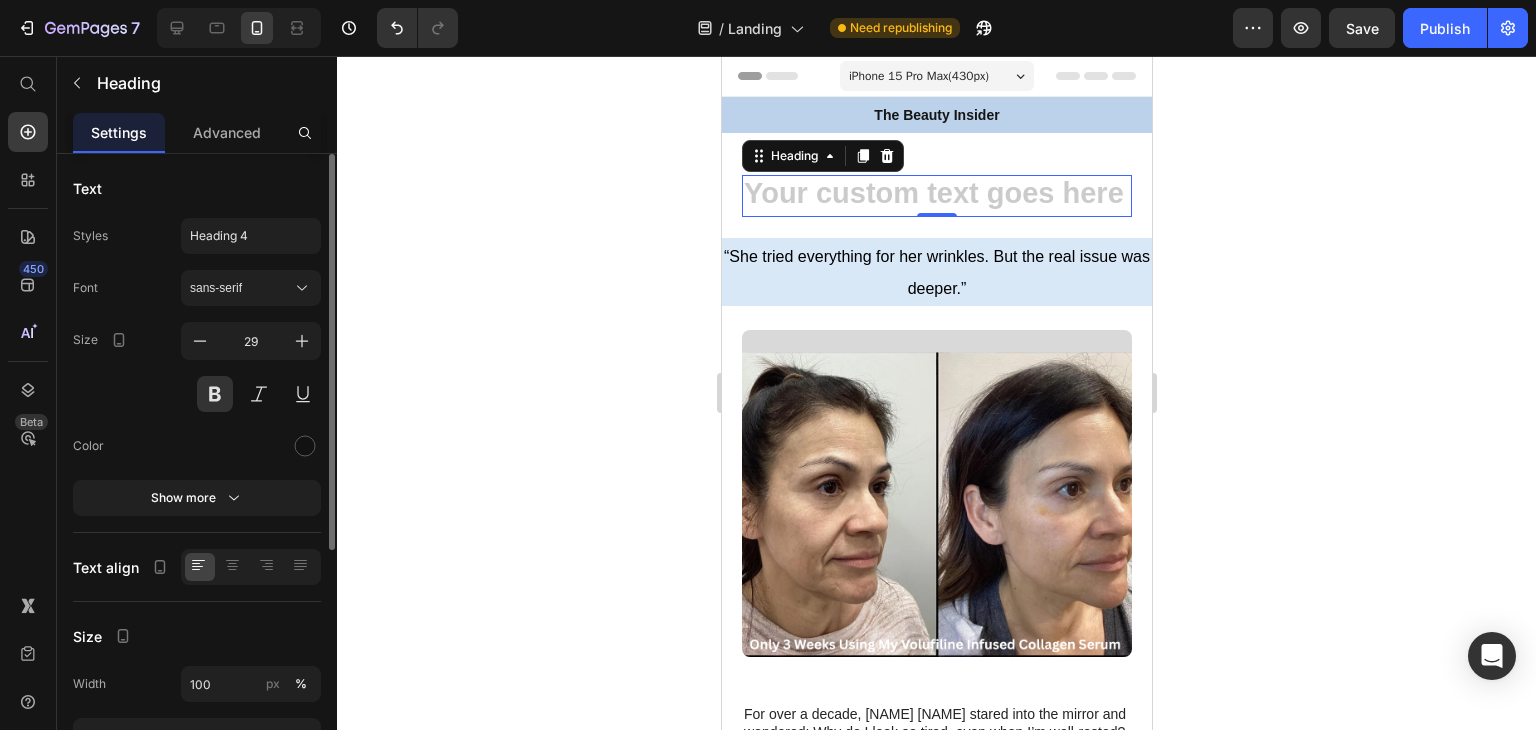 click at bounding box center [936, 196] 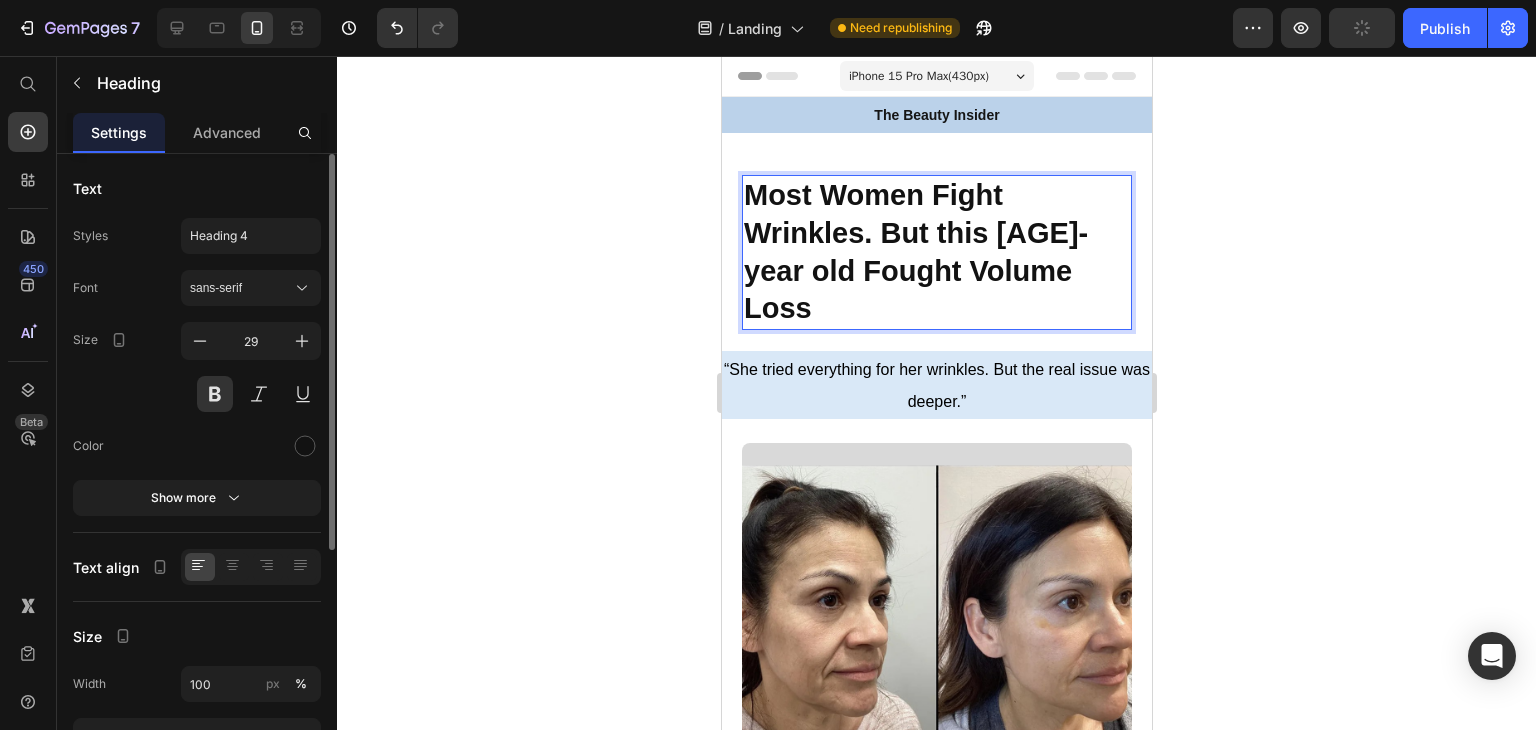 click on "Most Women Fight Wrinkles. But this [AGE]-year old Fought Volume Loss" at bounding box center [936, 252] 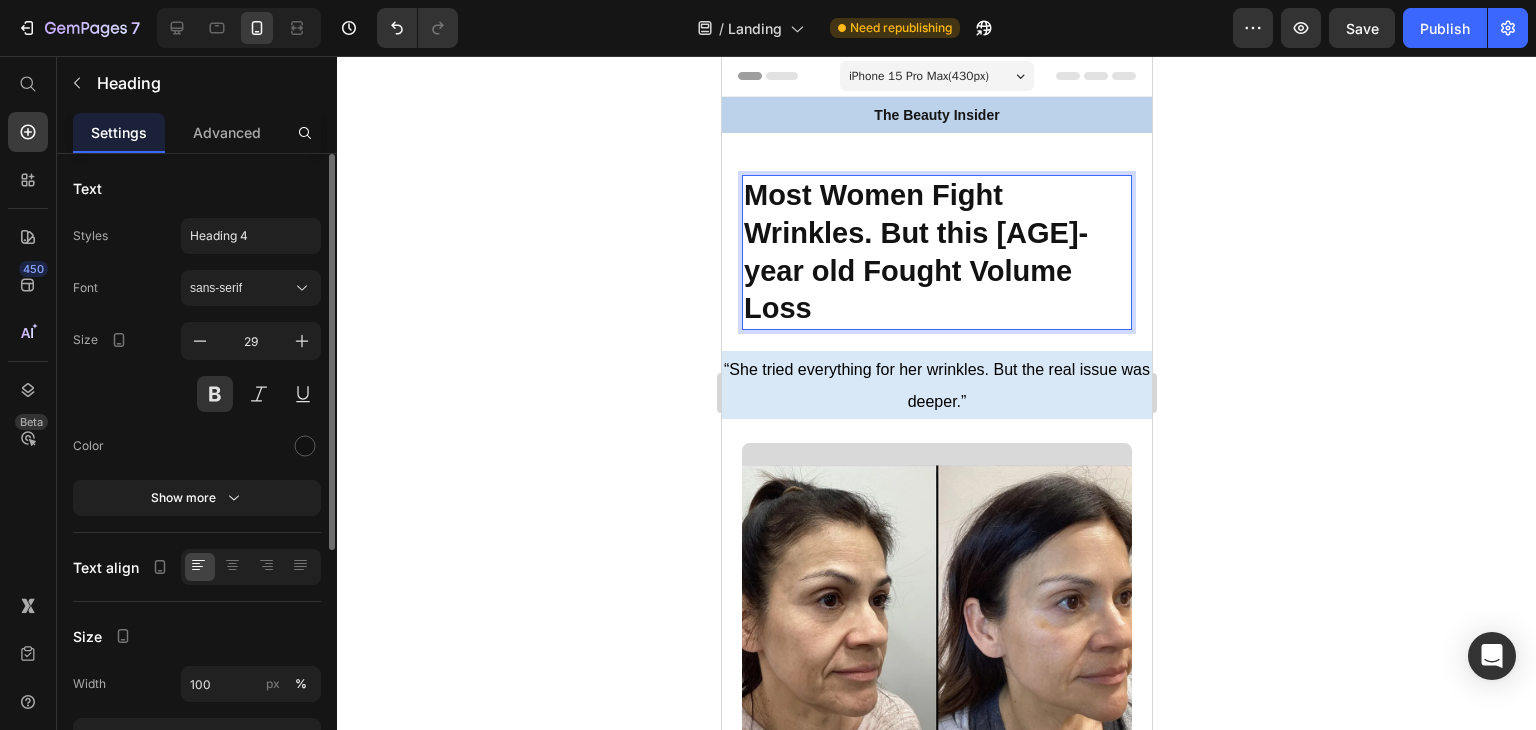 click on "Most Women Fight Wrinkles. But this [AGE]-year old Fought Volume Loss" at bounding box center [936, 252] 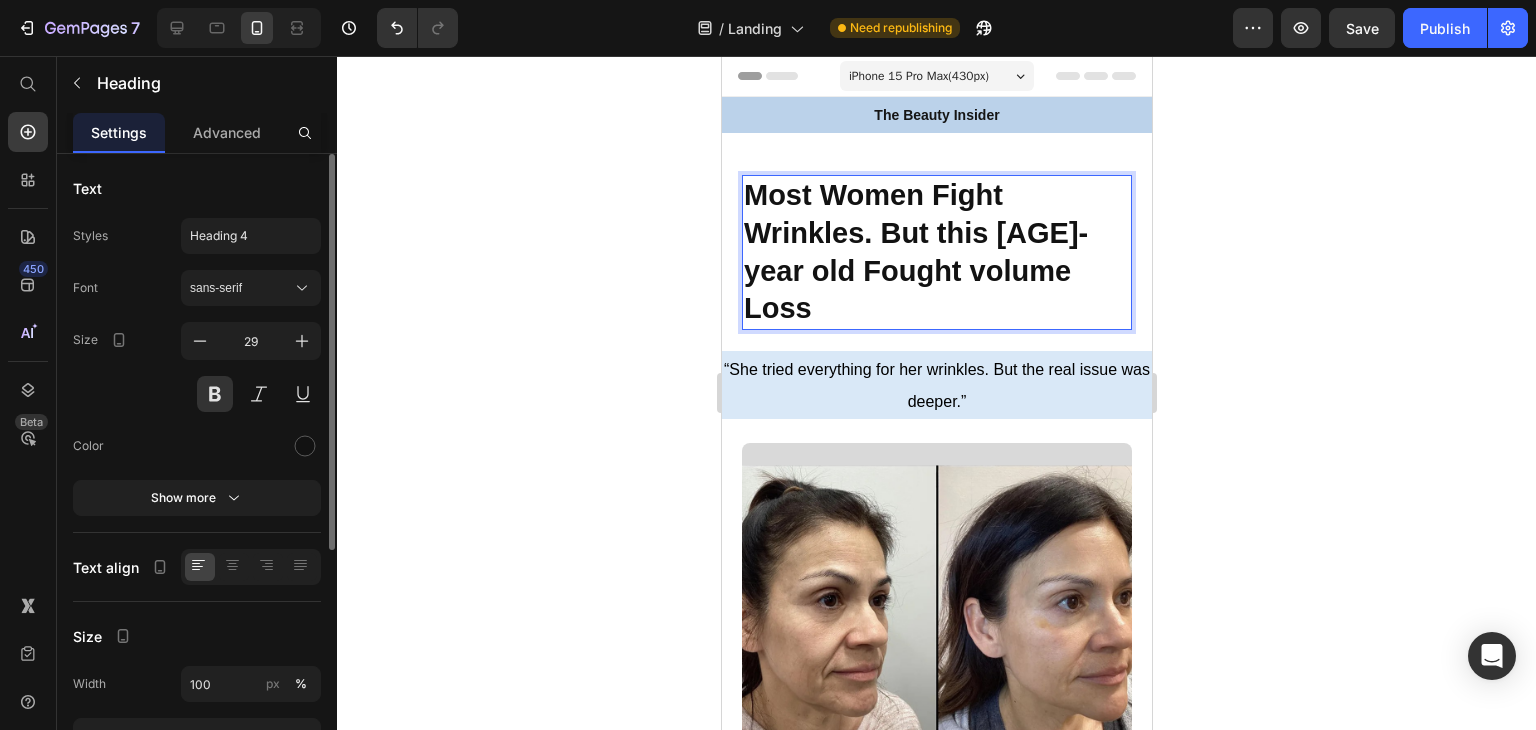click on "Most Women Fight Wrinkles. But this [AGE]-year old Fought volume Loss" at bounding box center (936, 252) 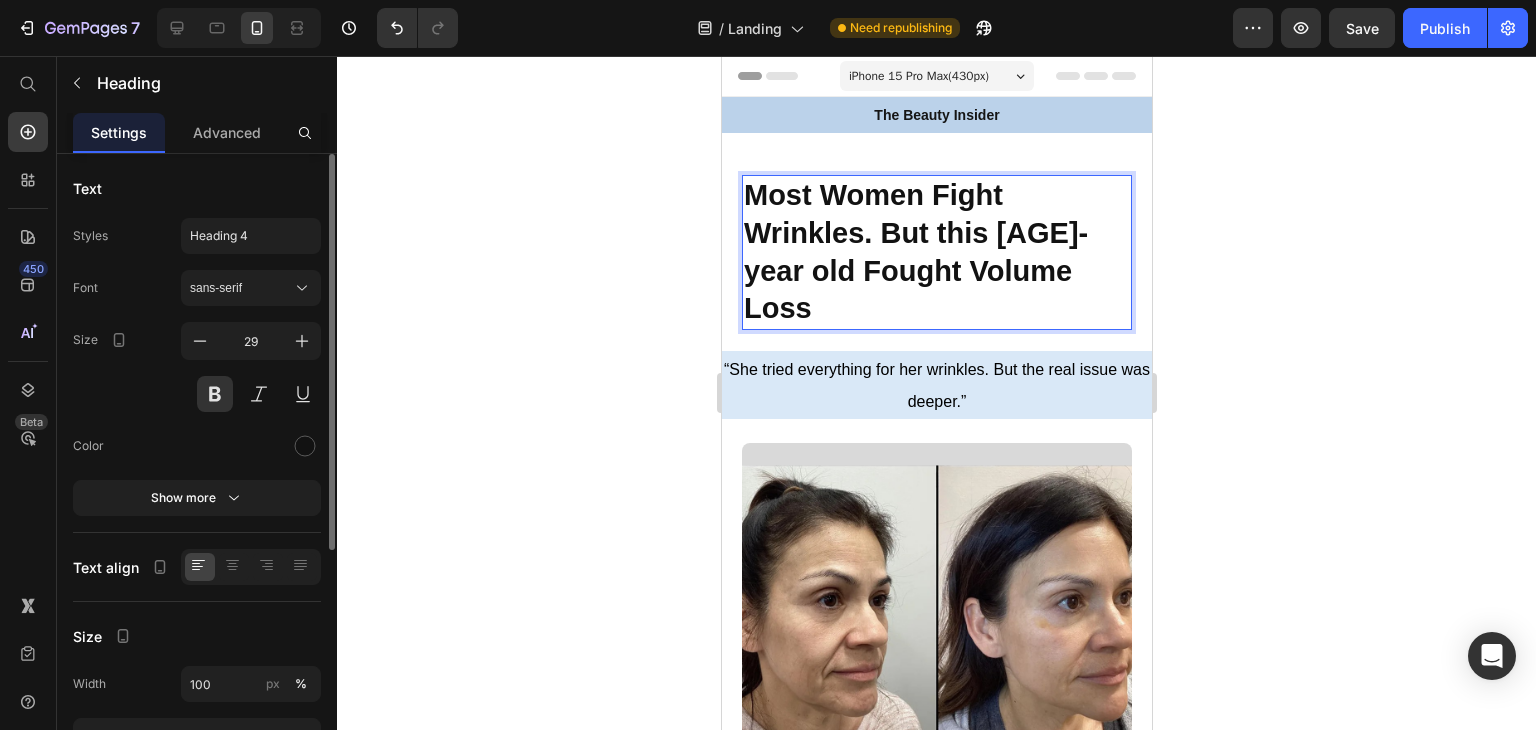 click on "Most Women Fight Wrinkles. But this [AGE]-year old Fought Volume Loss" at bounding box center (936, 252) 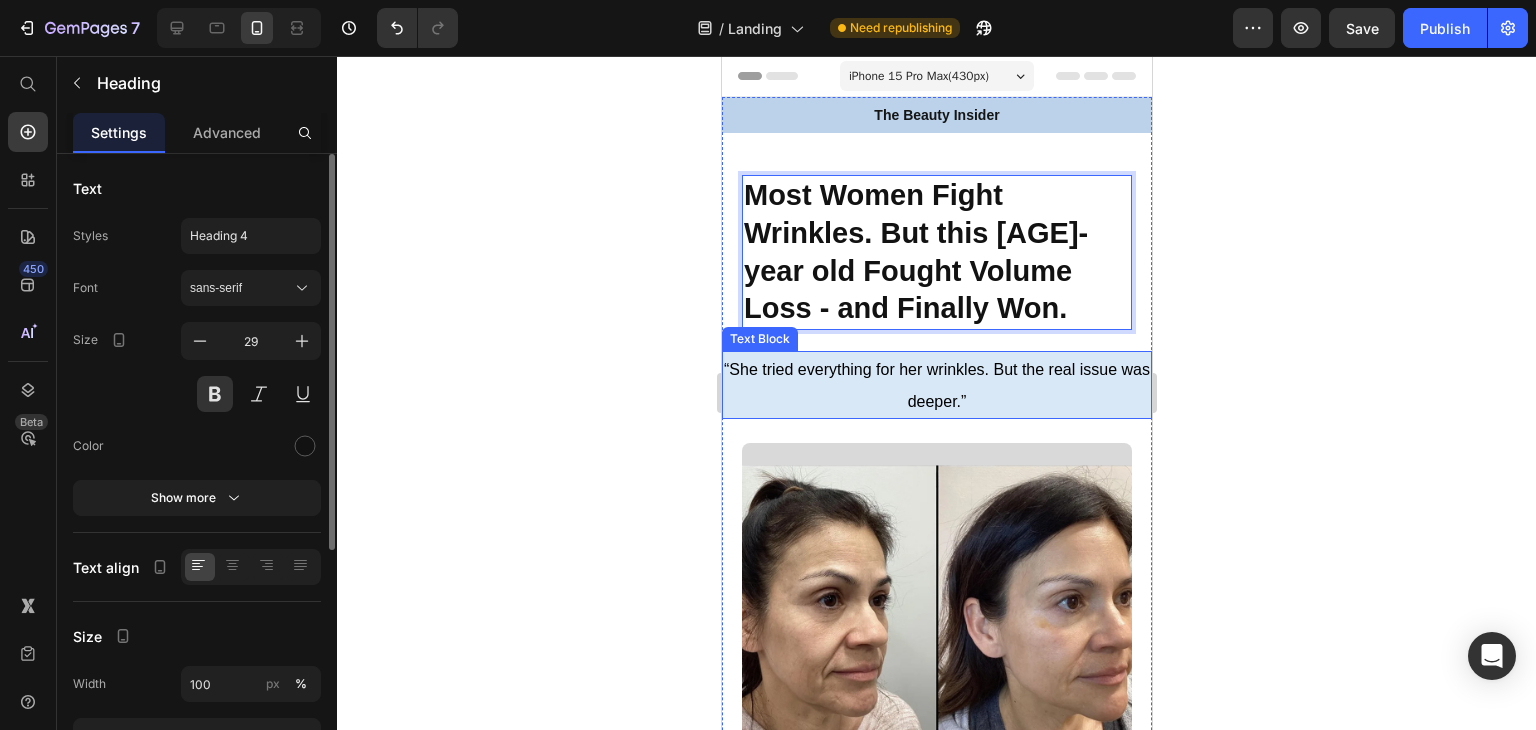 click on "“She tried everything for her wrinkles. But the real issue was deeper.”" at bounding box center [936, 385] 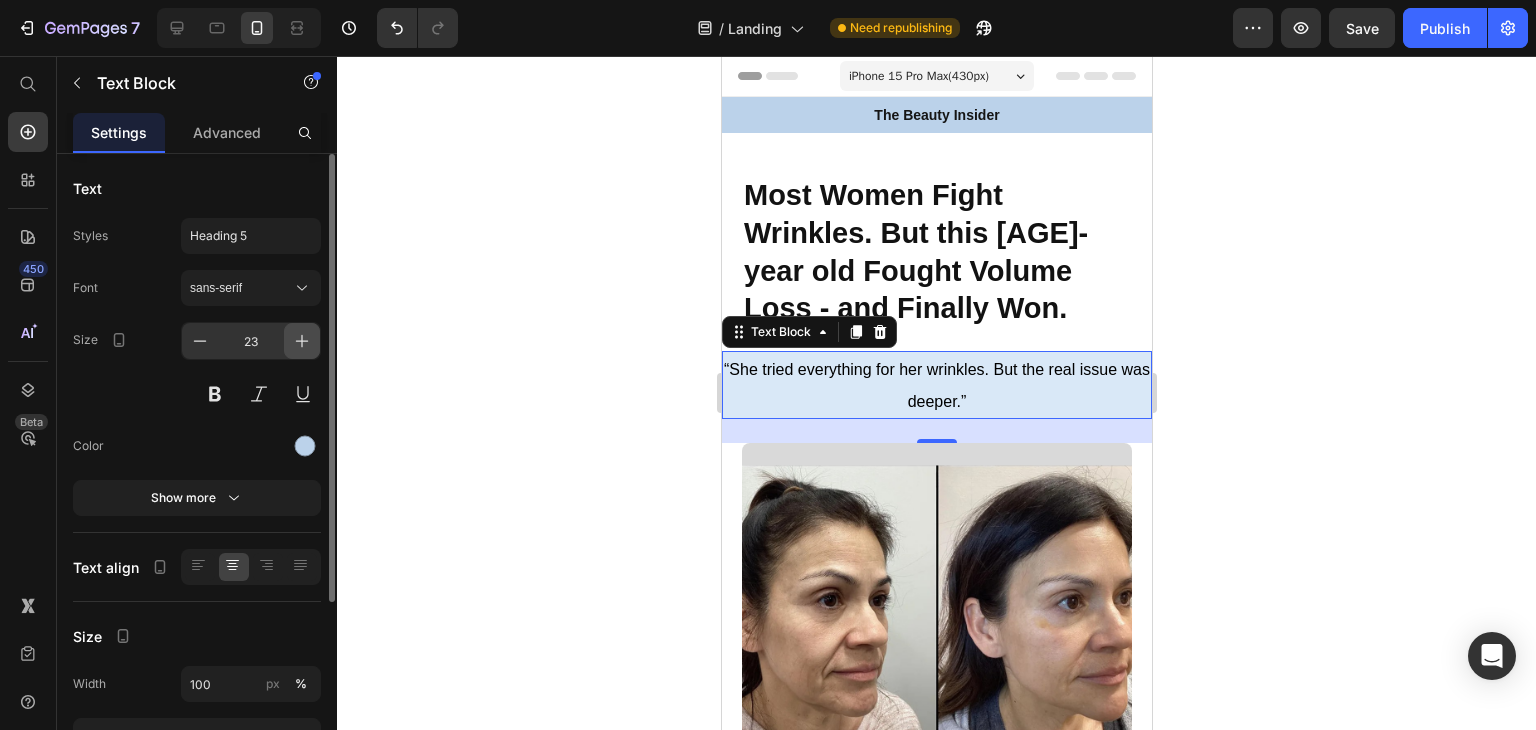 click 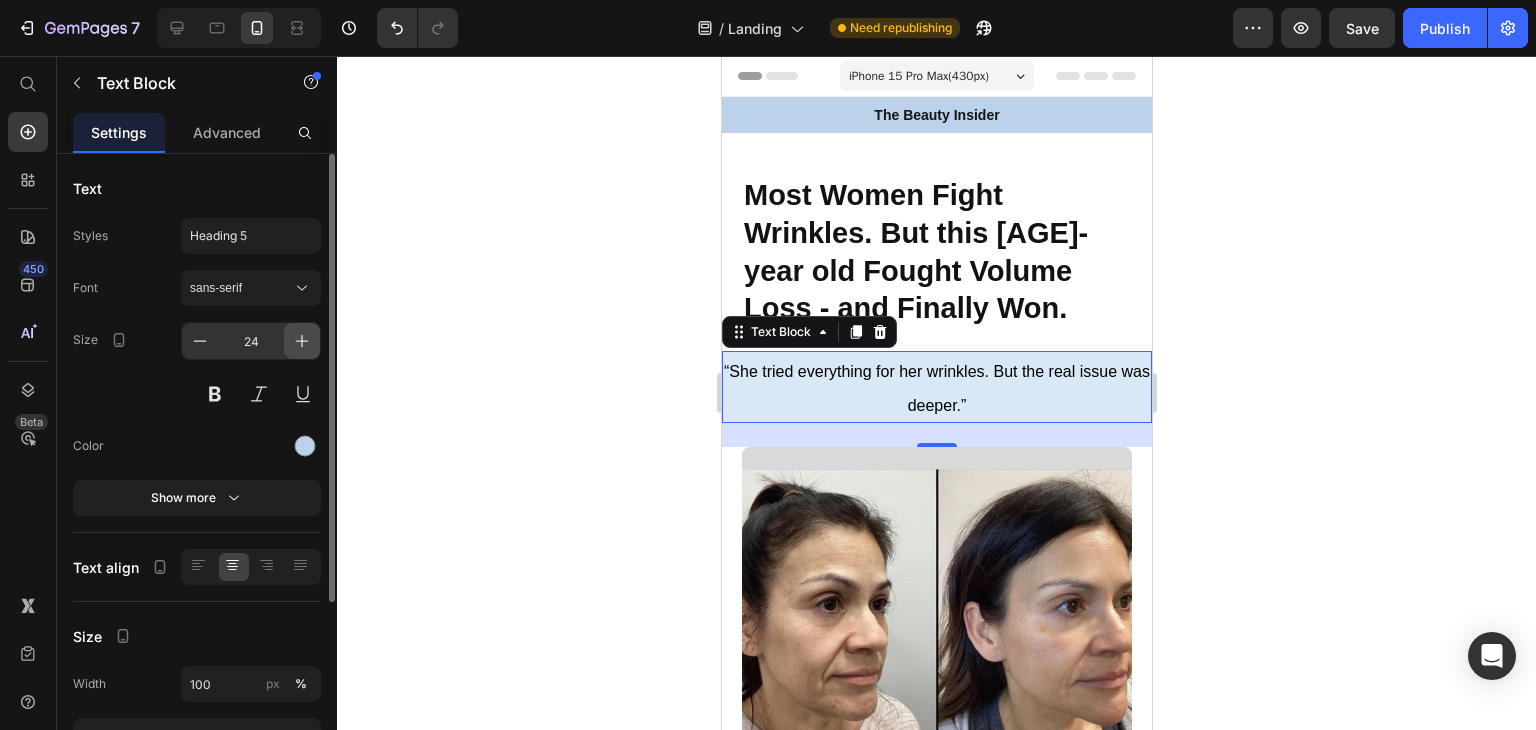 click 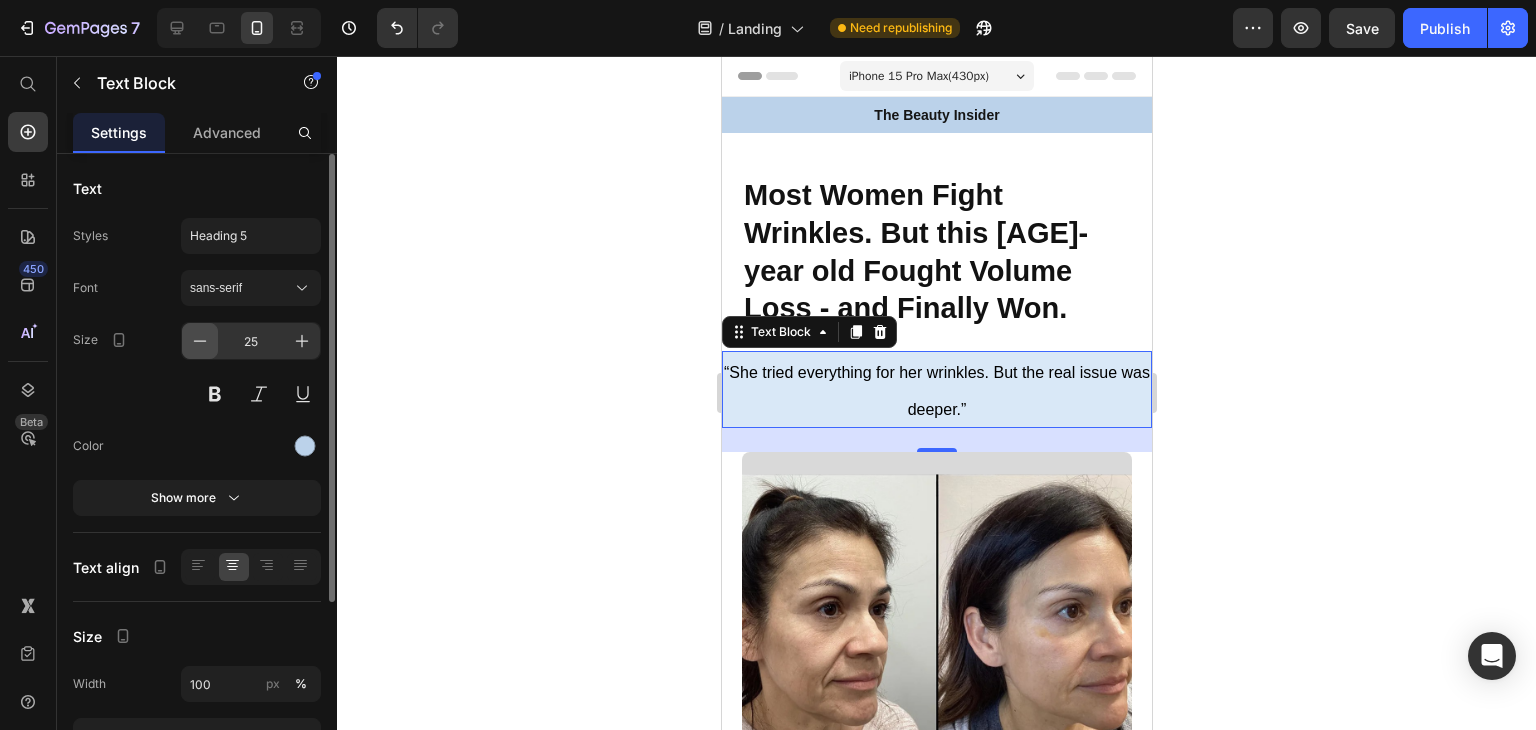click 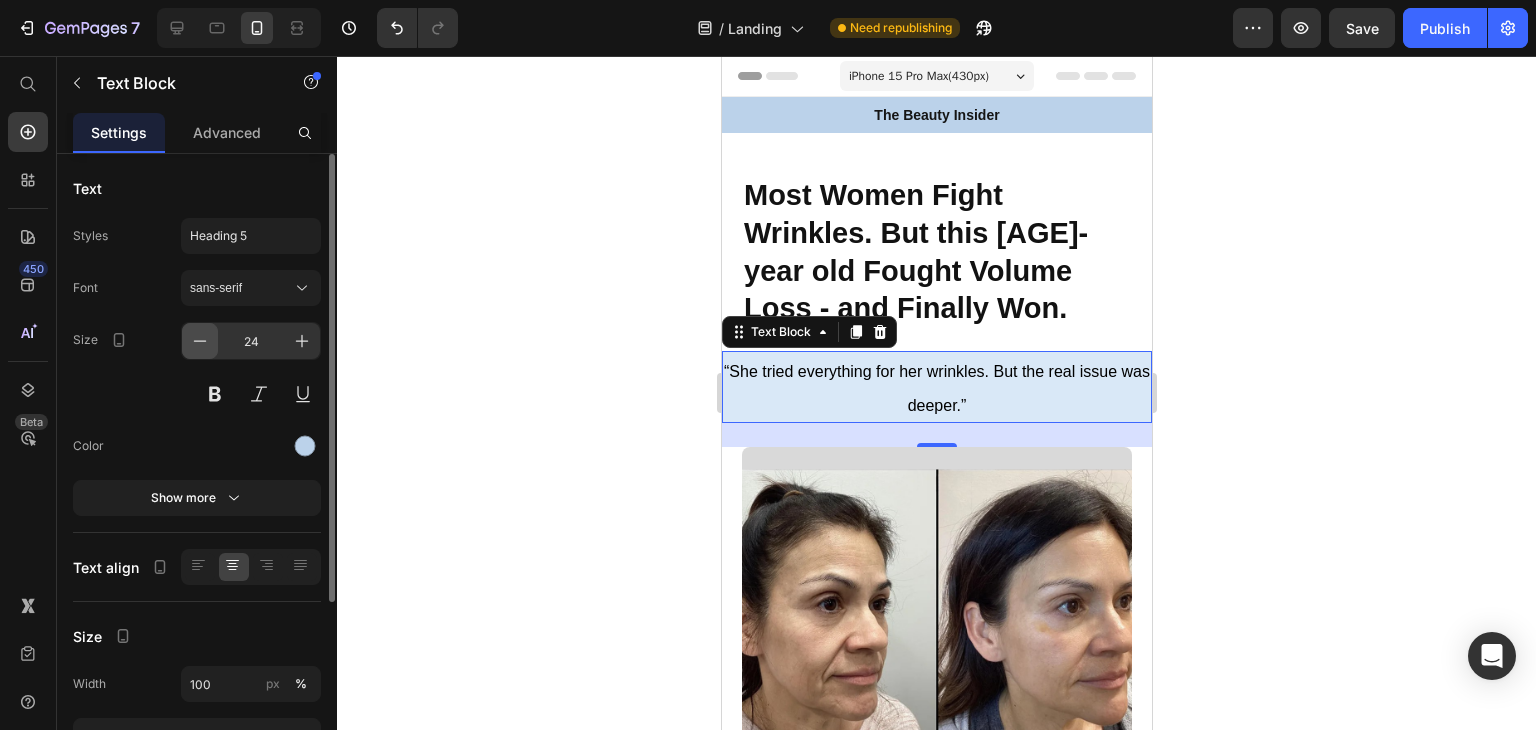 click 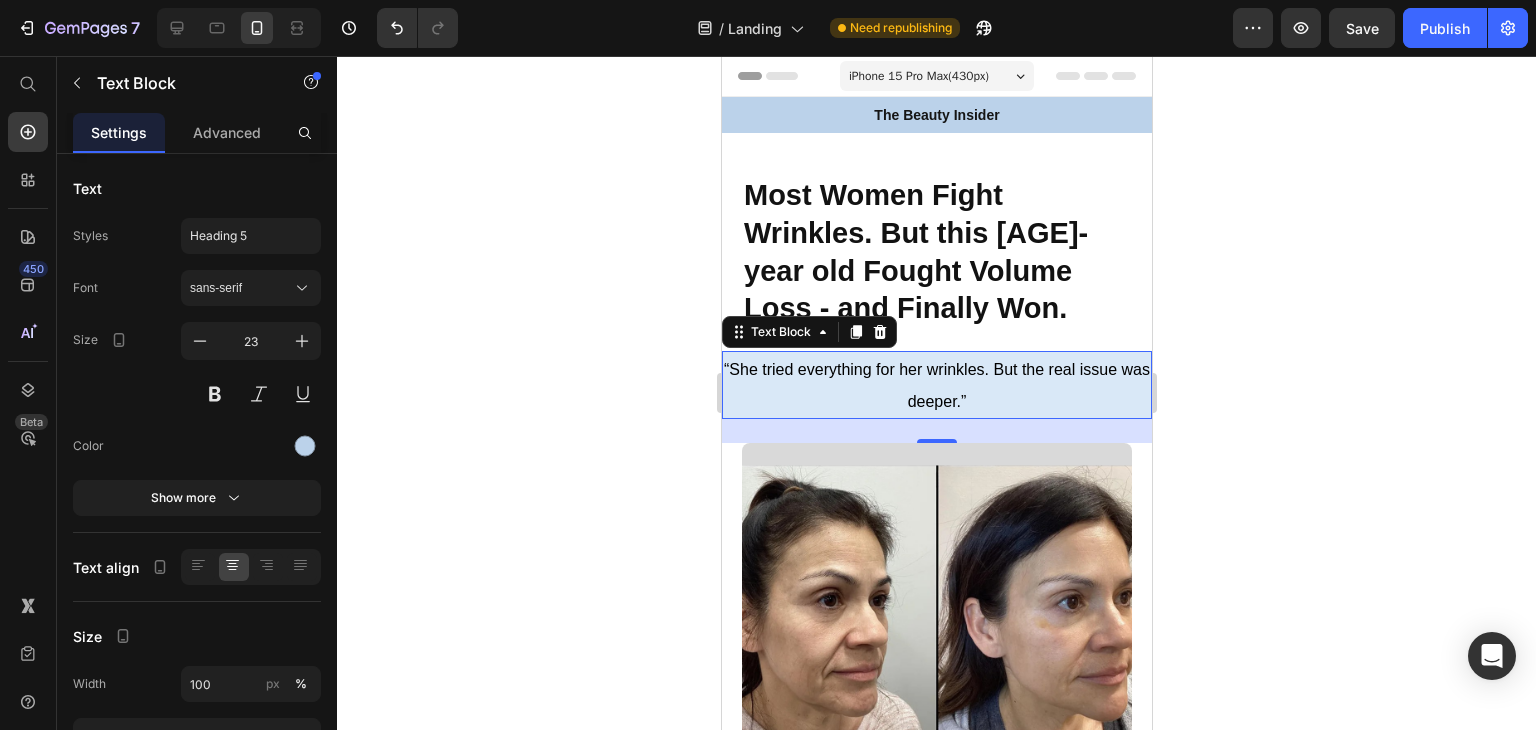 click 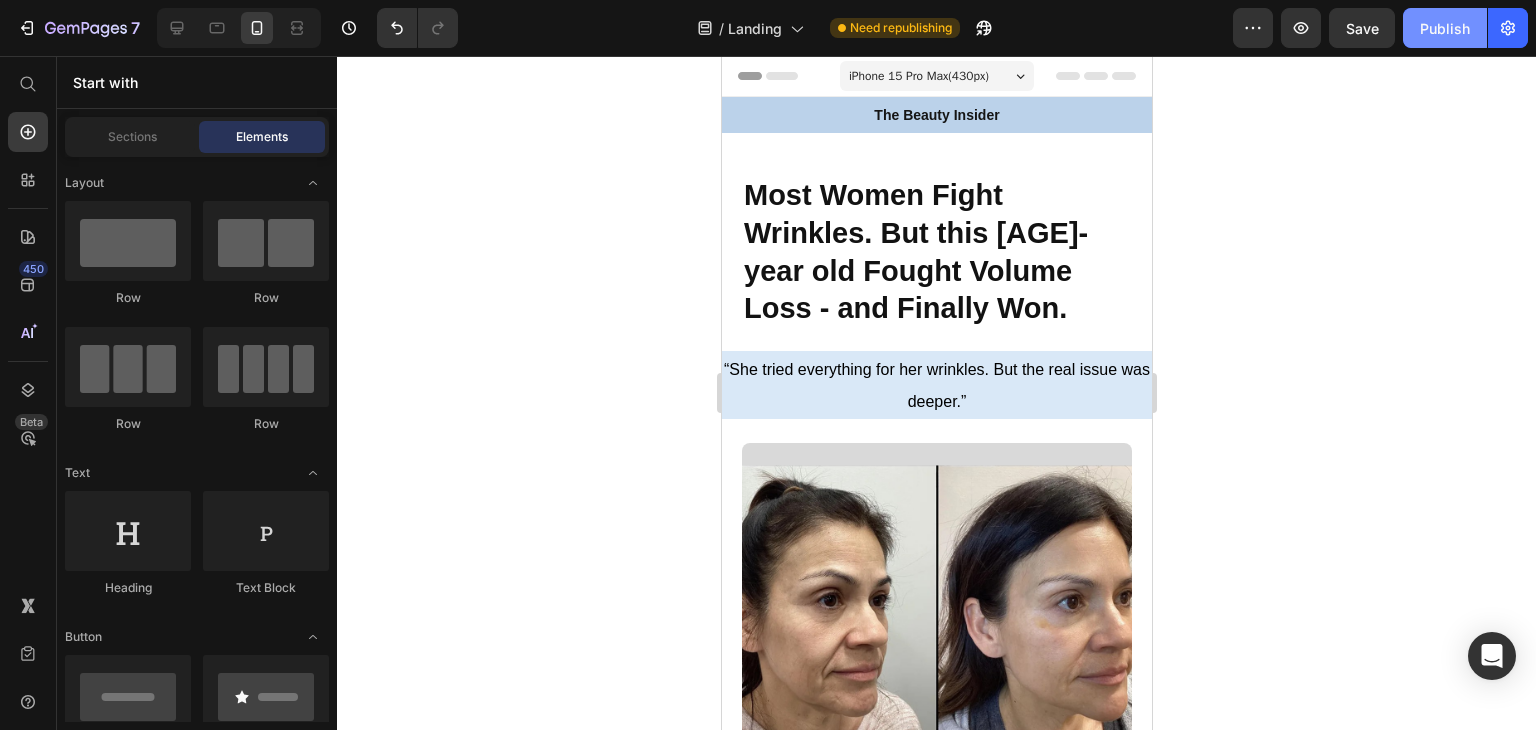 click on "Publish" at bounding box center [1445, 28] 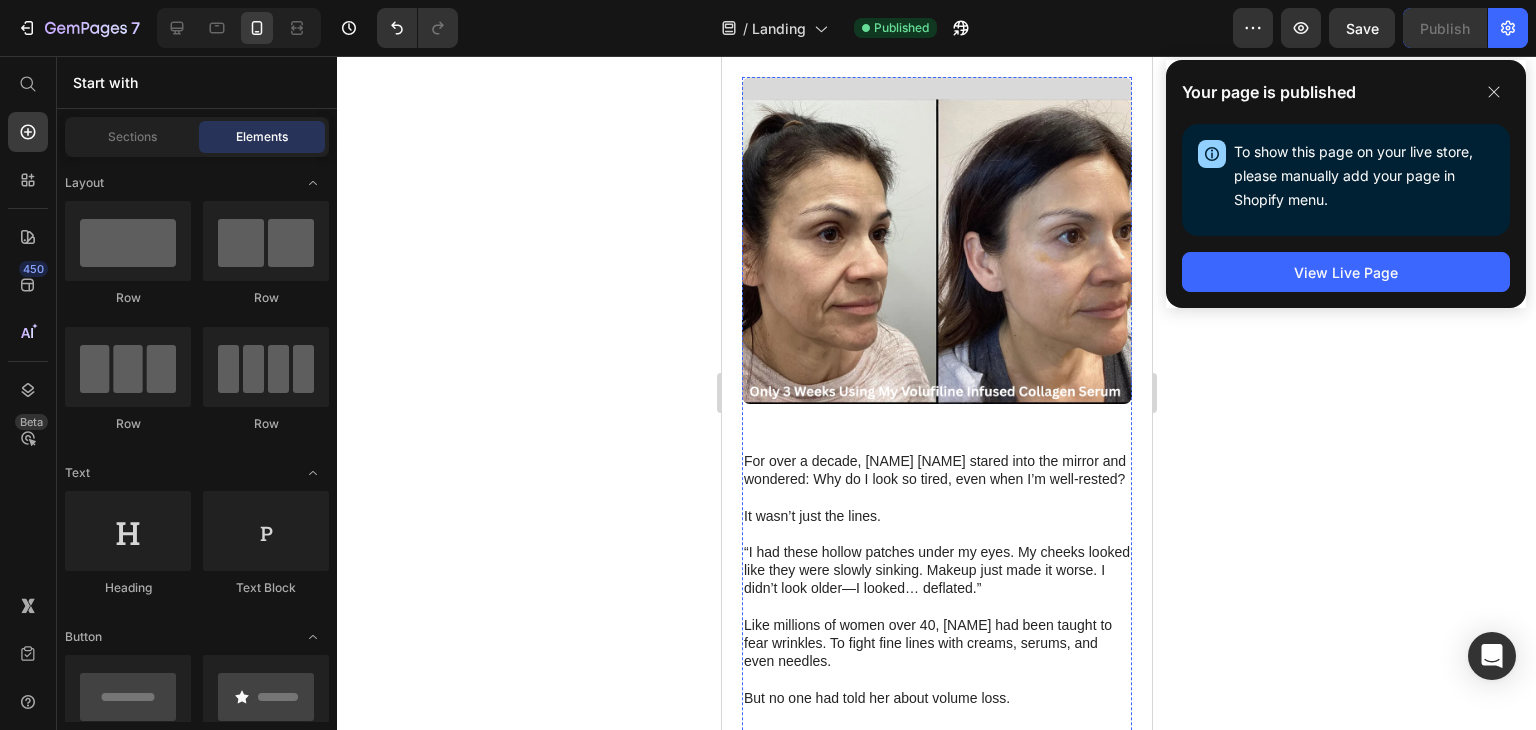 scroll, scrollTop: 0, scrollLeft: 0, axis: both 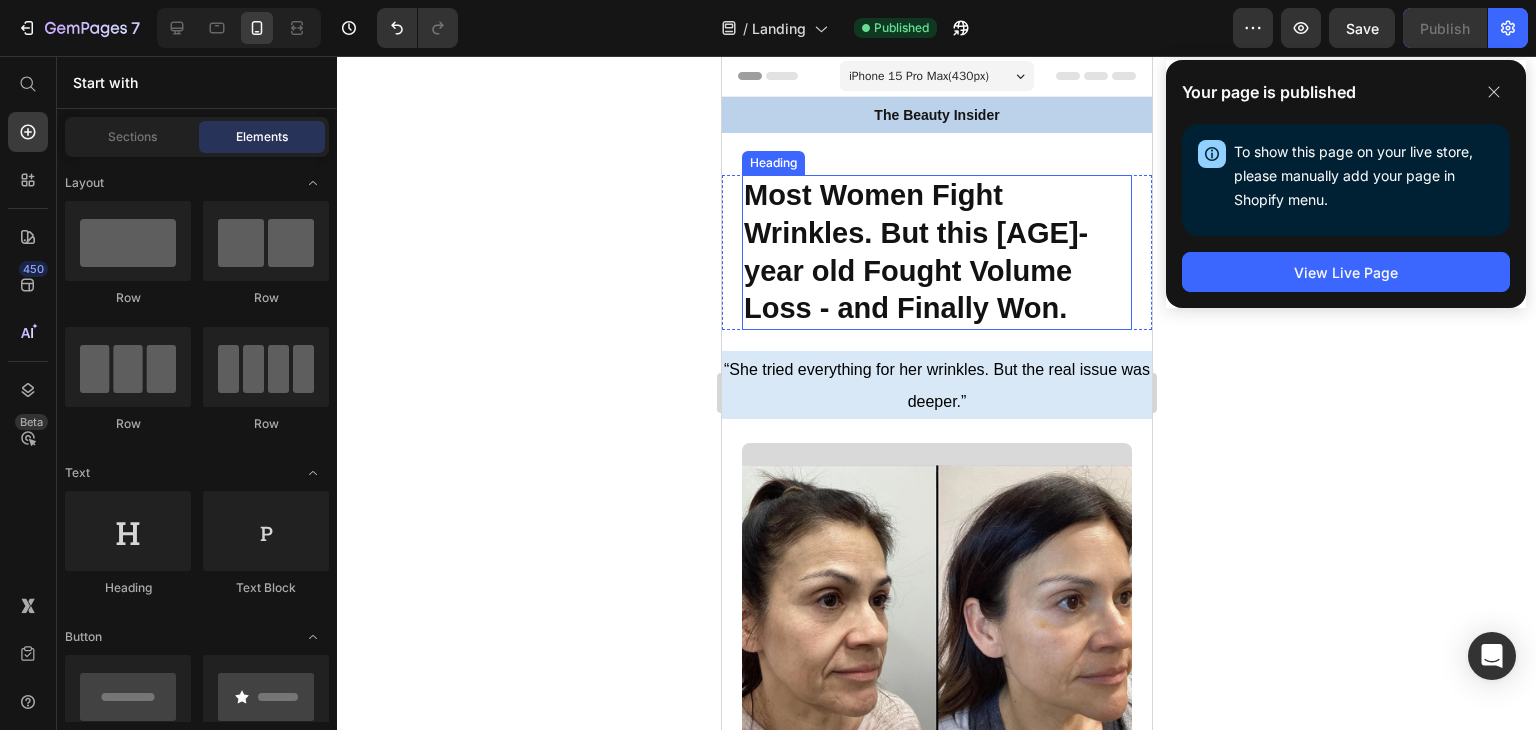 click on "Most Women Fight Wrinkles. But this [AGE]-year old Fought Volume Loss - and Finally Won." at bounding box center (936, 252) 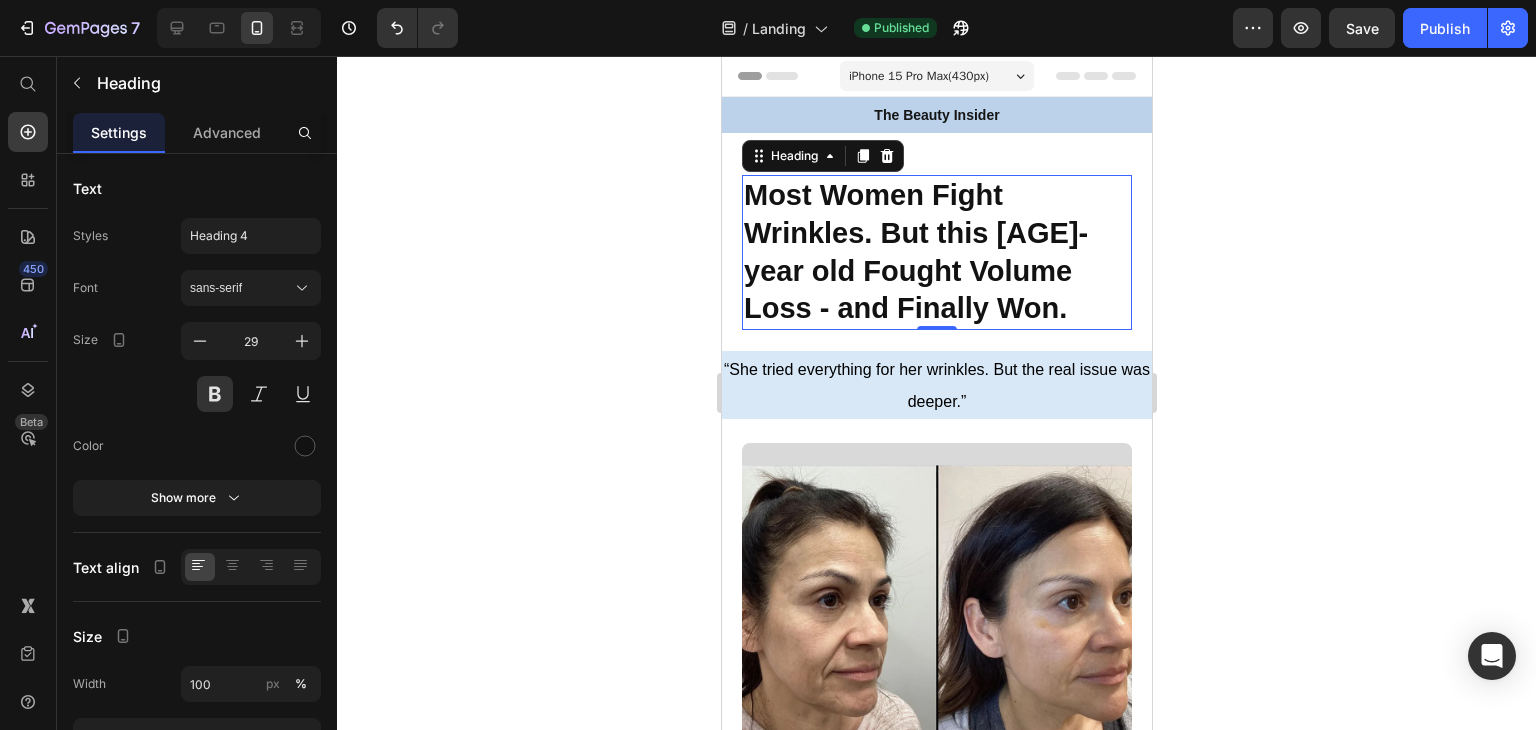 click on "Most Women Fight Wrinkles. But this [AGE]-year old Fought Volume Loss - and Finally Won." at bounding box center [936, 252] 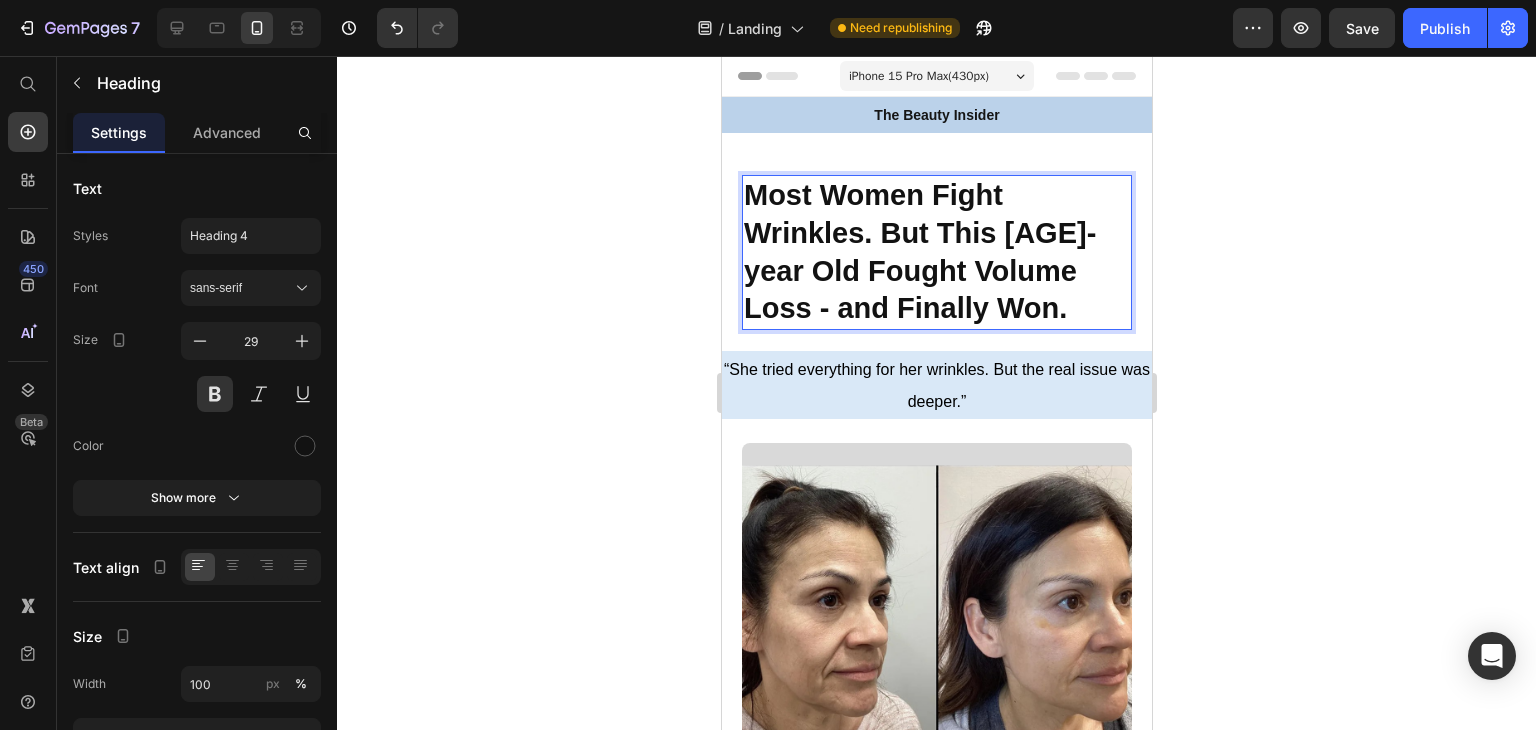 click on "Most Women Fight Wrinkles. But This [AGE]-year Old Fought Volume Loss - and Finally Won." at bounding box center (936, 252) 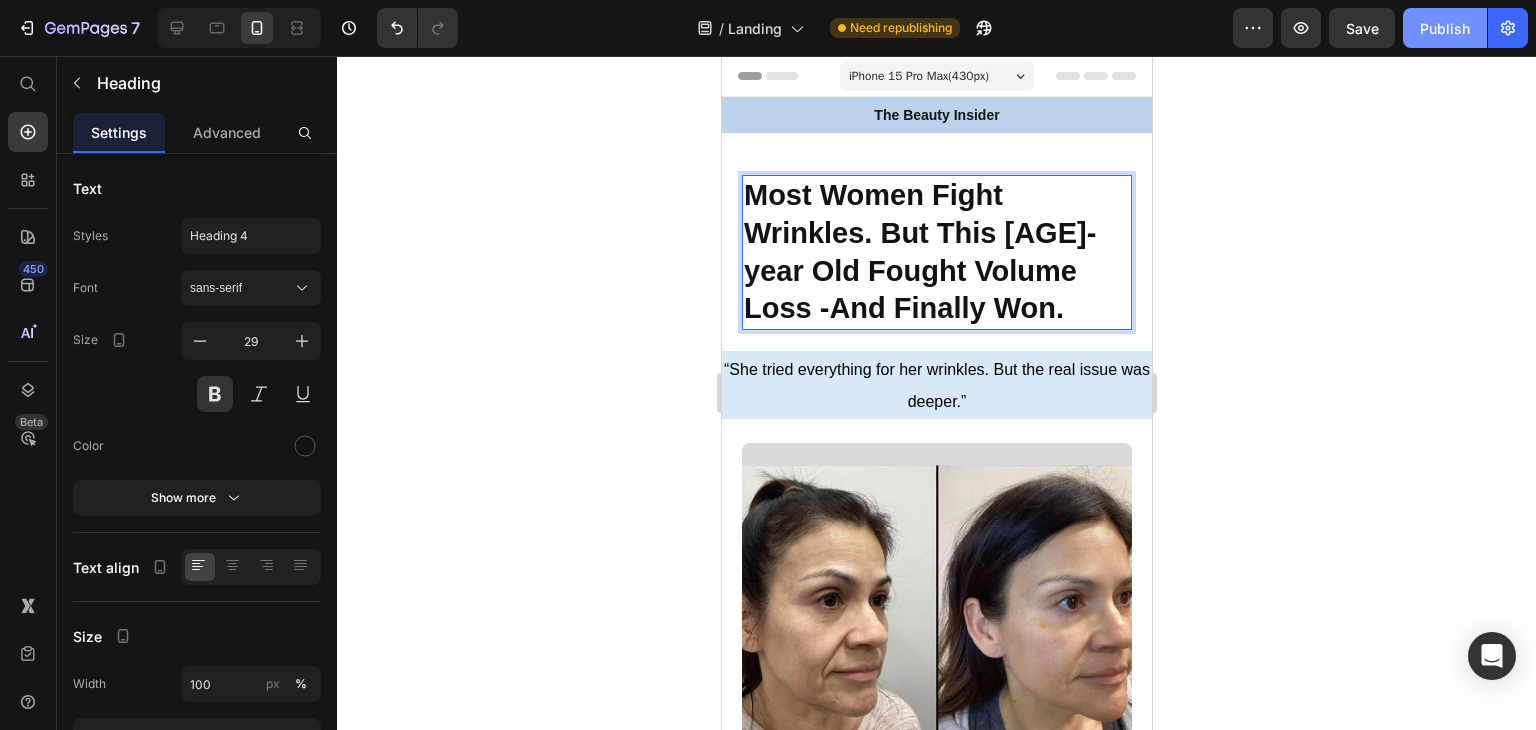 click on "Publish" 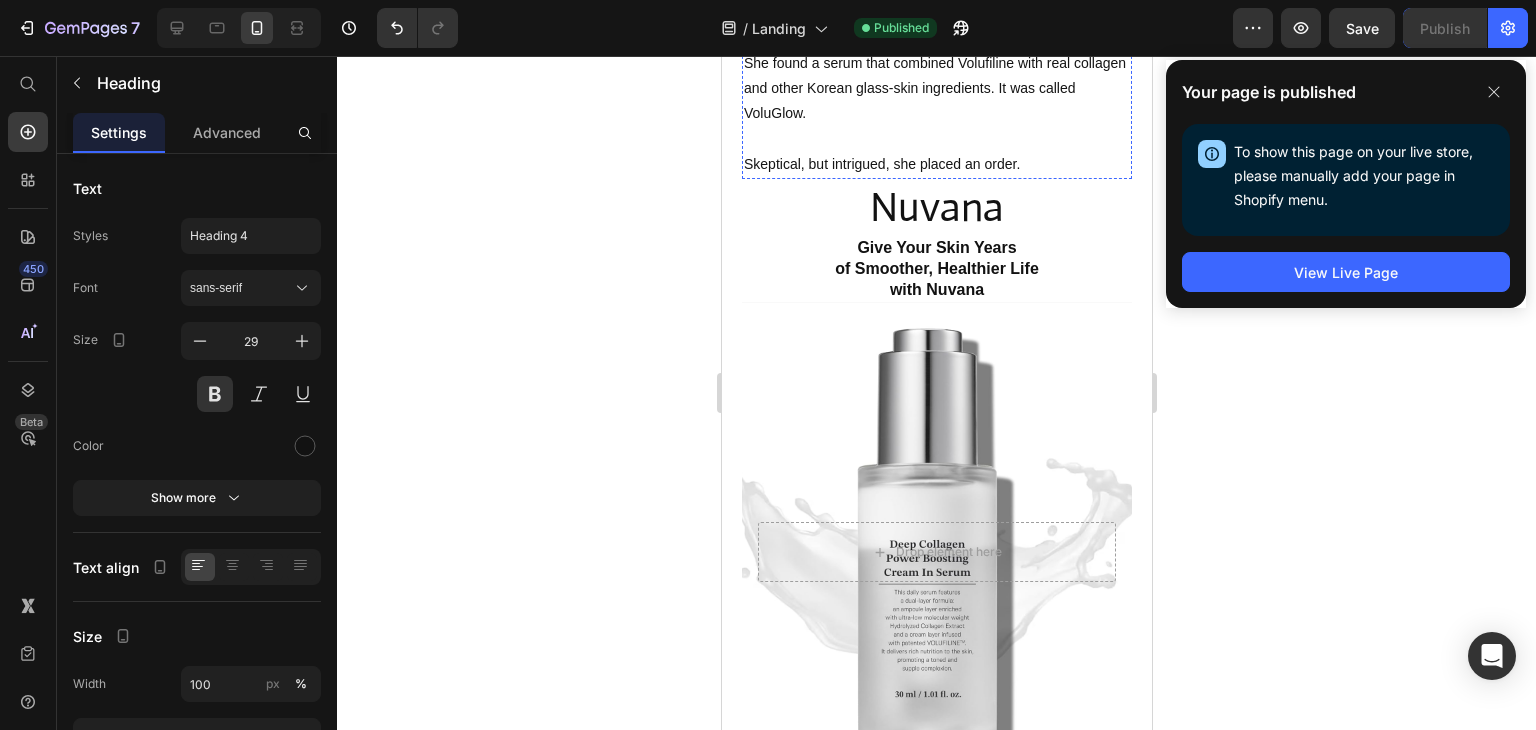 scroll, scrollTop: 2375, scrollLeft: 0, axis: vertical 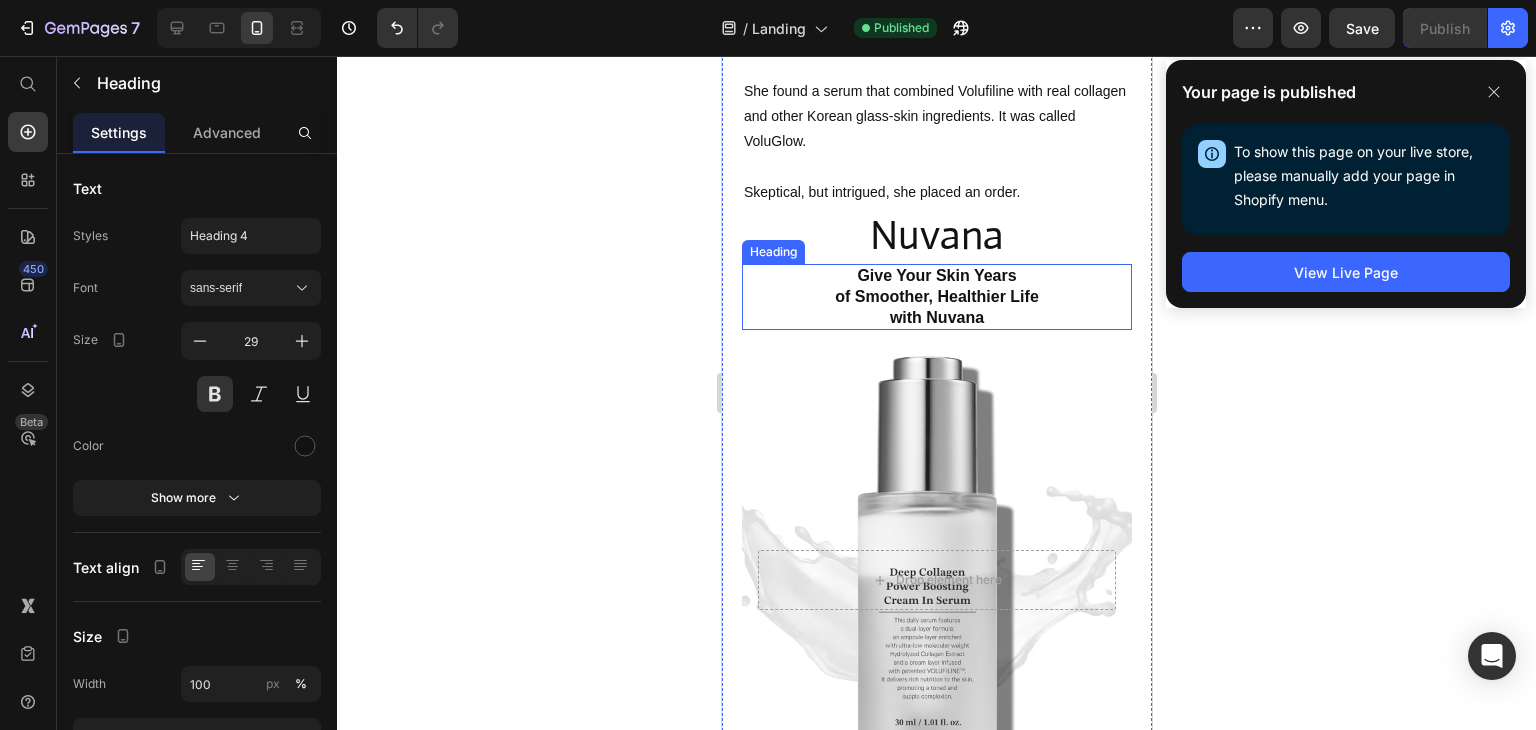 click on "of Smoother, Healthier Life" at bounding box center [936, 296] 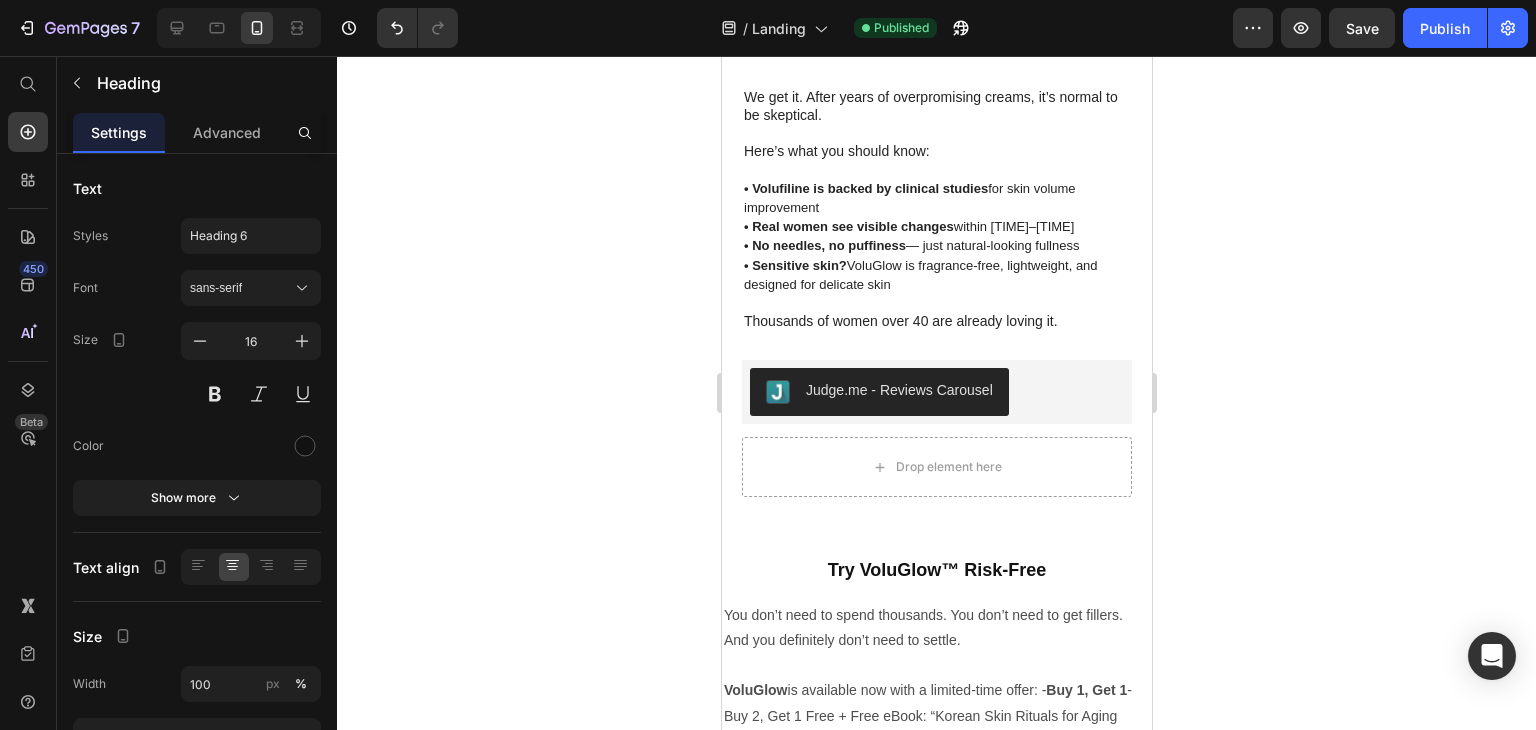 scroll, scrollTop: 4524, scrollLeft: 0, axis: vertical 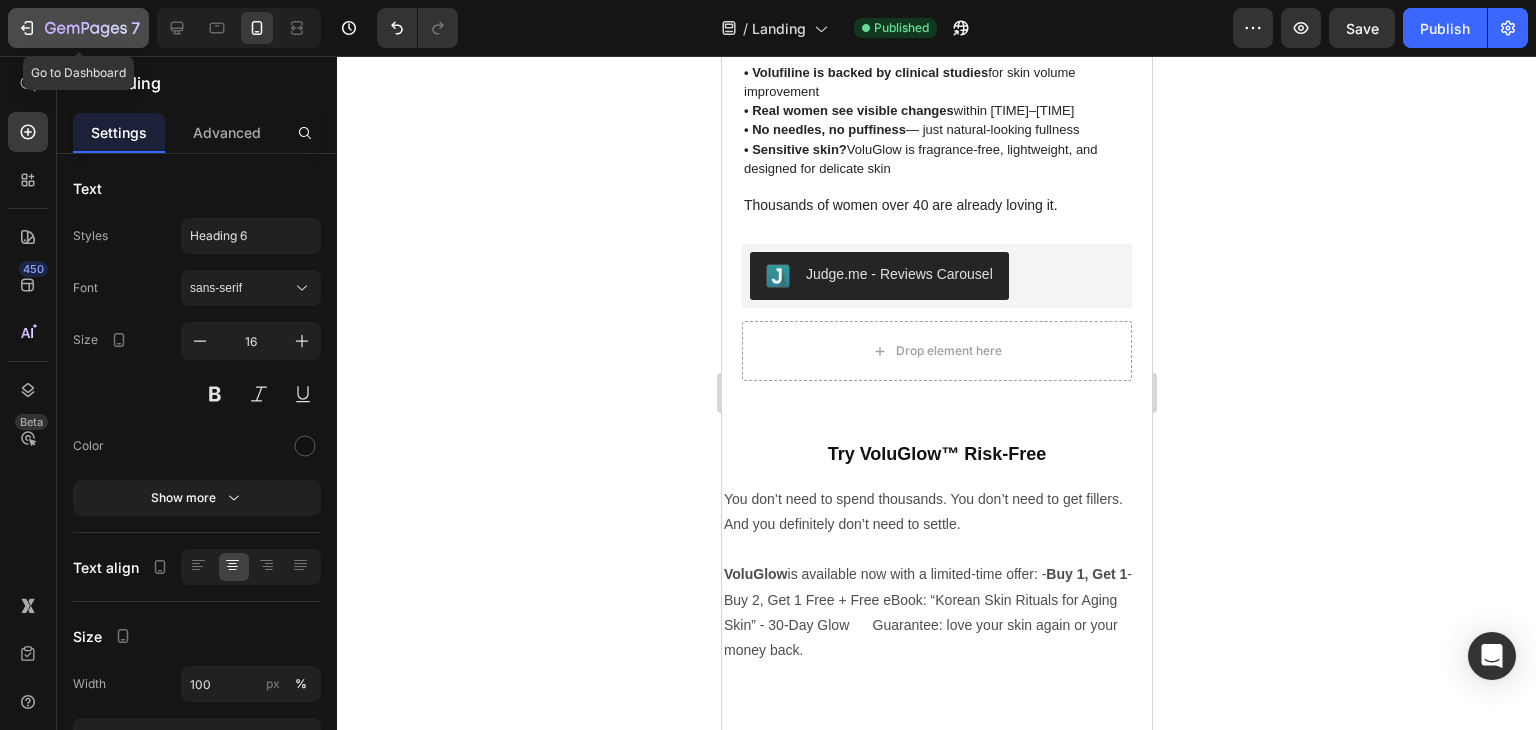 click on "7" 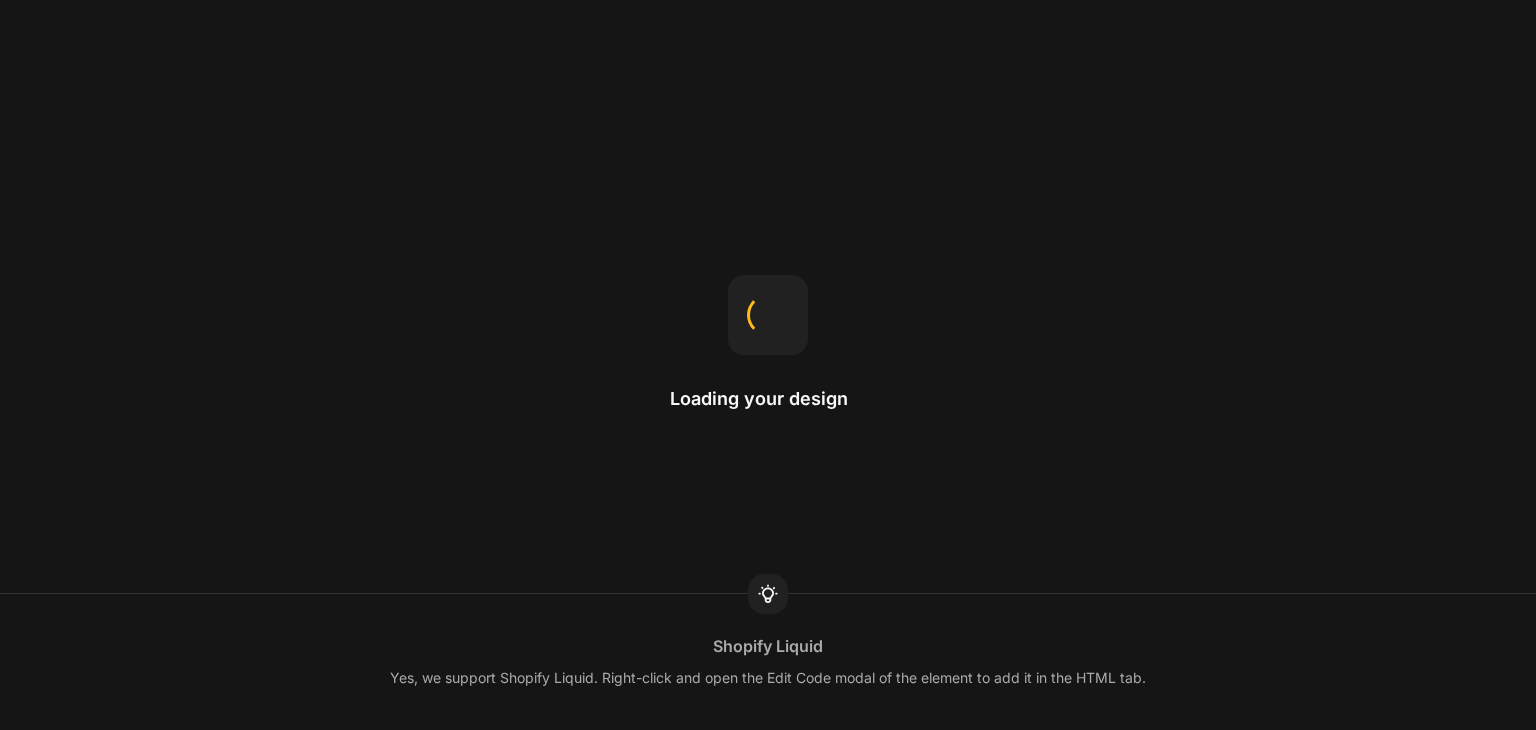 scroll, scrollTop: 0, scrollLeft: 0, axis: both 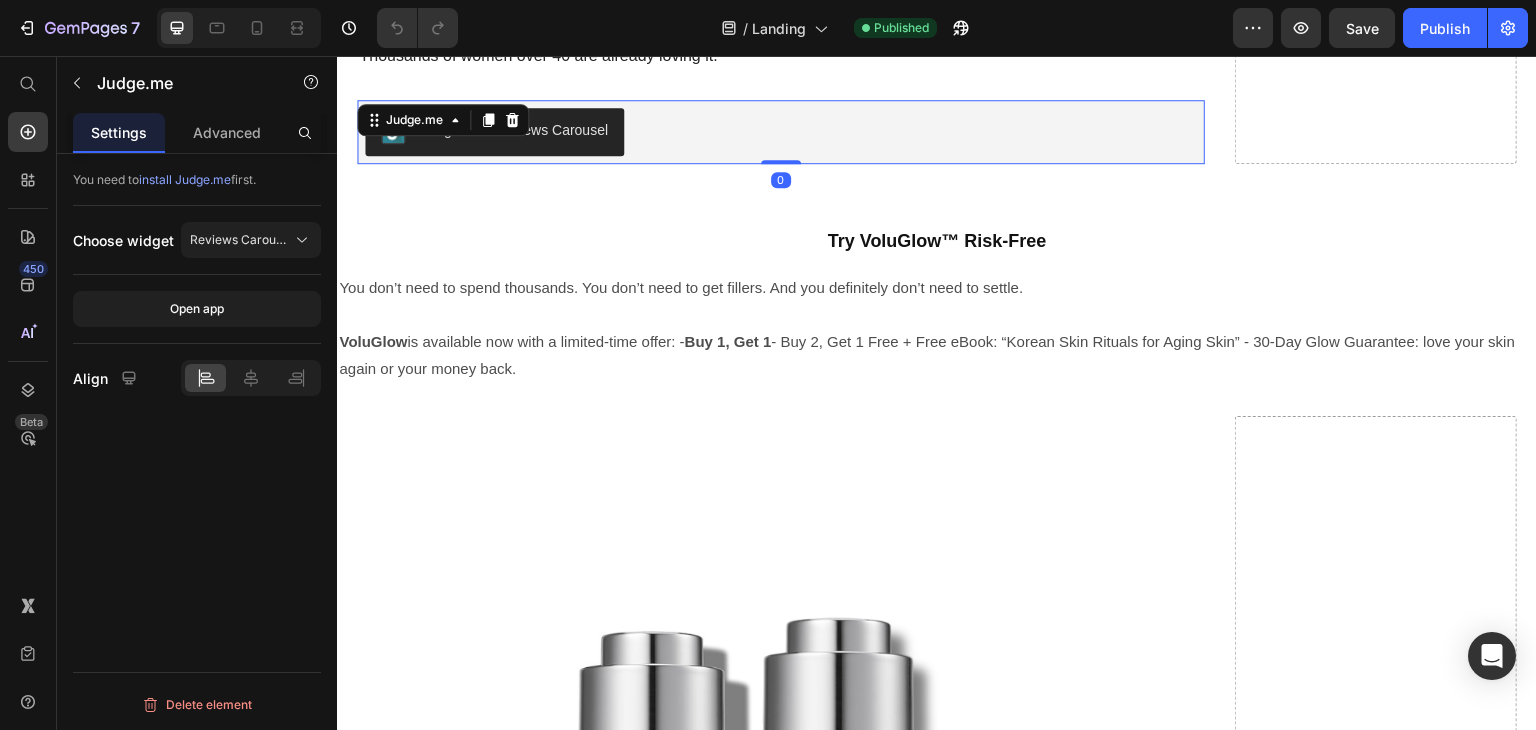 click on "Judge.me - Reviews Carousel" at bounding box center (514, 130) 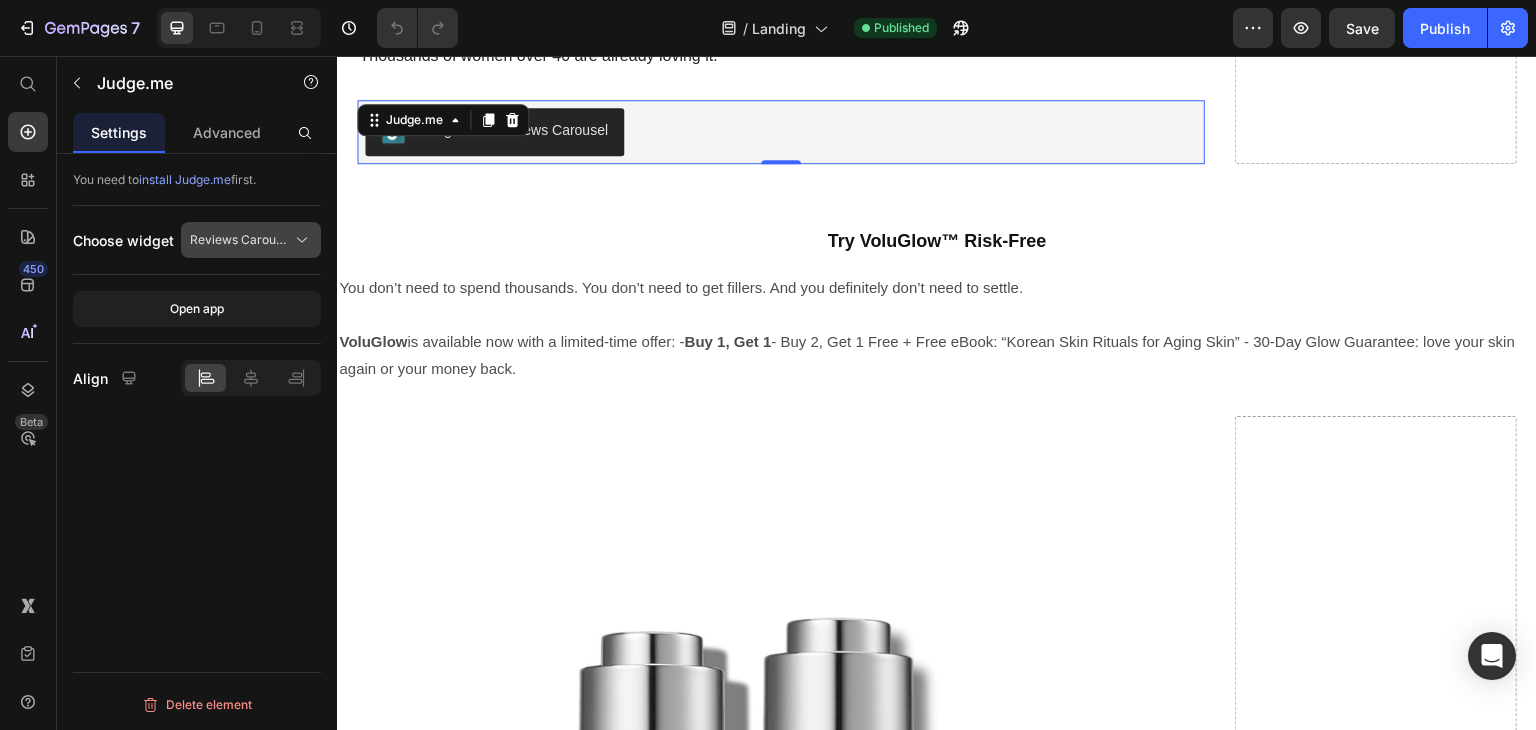 click on "Reviews Carousel" at bounding box center (239, 240) 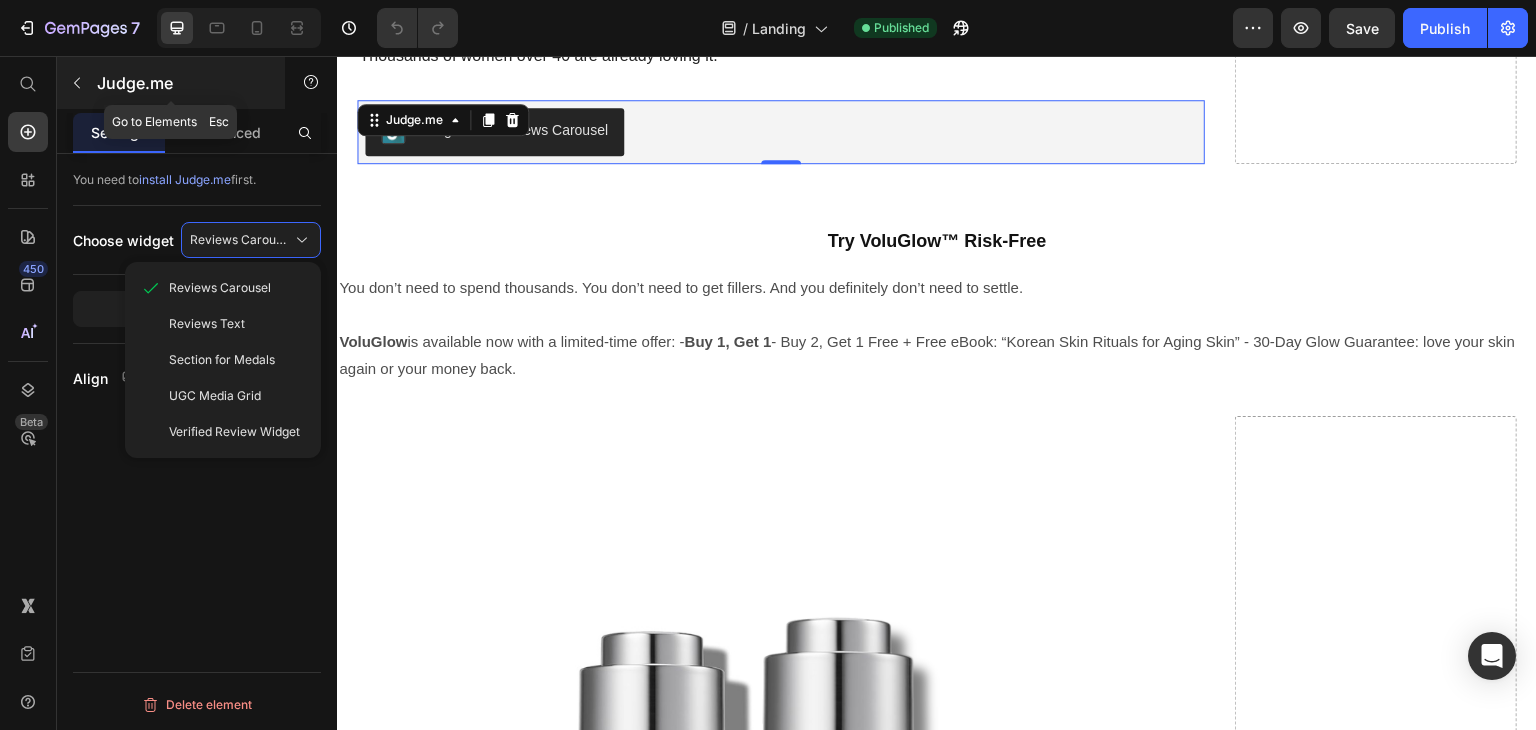 click 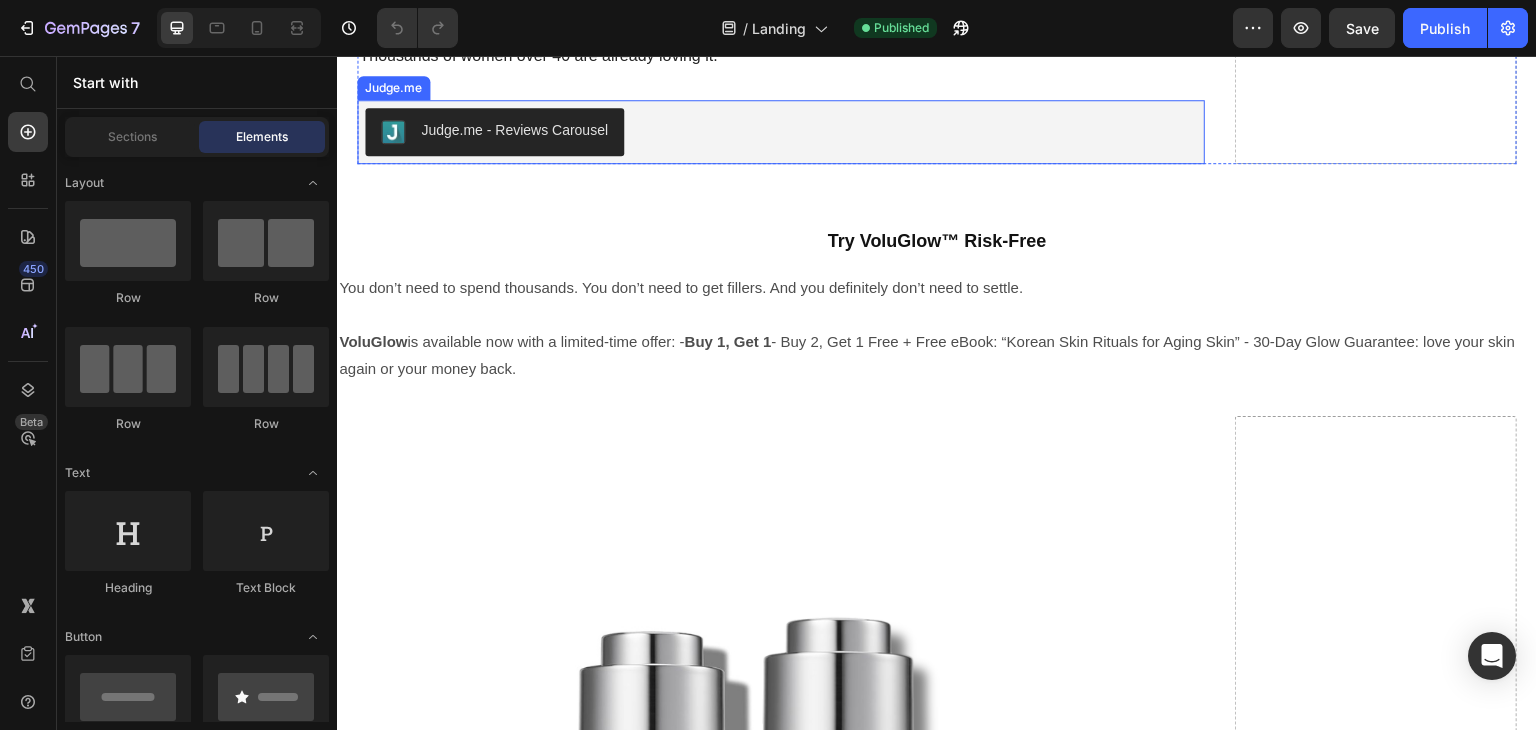 click on "Judge.me - Reviews Carousel" at bounding box center [514, 130] 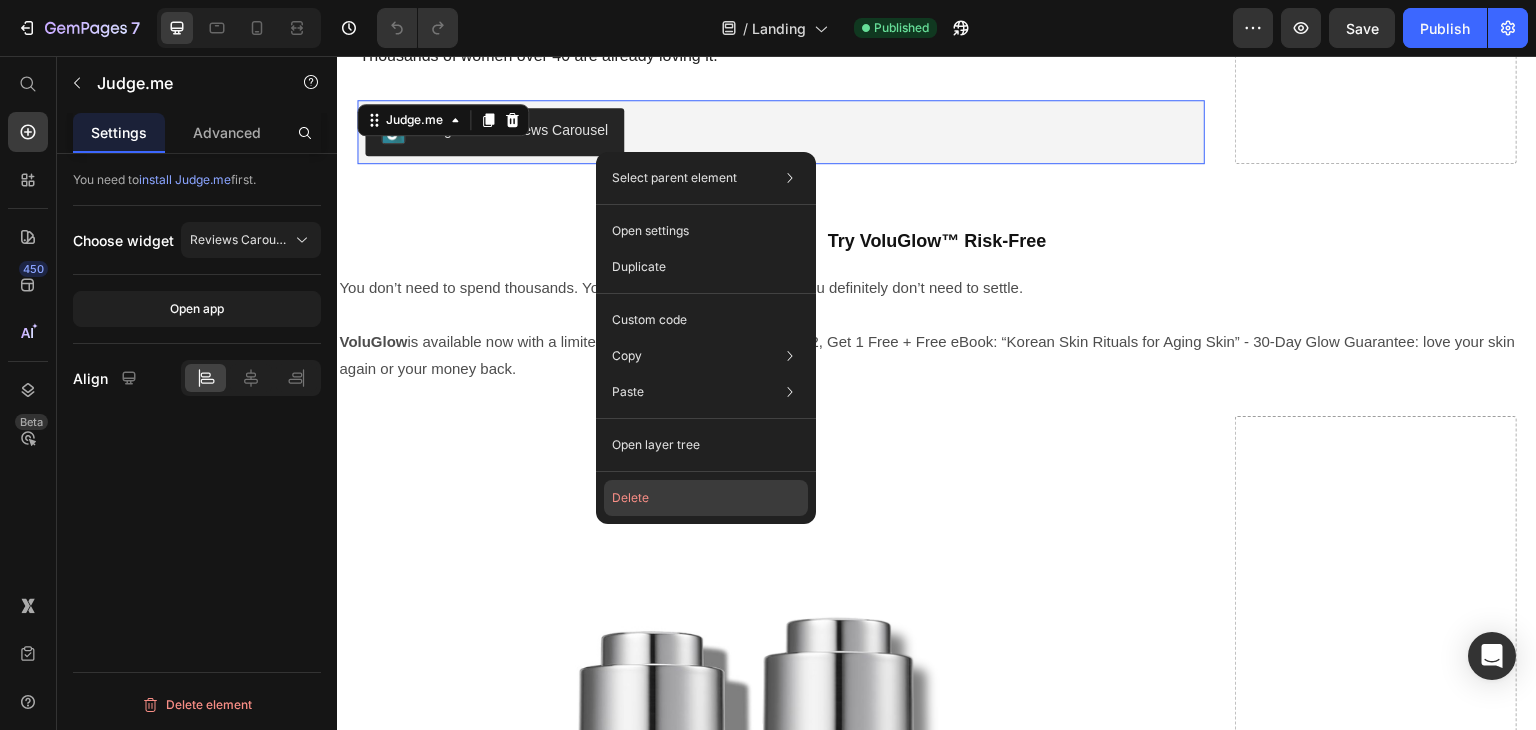 click on "Delete" 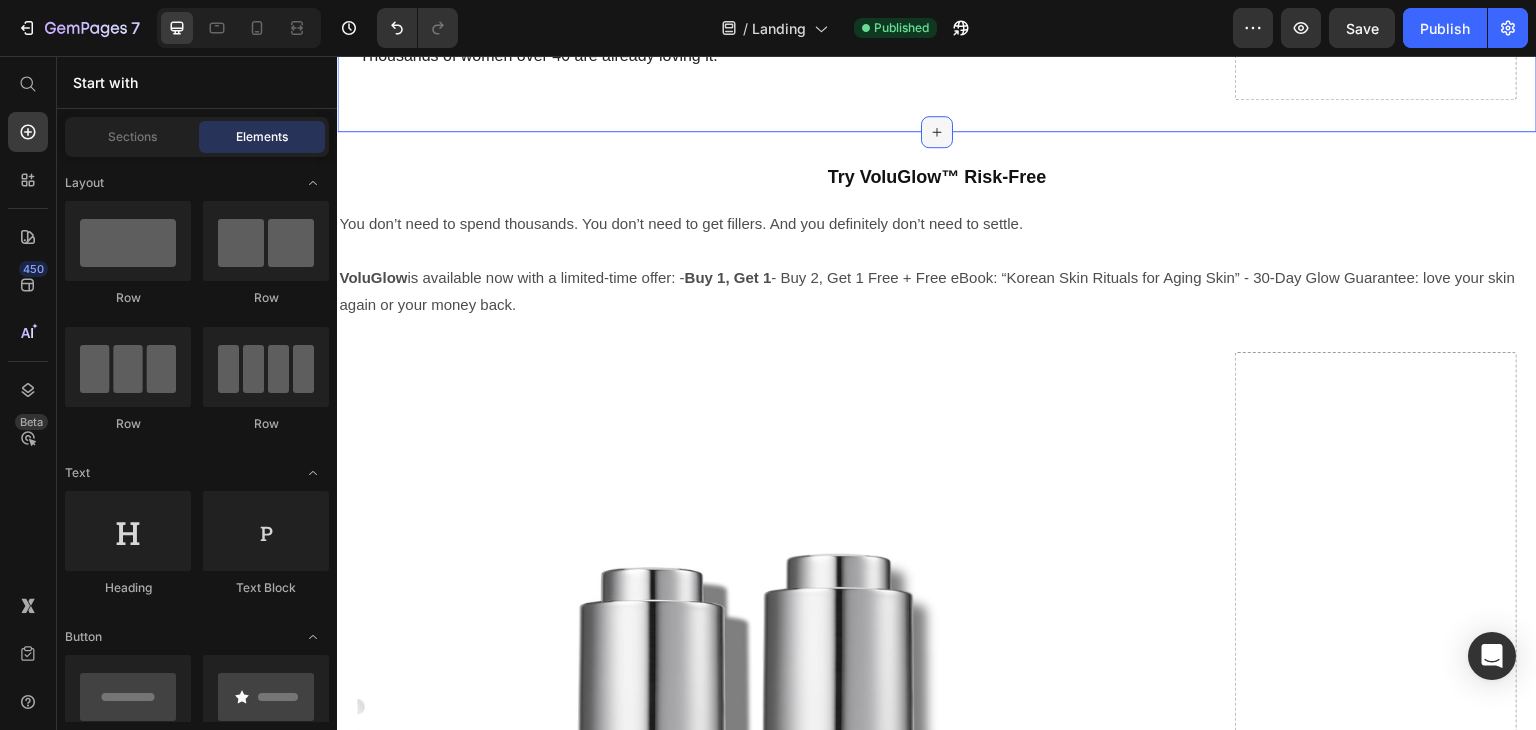 click 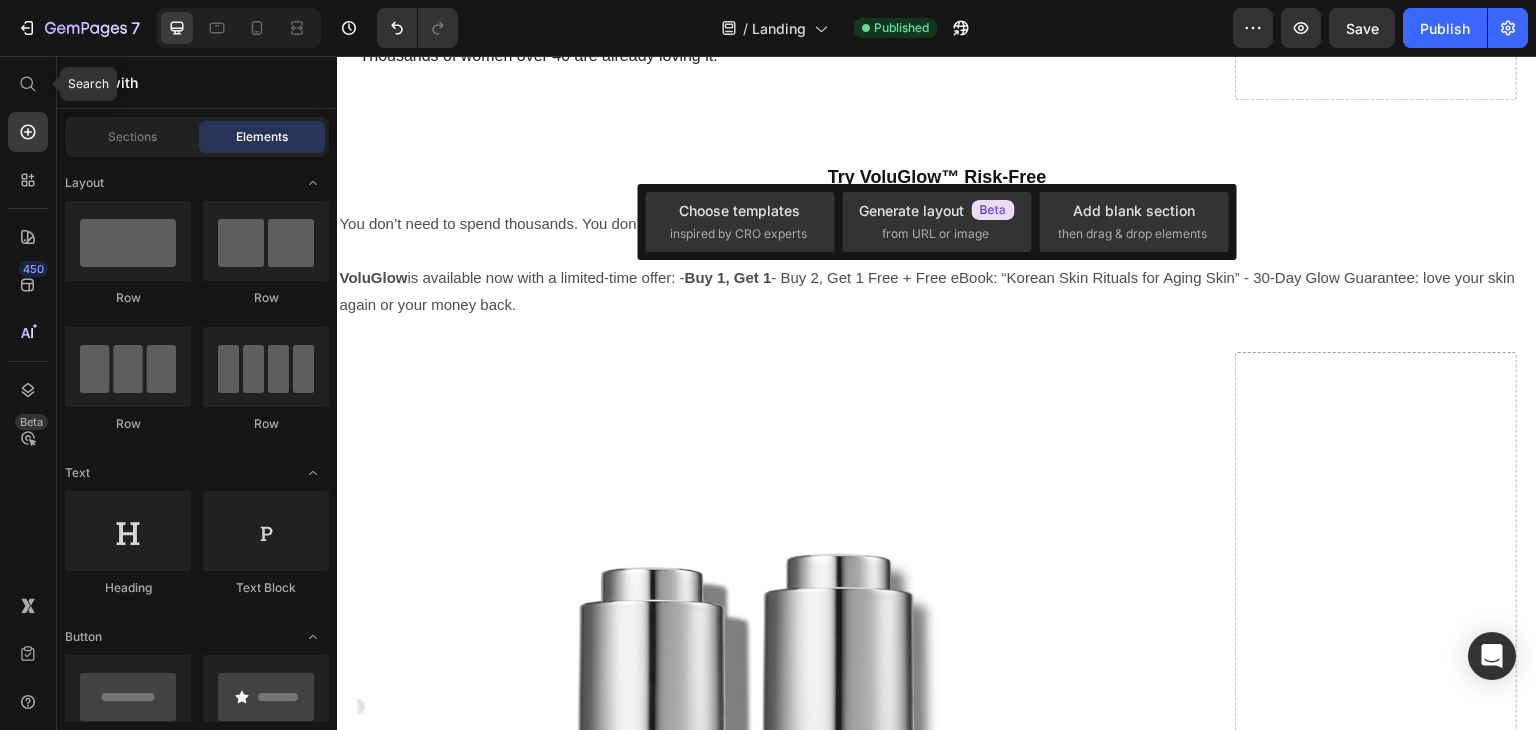 click on "Search 450 Beta" at bounding box center [28, 325] 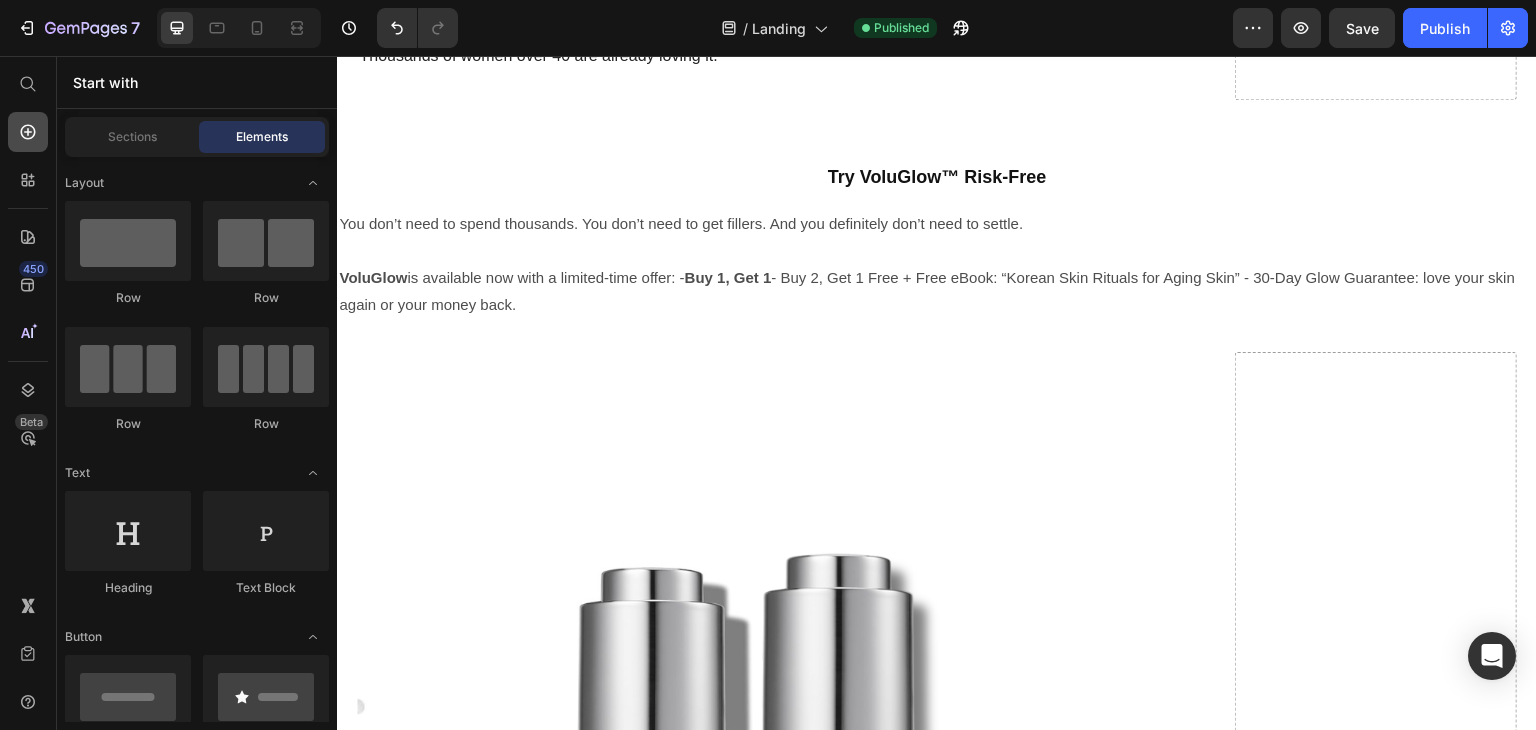 click 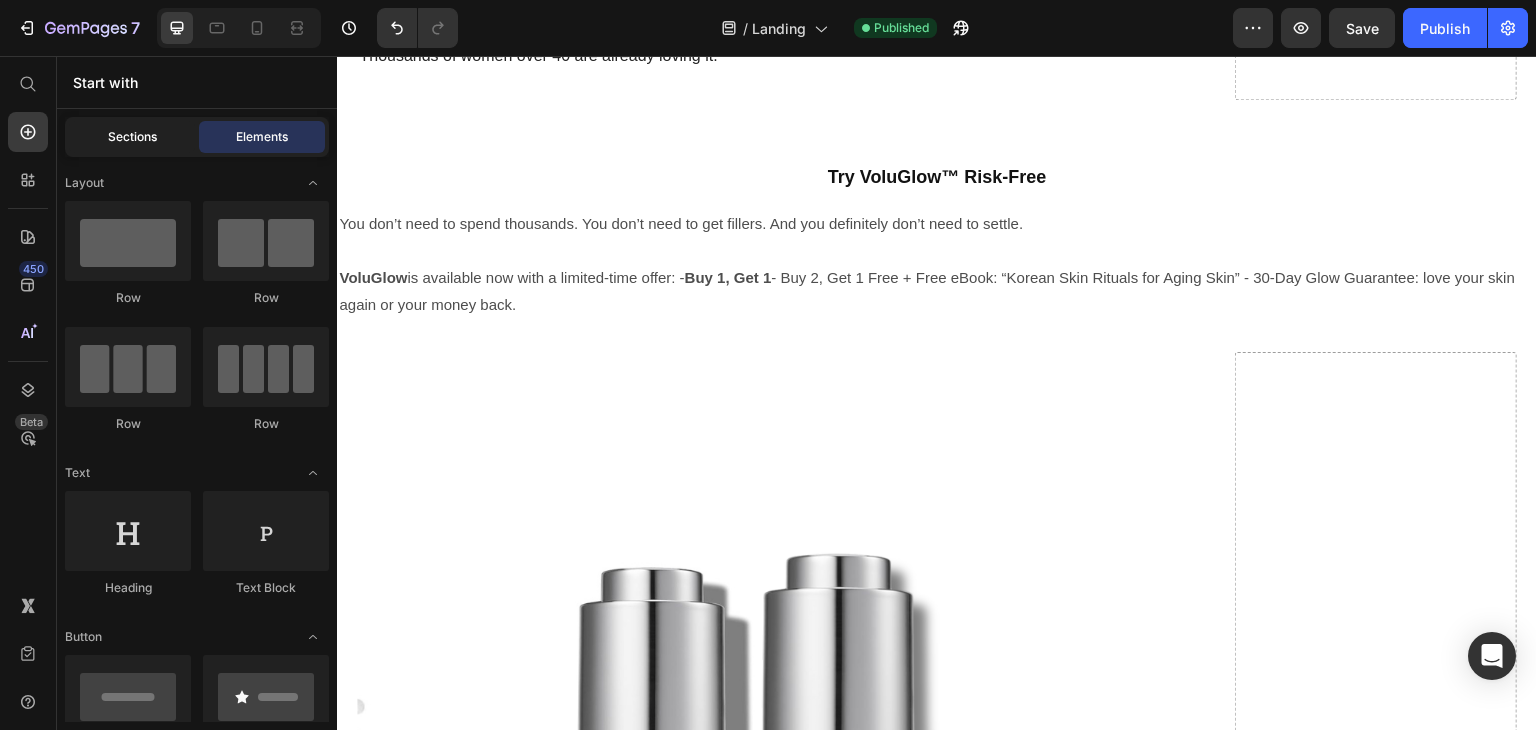 click on "Sections" at bounding box center (132, 137) 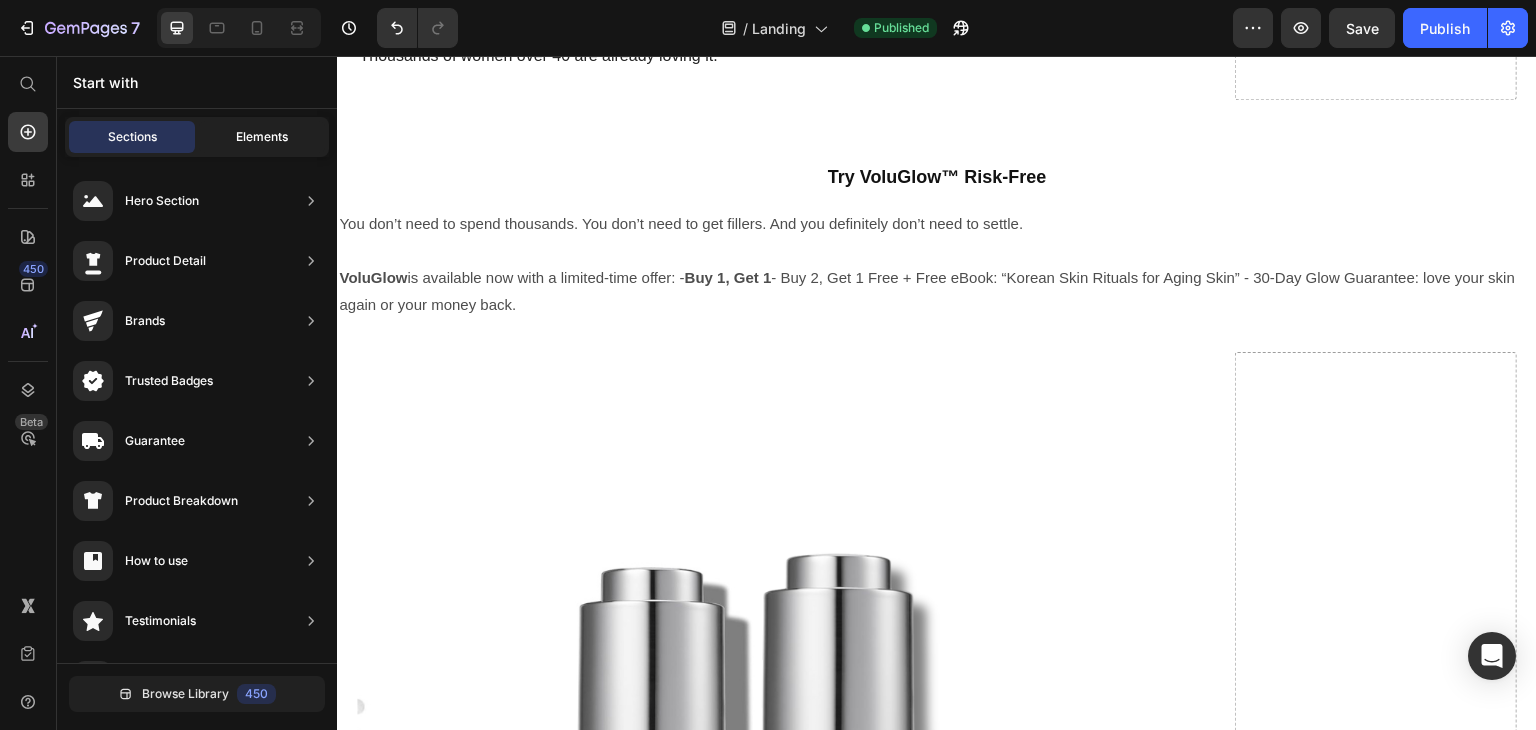 click on "Elements" 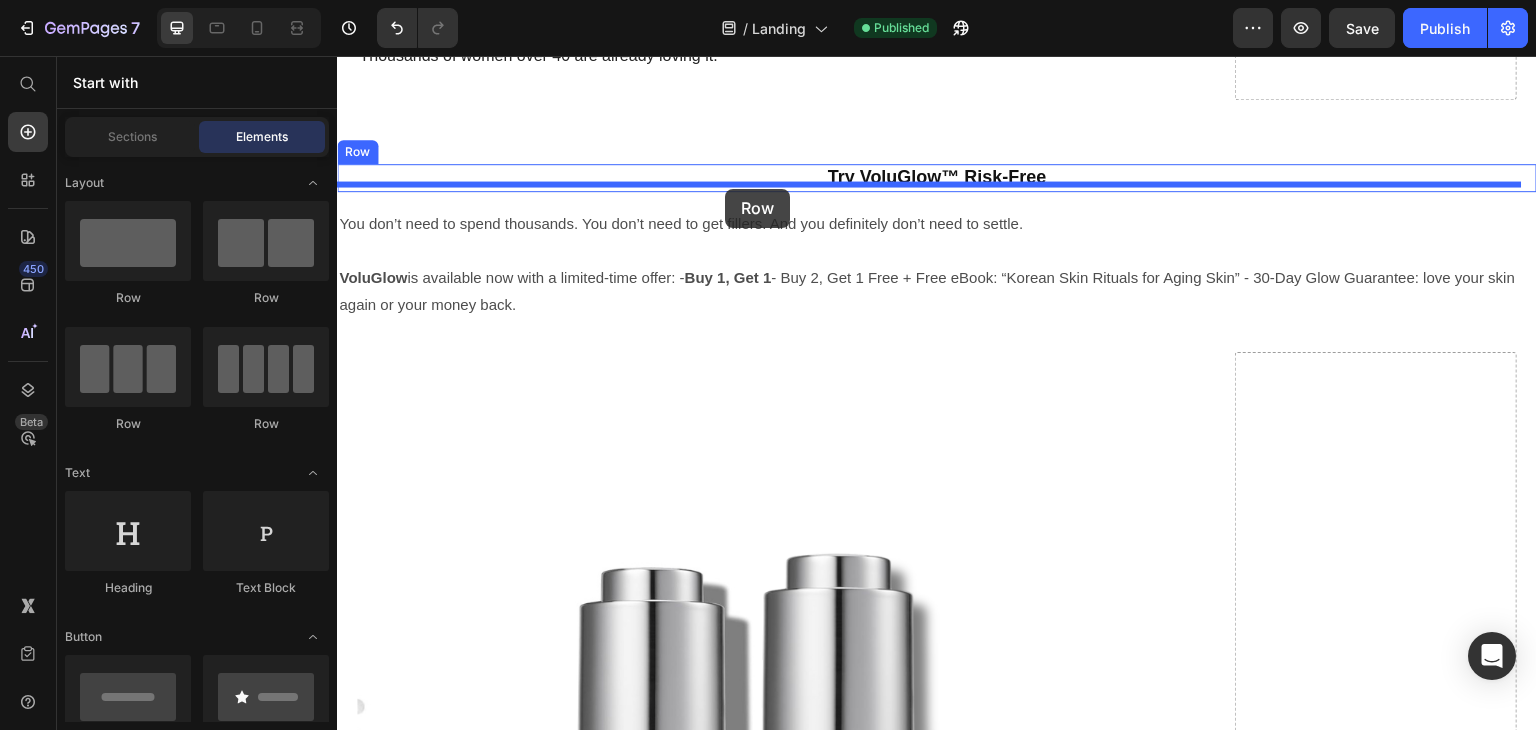 drag, startPoint x: 503, startPoint y: 290, endPoint x: 729, endPoint y: 183, distance: 250.04999 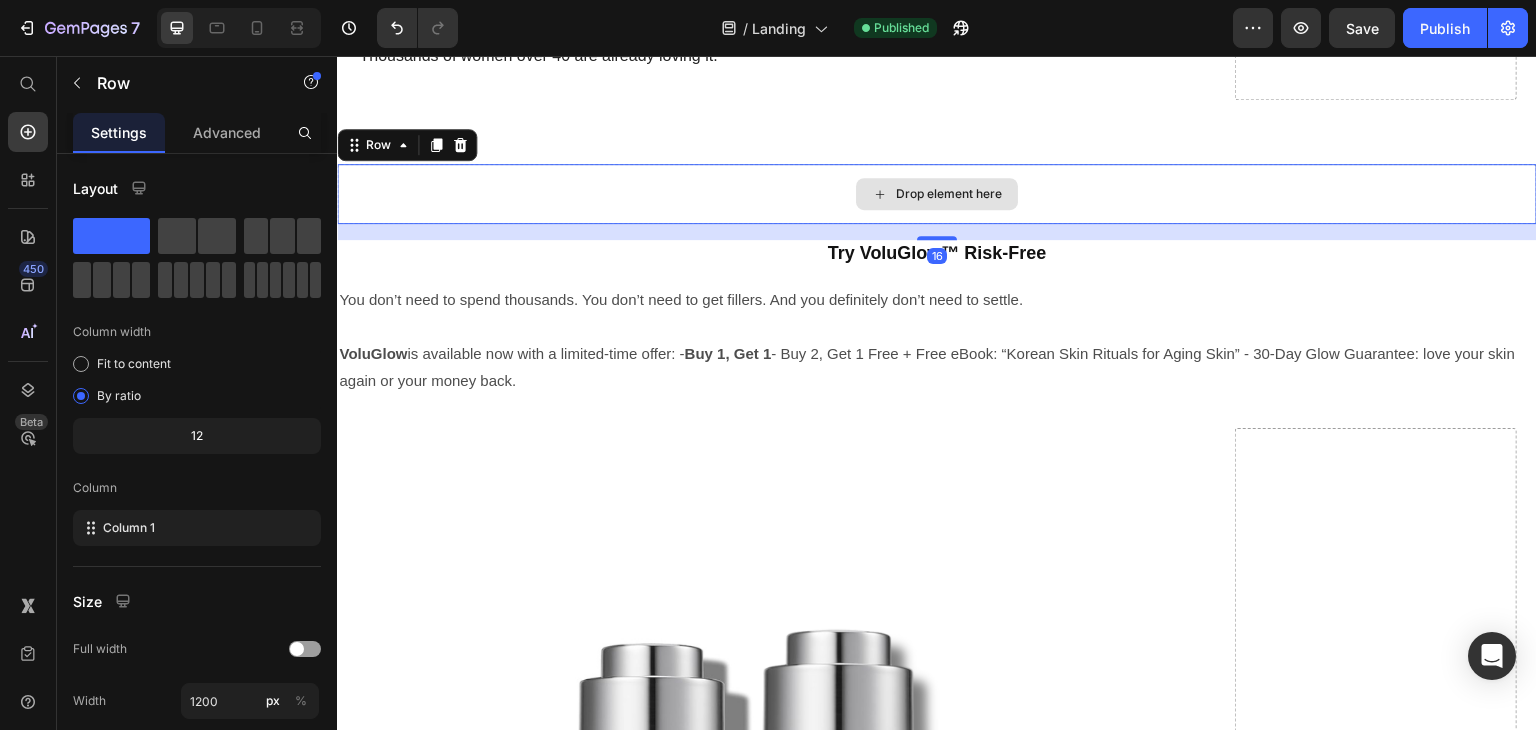 click on "Drop element here" at bounding box center (937, 194) 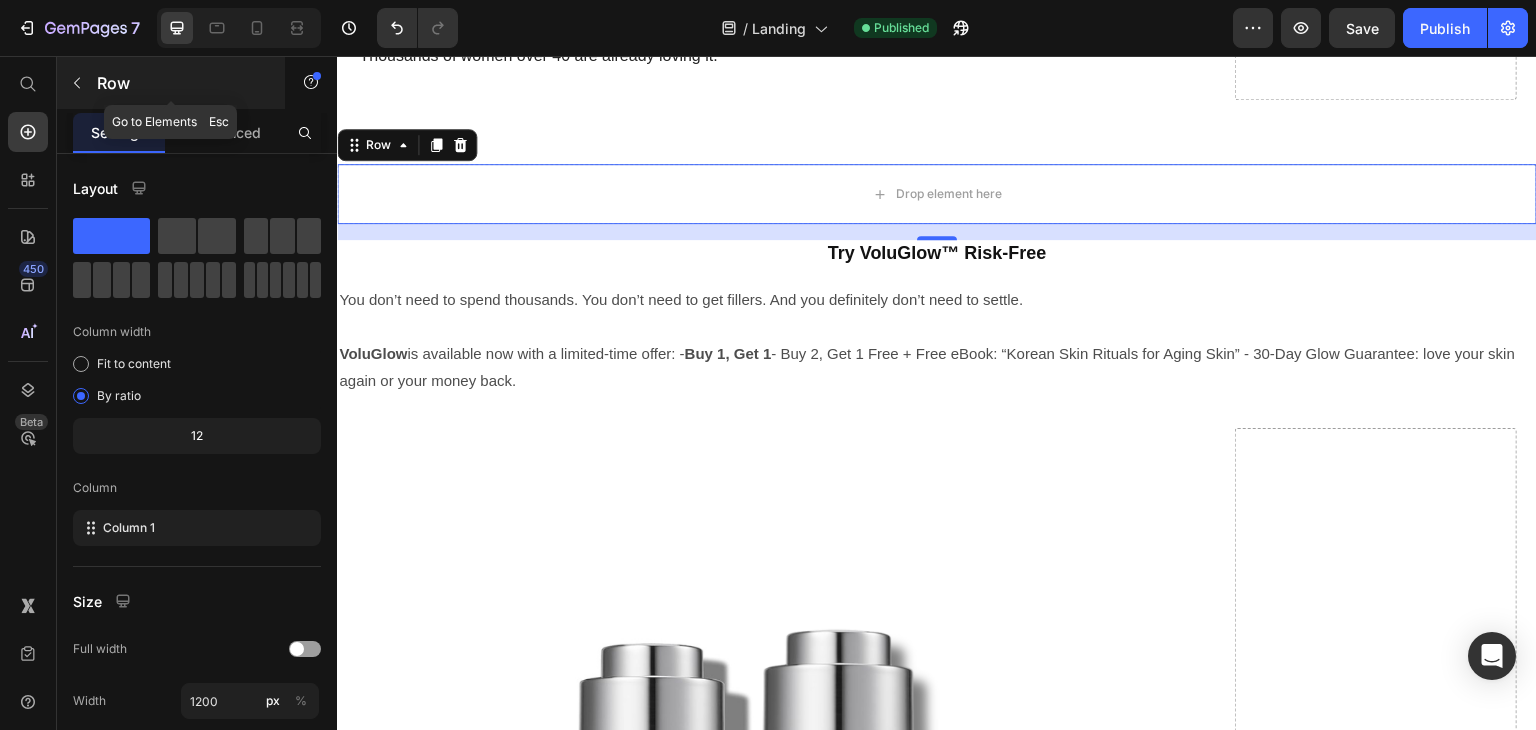 click 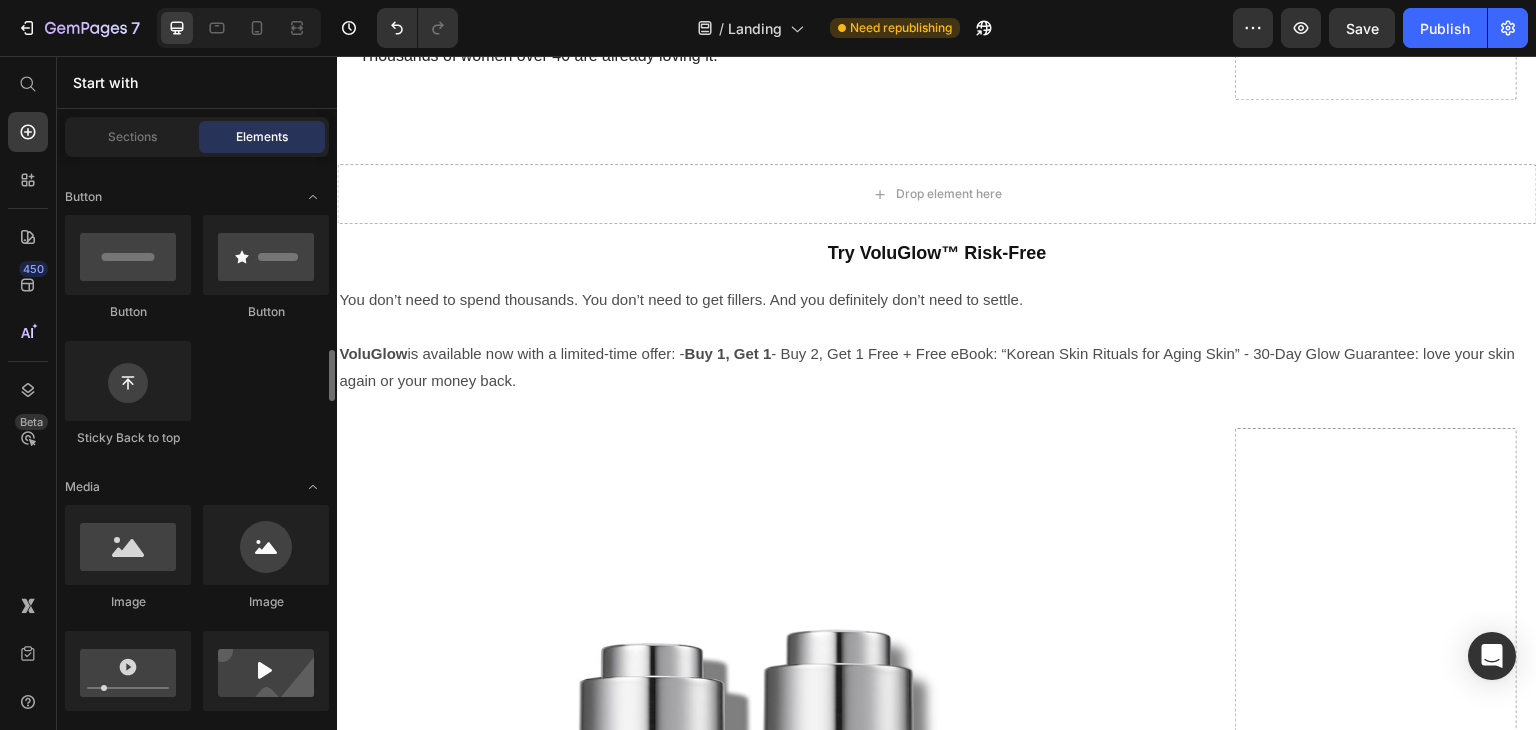 scroll, scrollTop: 580, scrollLeft: 0, axis: vertical 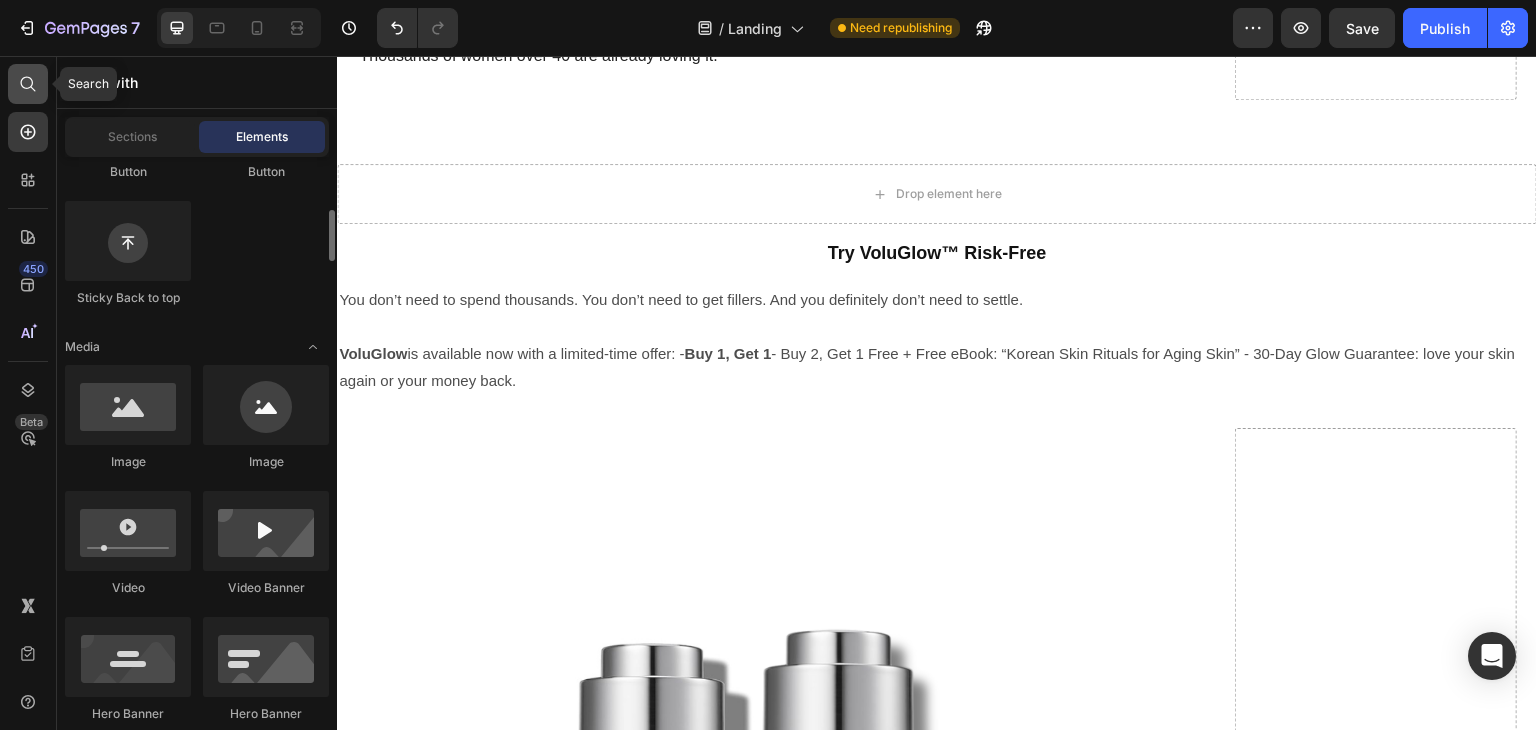 click 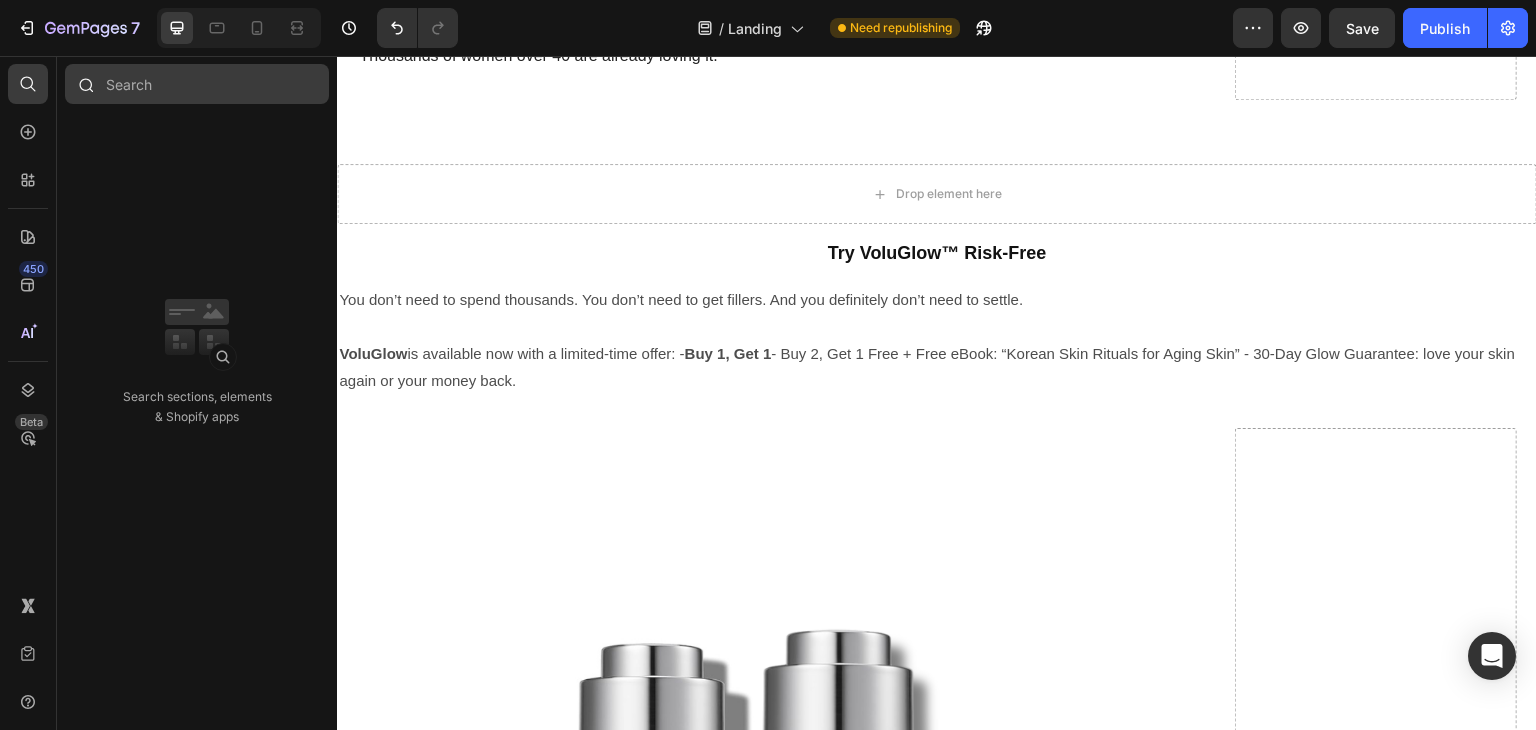 type on "g" 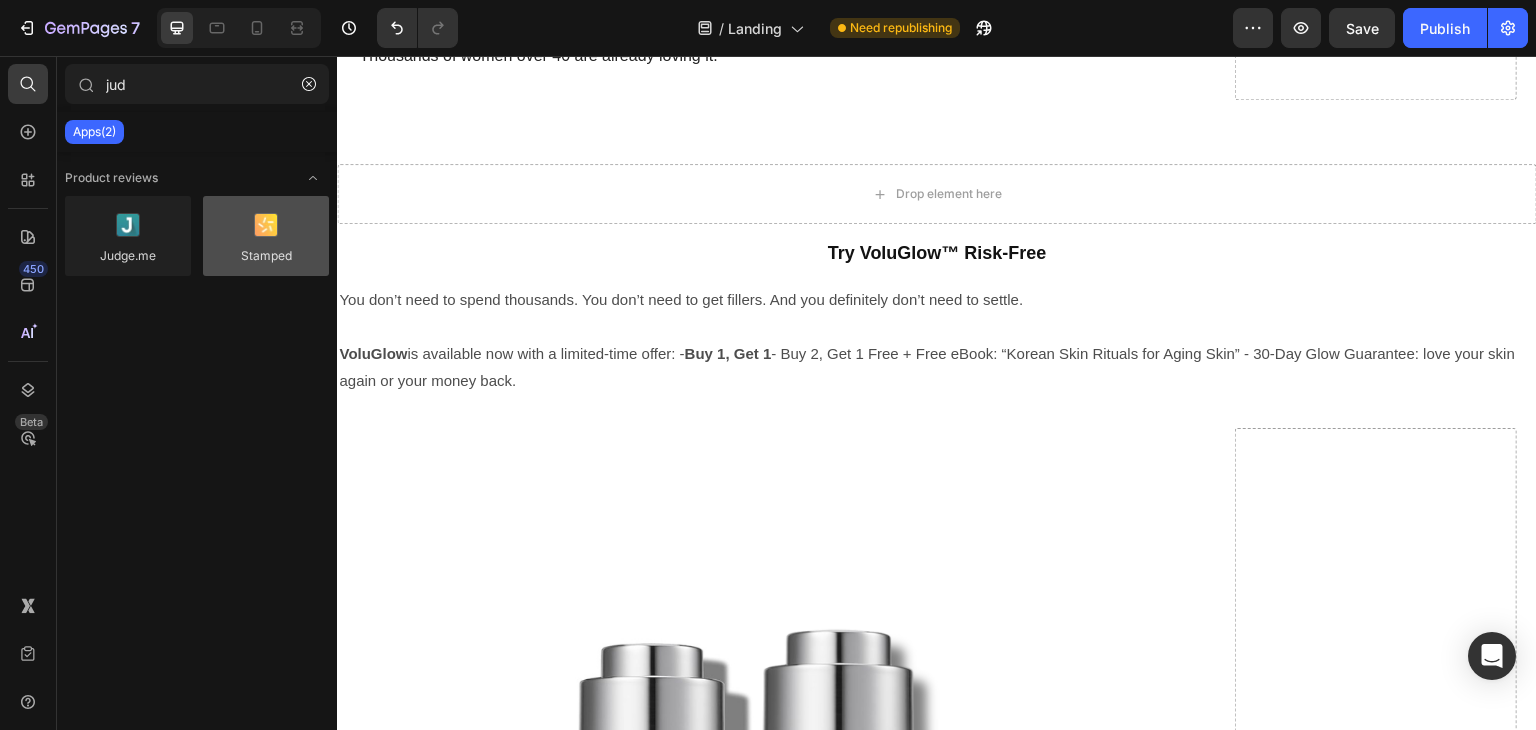 type on "jud" 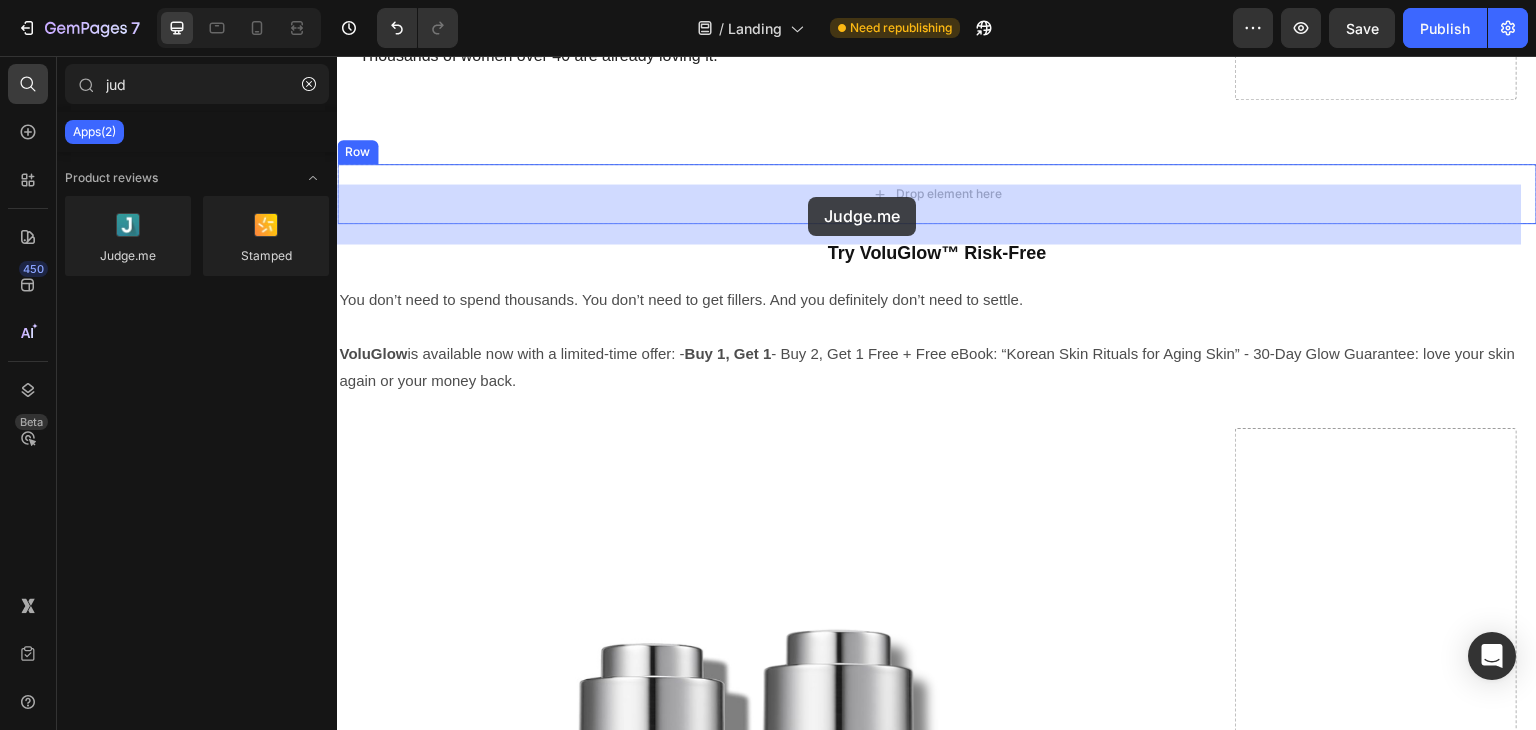 drag, startPoint x: 566, startPoint y: 292, endPoint x: 808, endPoint y: 197, distance: 259.97885 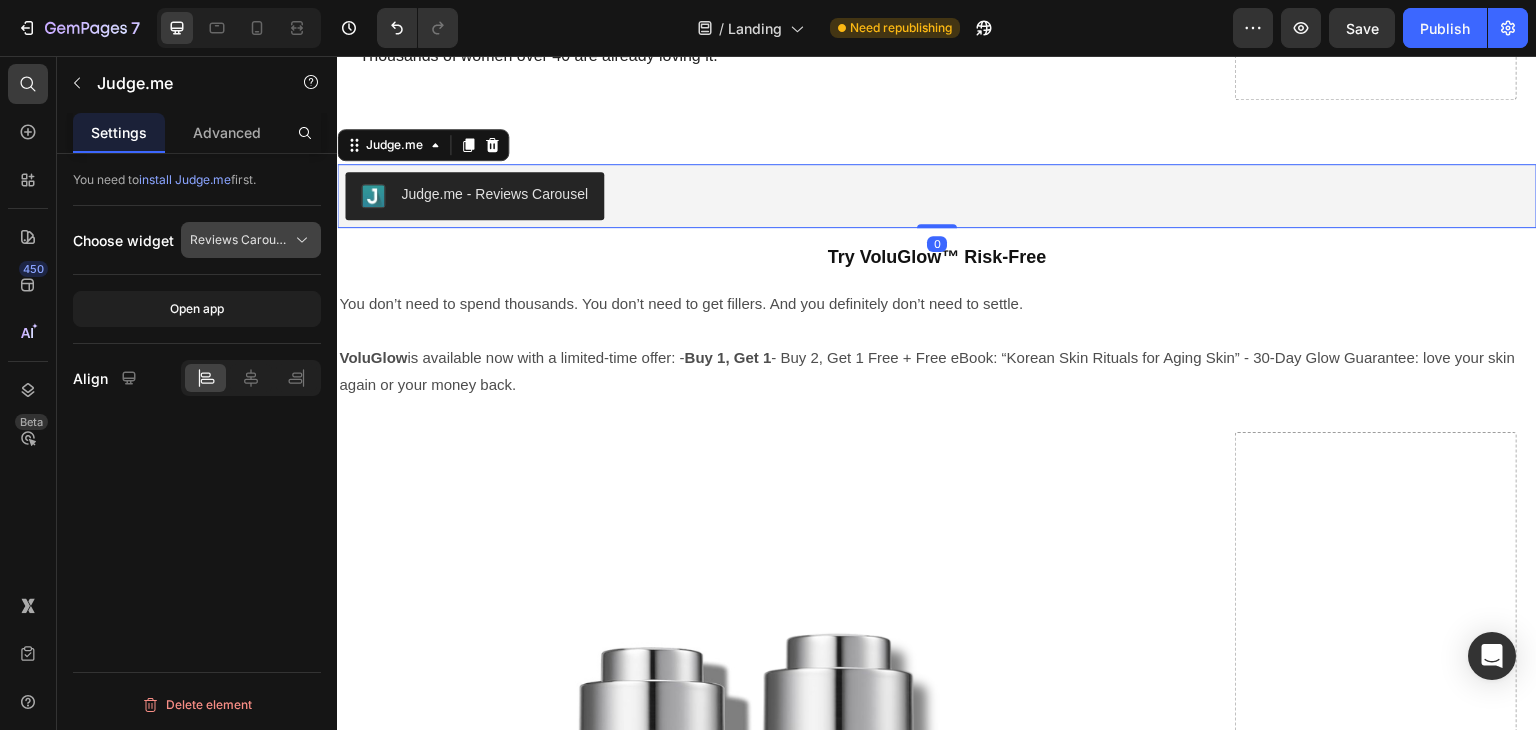 click on "Reviews Carousel" at bounding box center [239, 240] 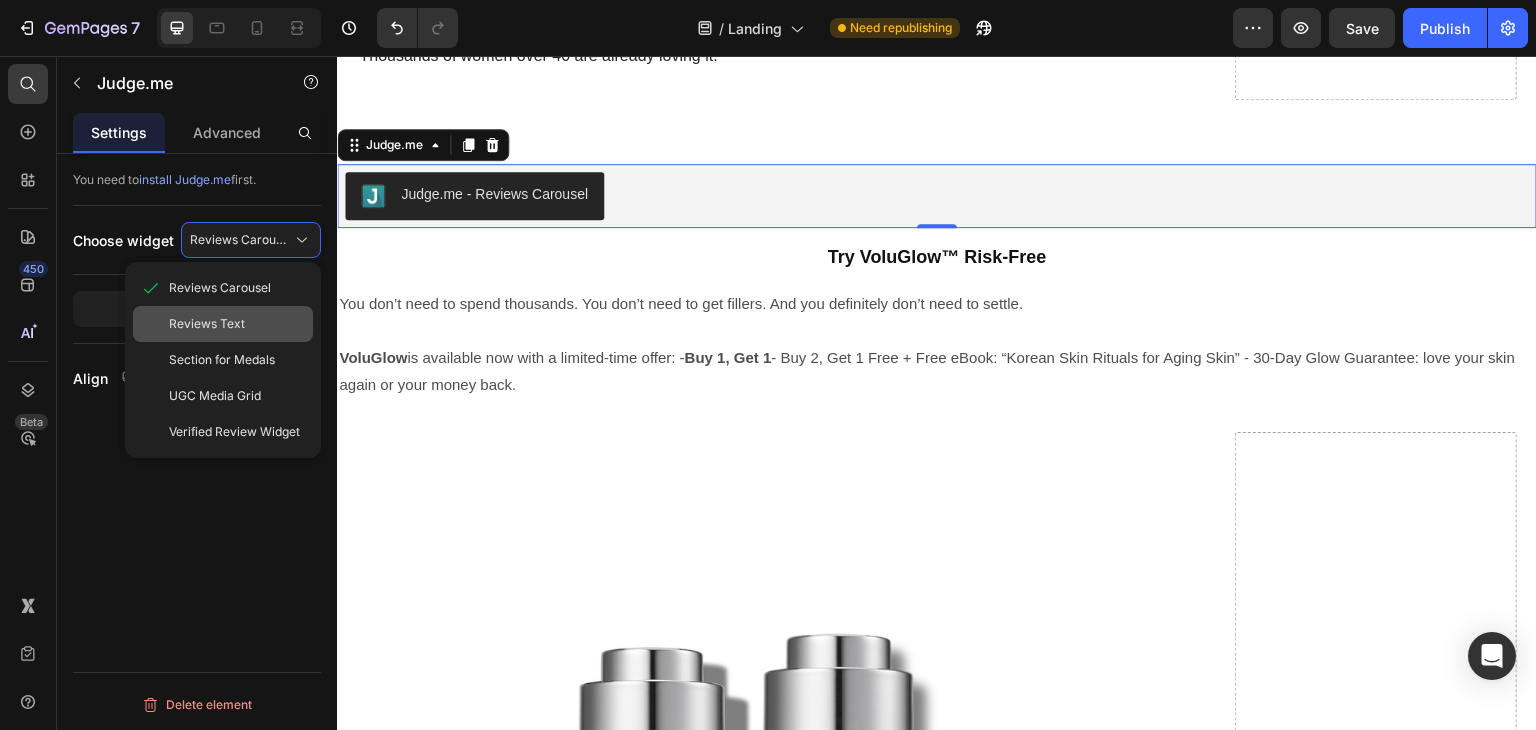 click on "Reviews Text" at bounding box center (207, 324) 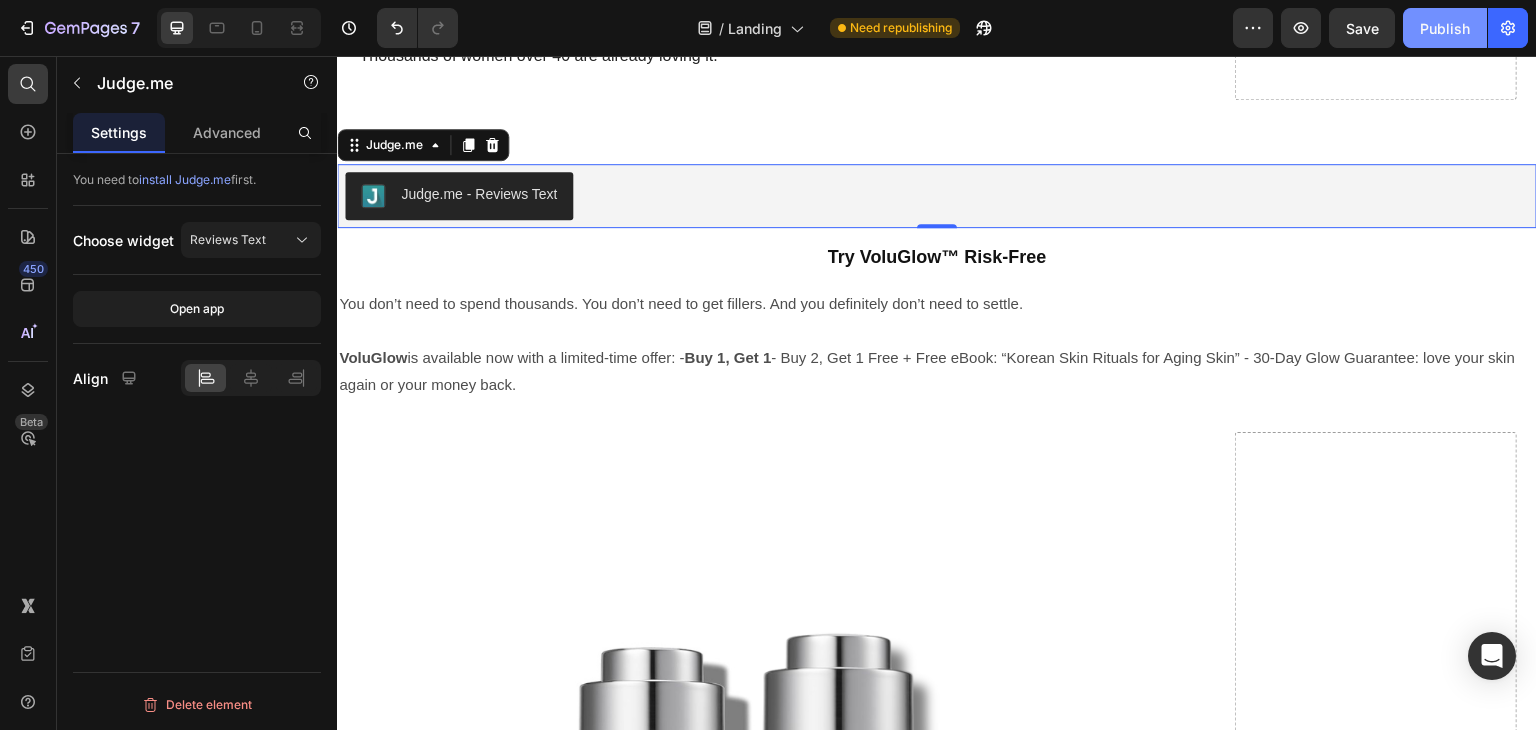 click on "Publish" 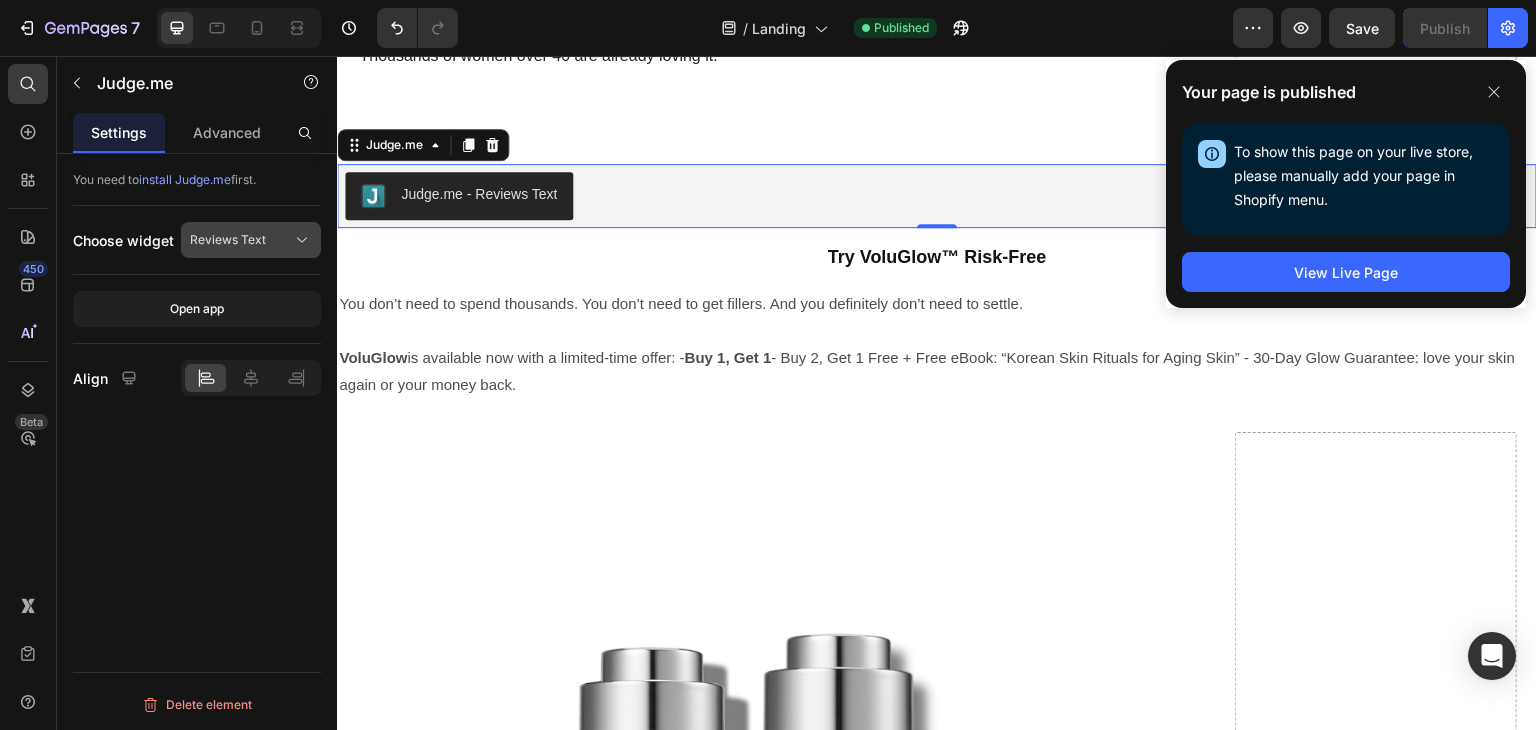 click 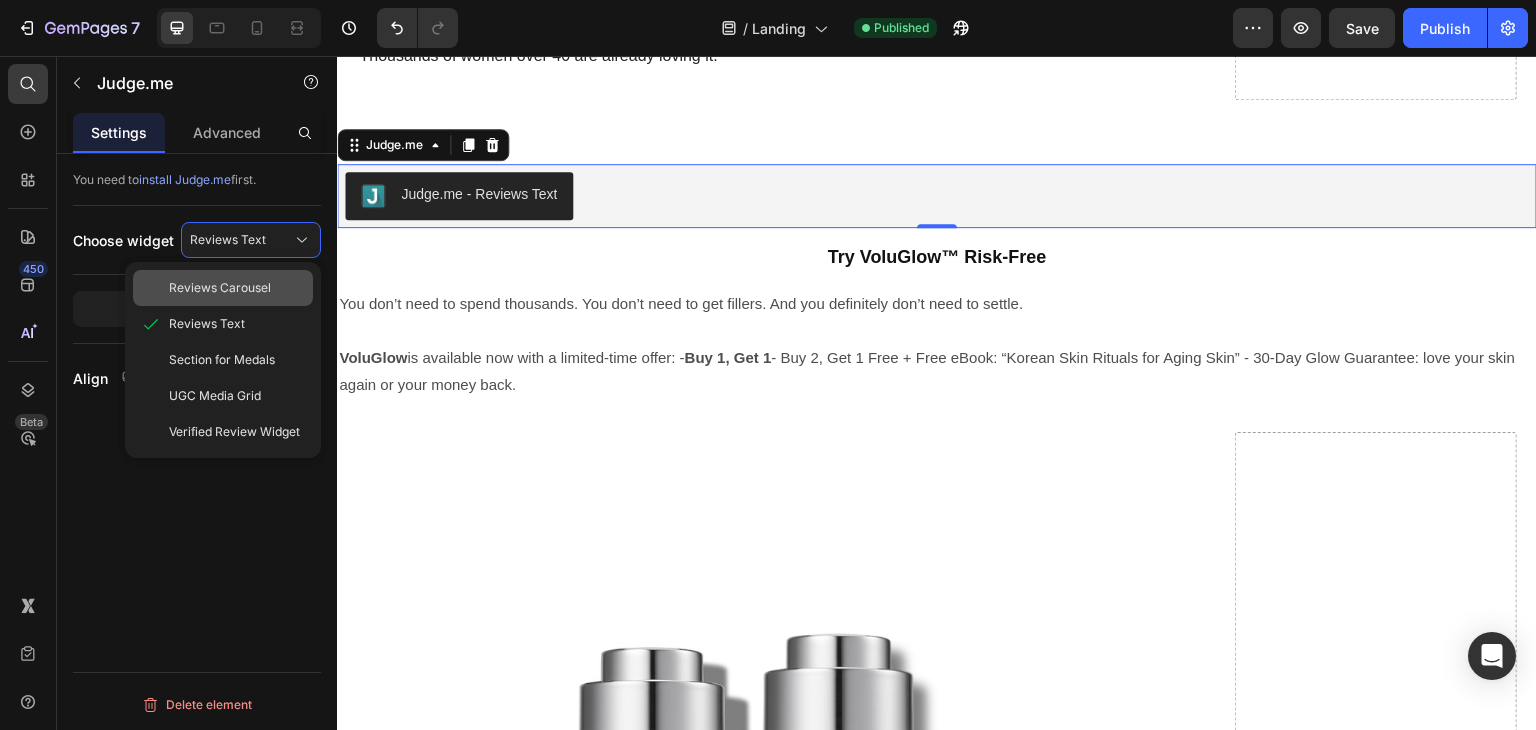 click on "Reviews Carousel" at bounding box center [220, 288] 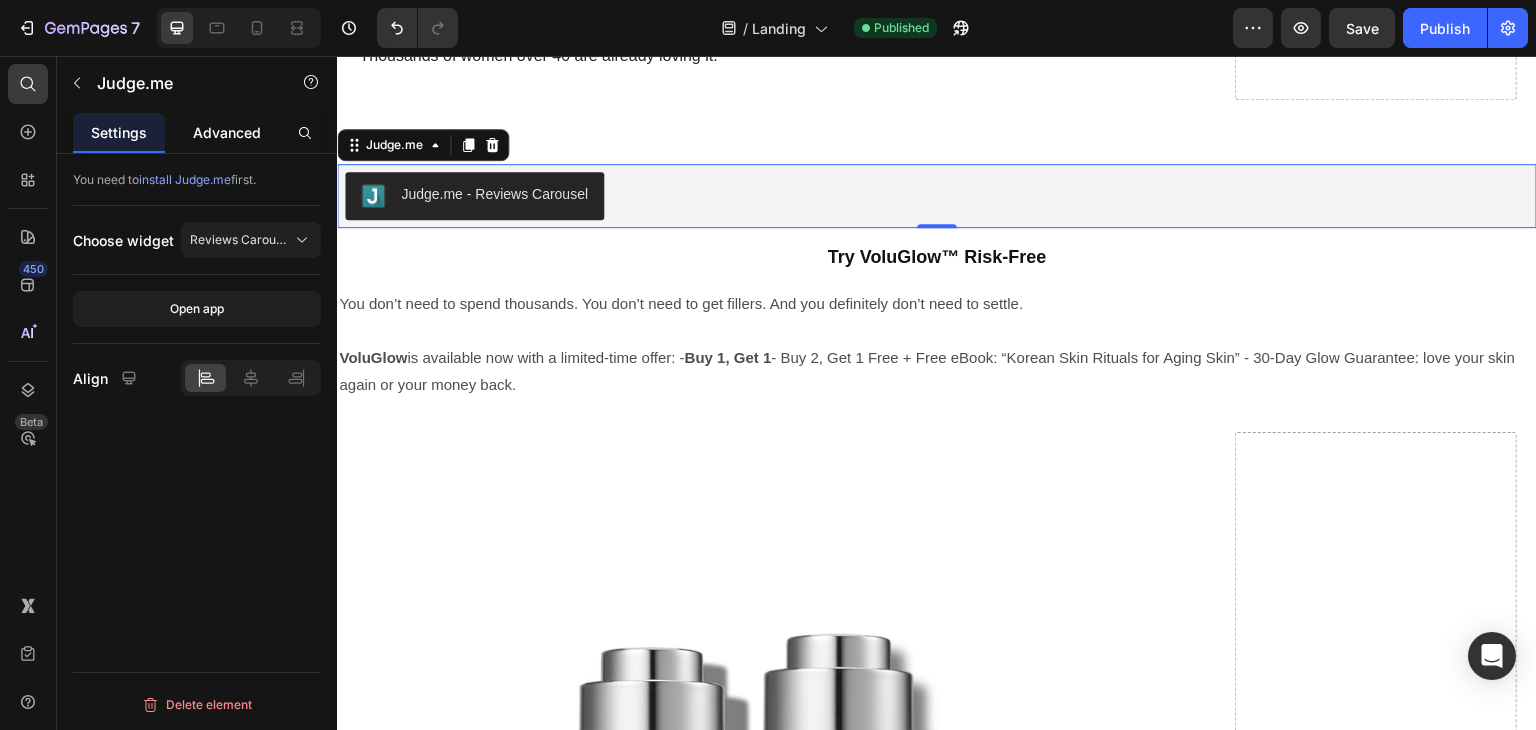 click on "Advanced" at bounding box center [227, 132] 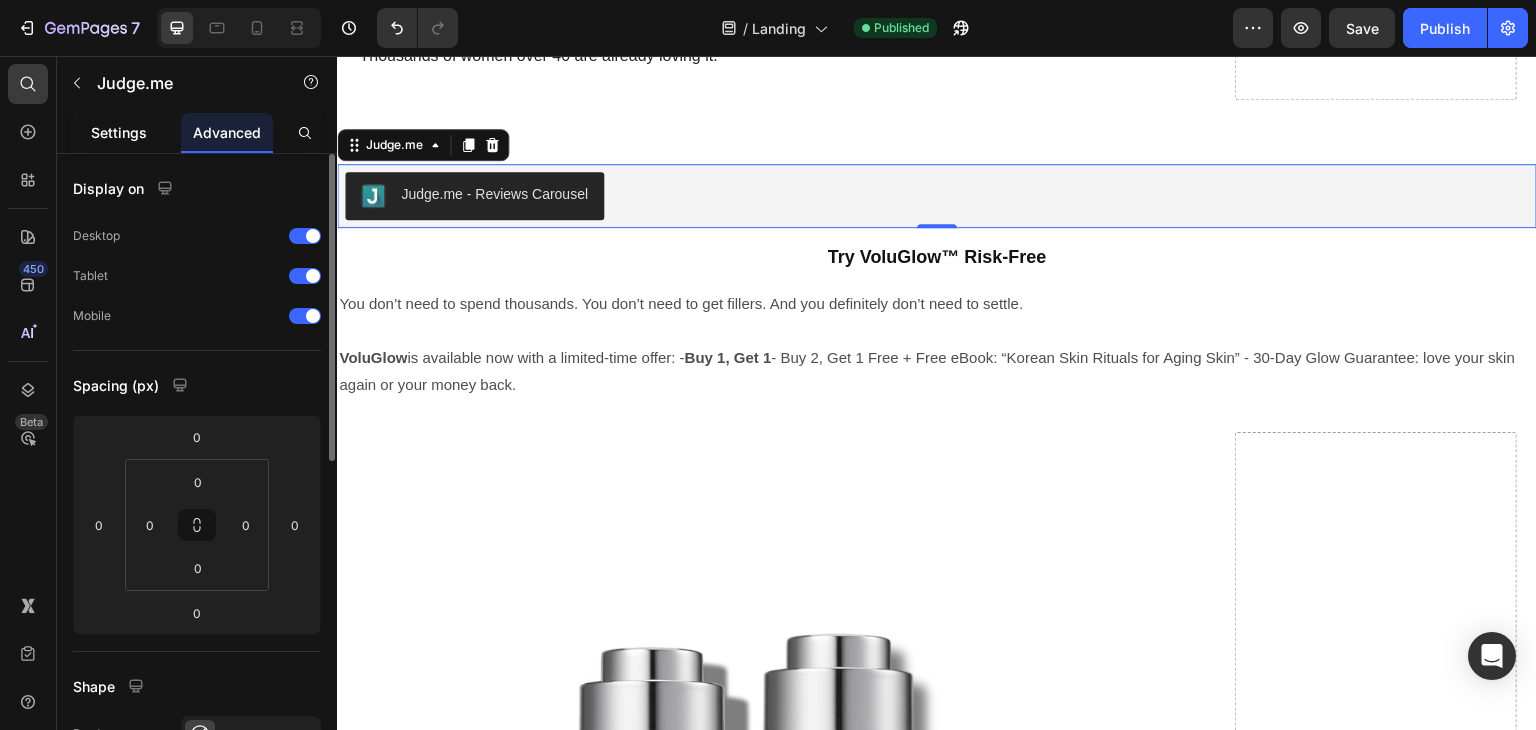 click on "Settings" at bounding box center (119, 132) 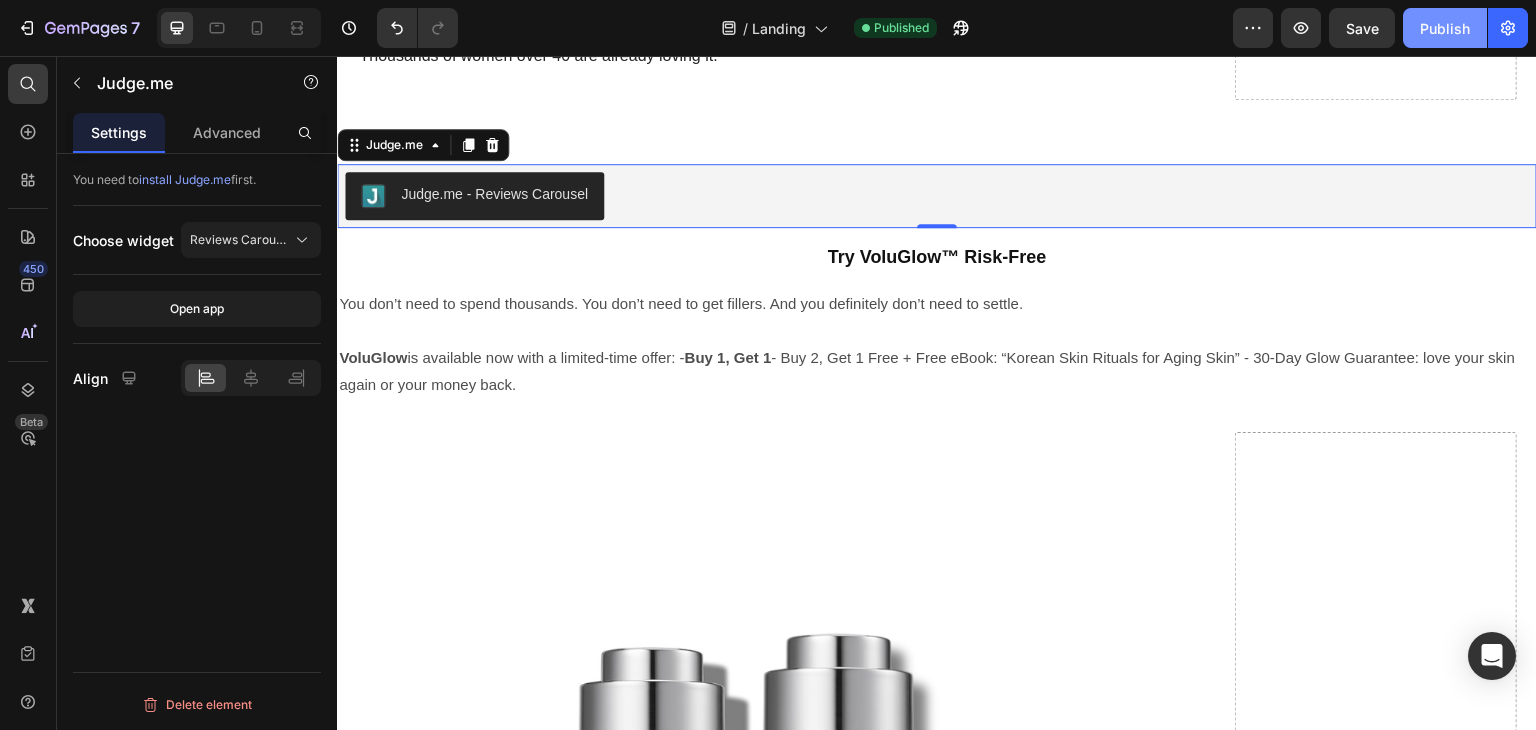 click on "Publish" 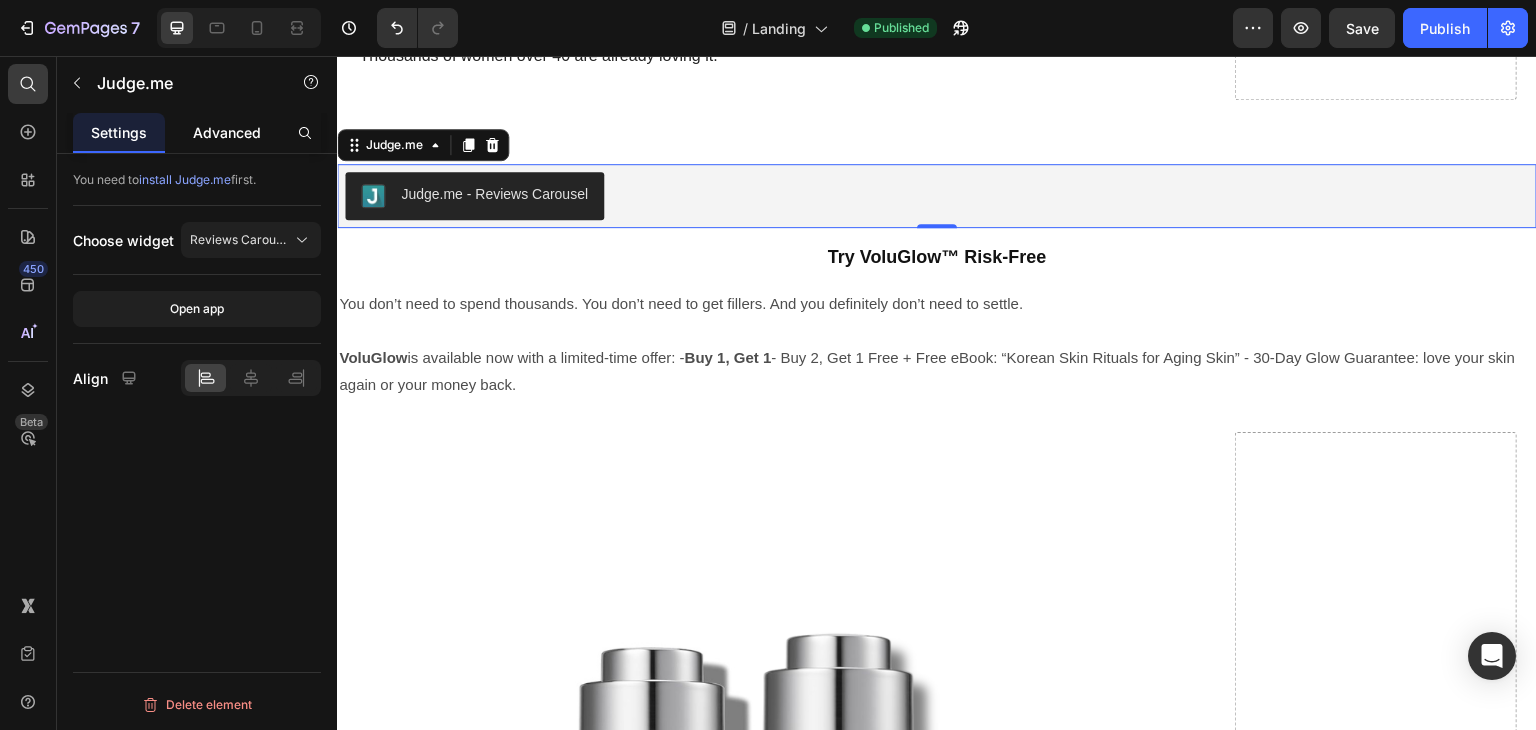 click on "Advanced" at bounding box center [227, 132] 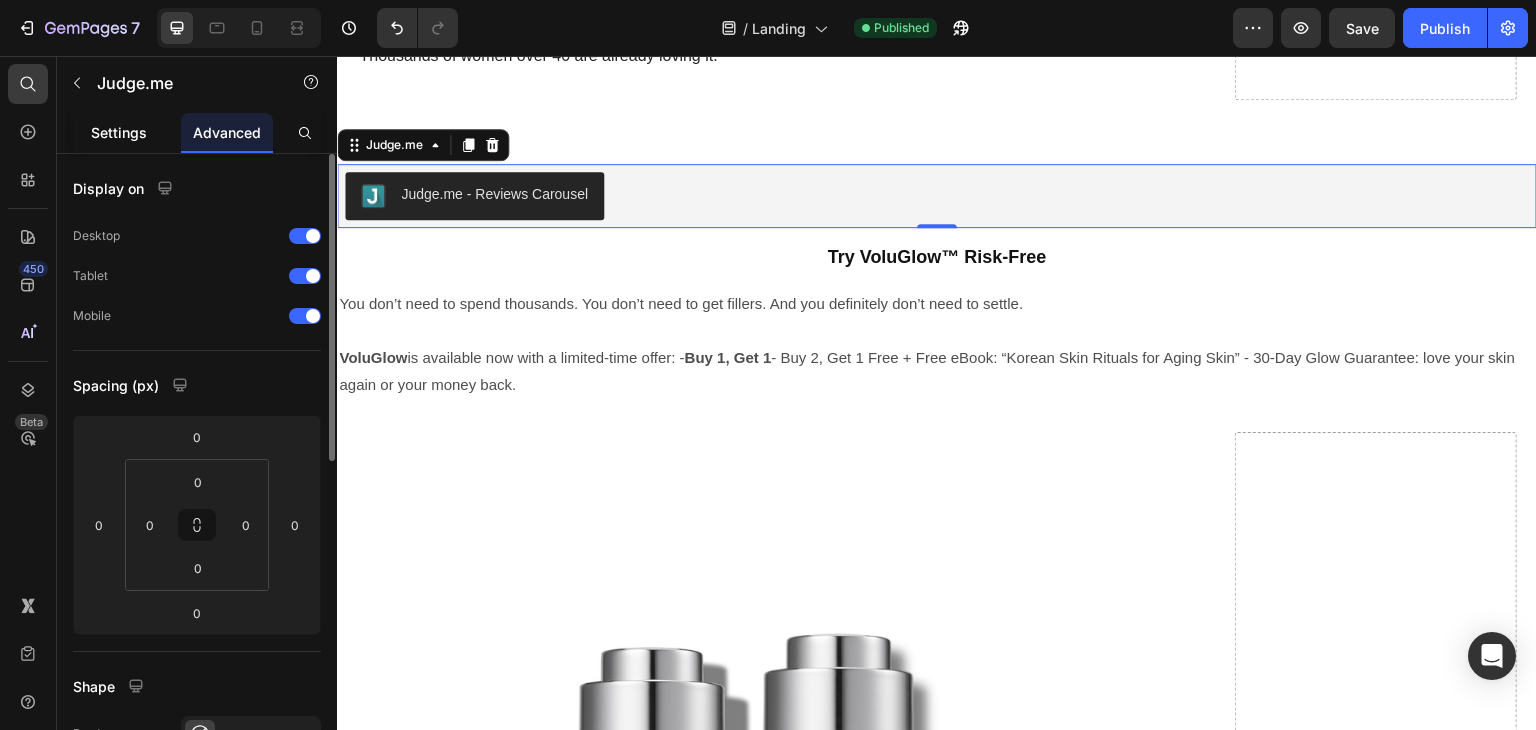 click on "Settings" at bounding box center [119, 132] 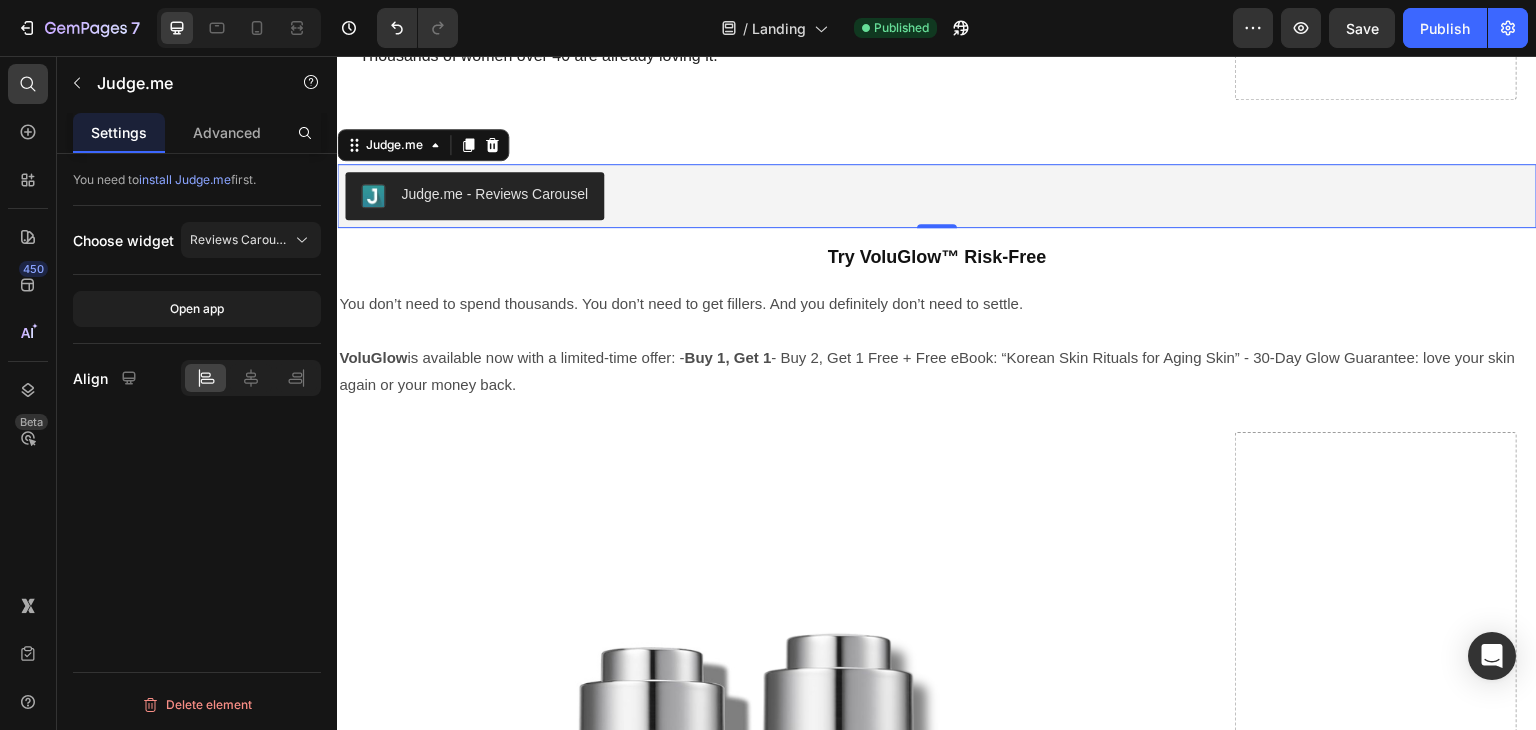 click on "Judge.me - Reviews Carousel" at bounding box center (937, 196) 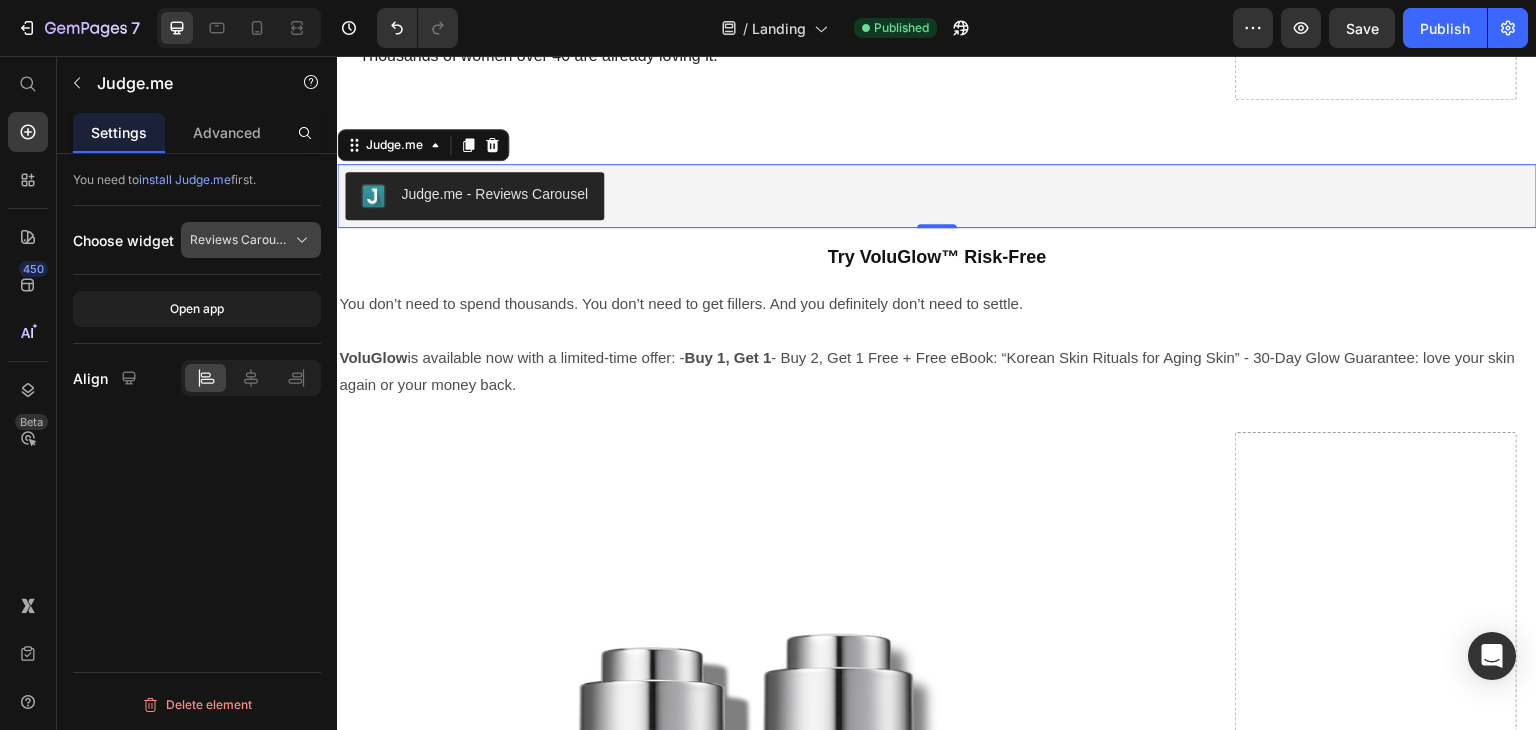 click on "Reviews Carousel" at bounding box center (239, 240) 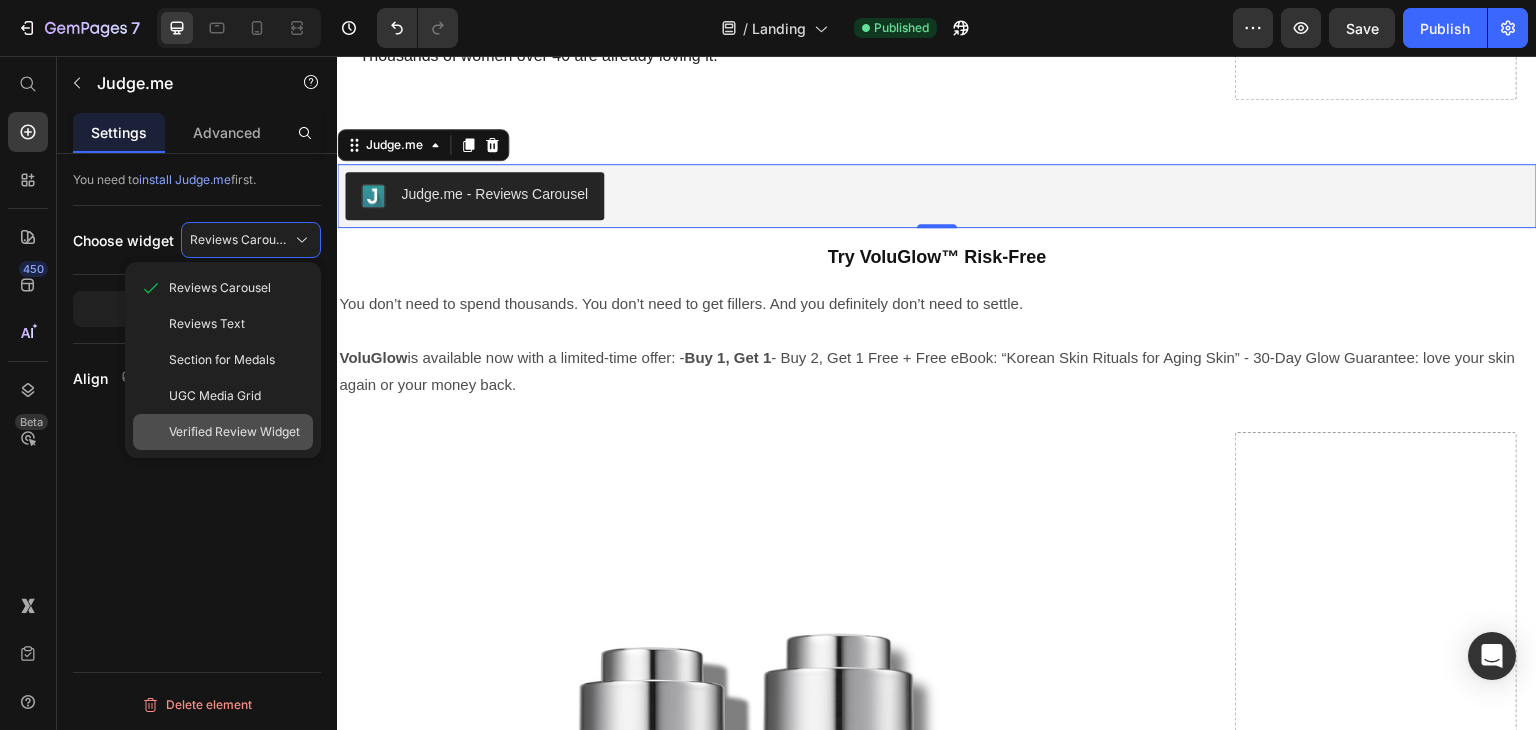 click on "Verified Review Widget" at bounding box center (234, 432) 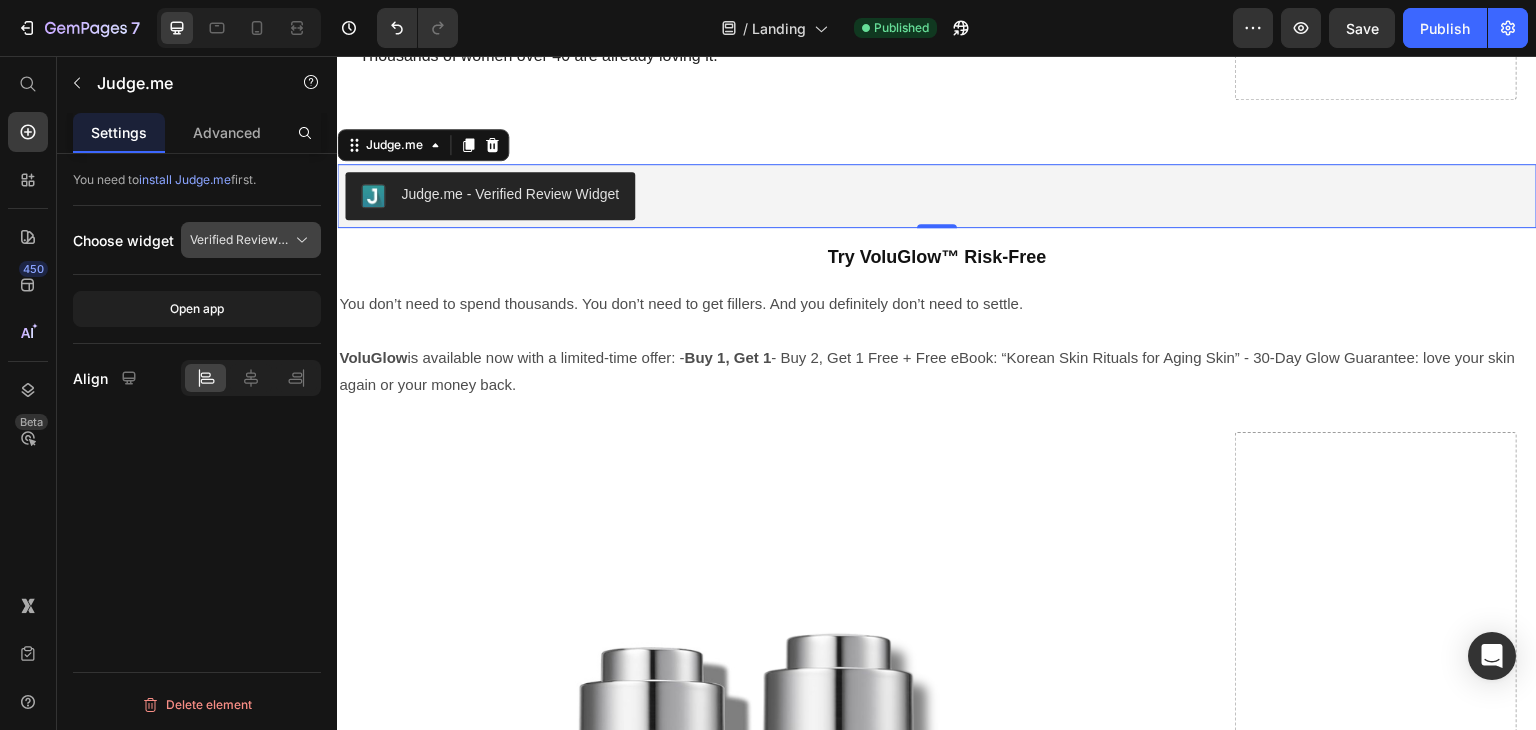 click on "Verified Review Widget" at bounding box center [251, 240] 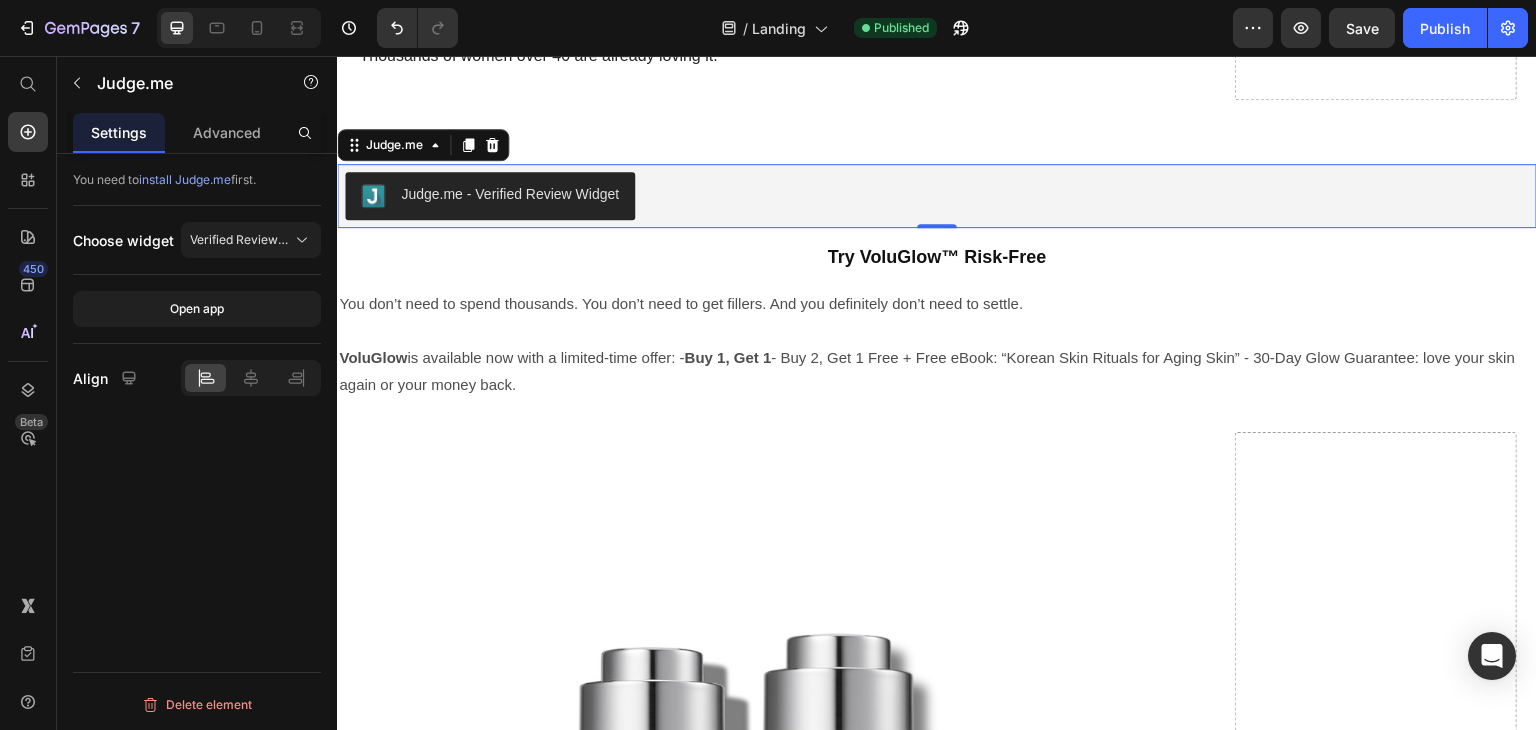 click on "install Judge.me" at bounding box center [185, 179] 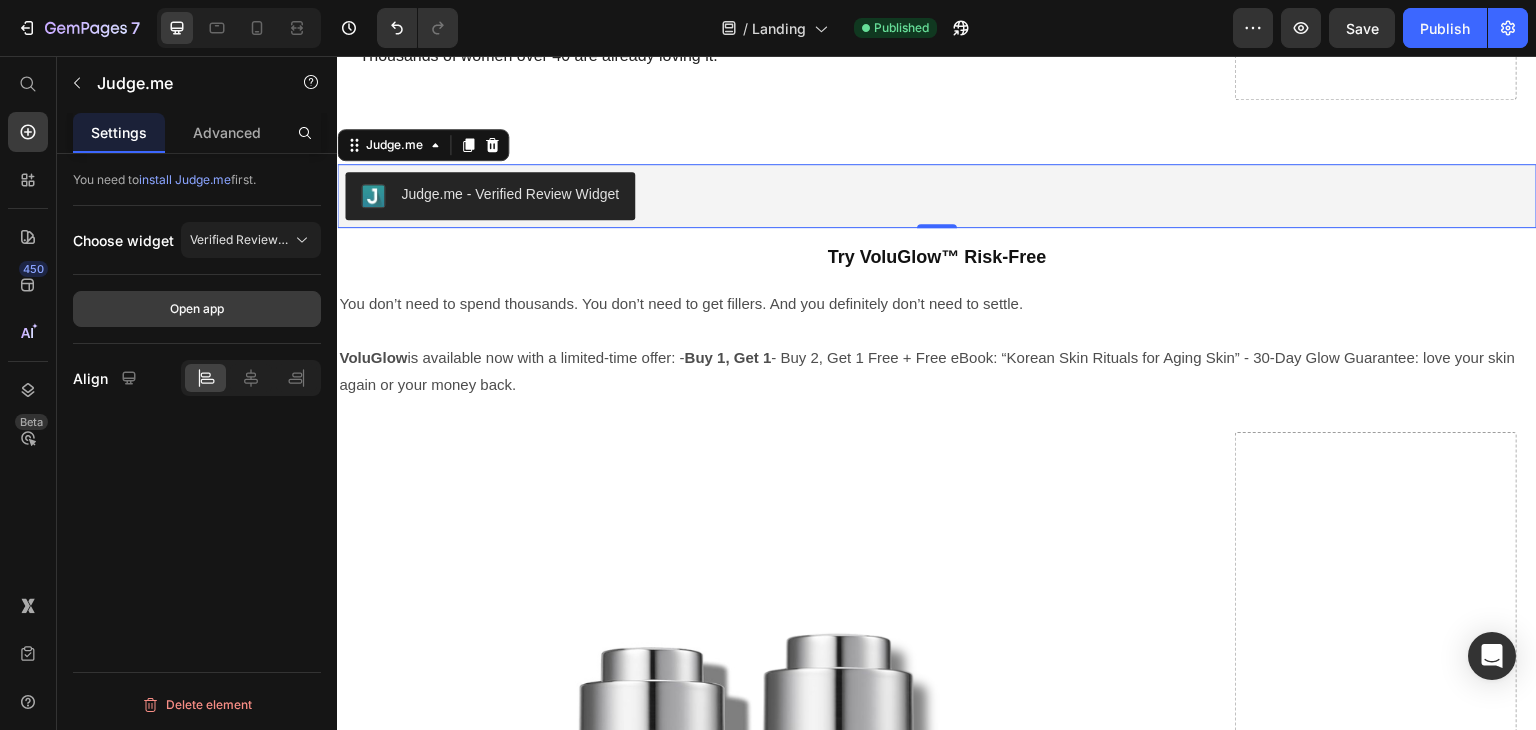 click on "Open app" at bounding box center [197, 309] 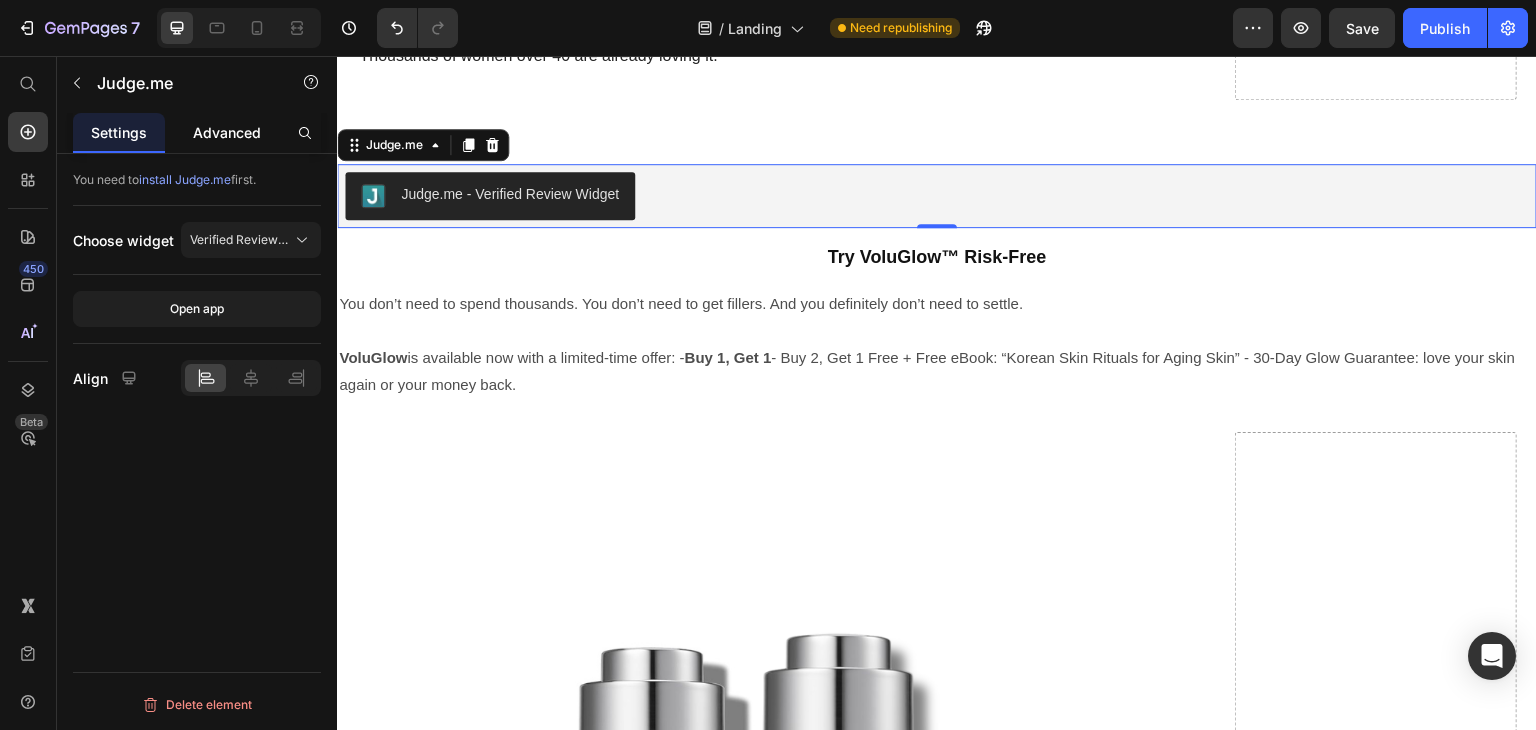 click on "Advanced" at bounding box center (227, 132) 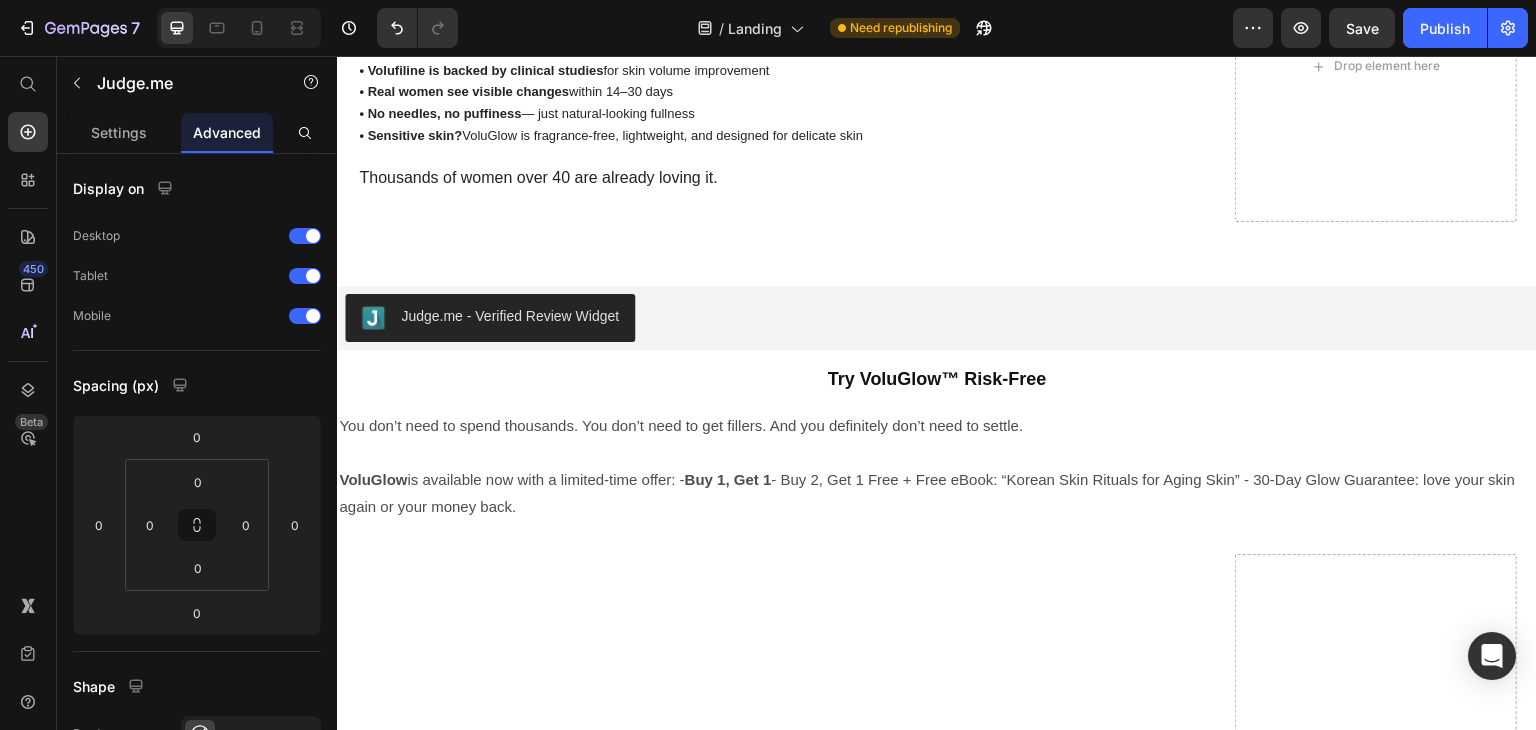 scroll, scrollTop: 3756, scrollLeft: 0, axis: vertical 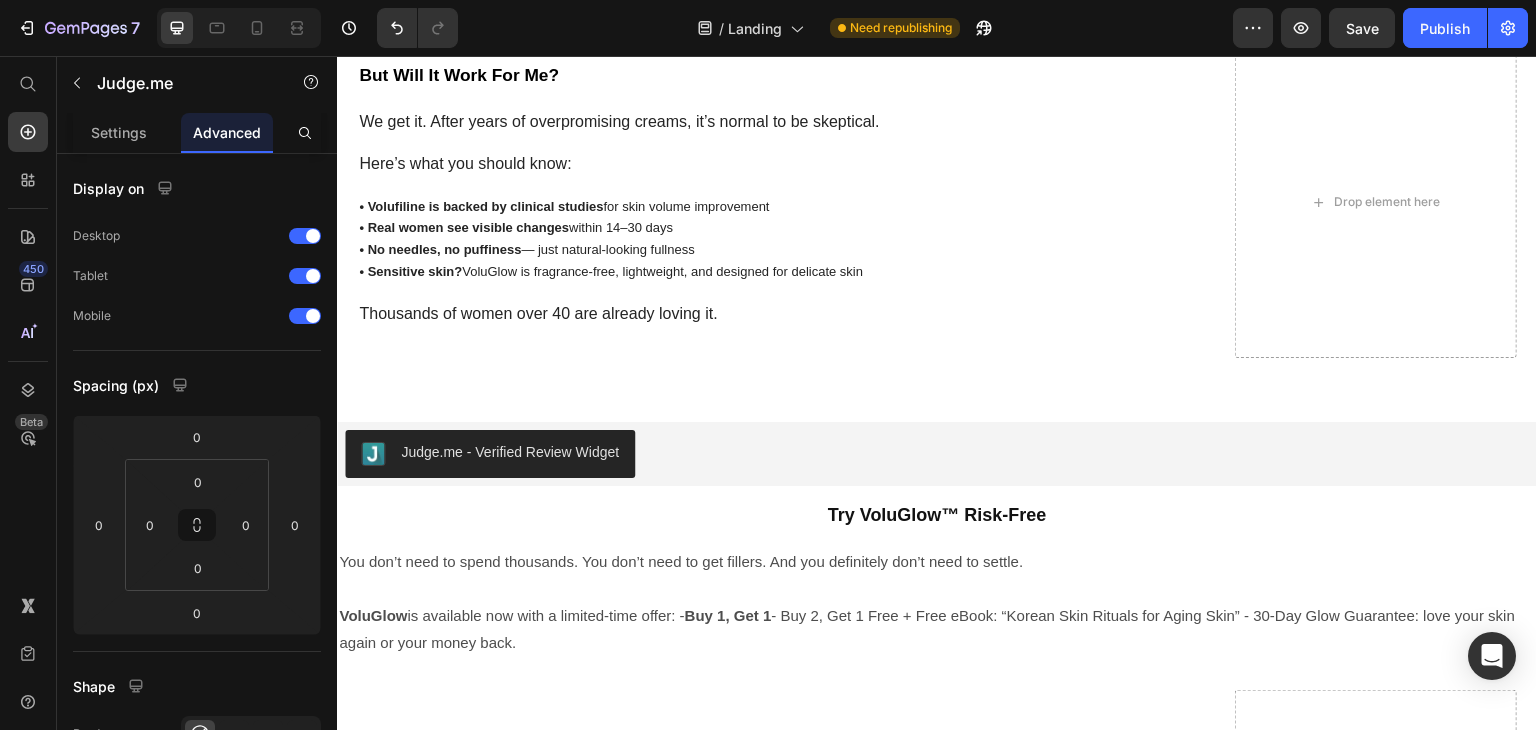 click on "Judge.me - Verified Review Widget" at bounding box center (937, 454) 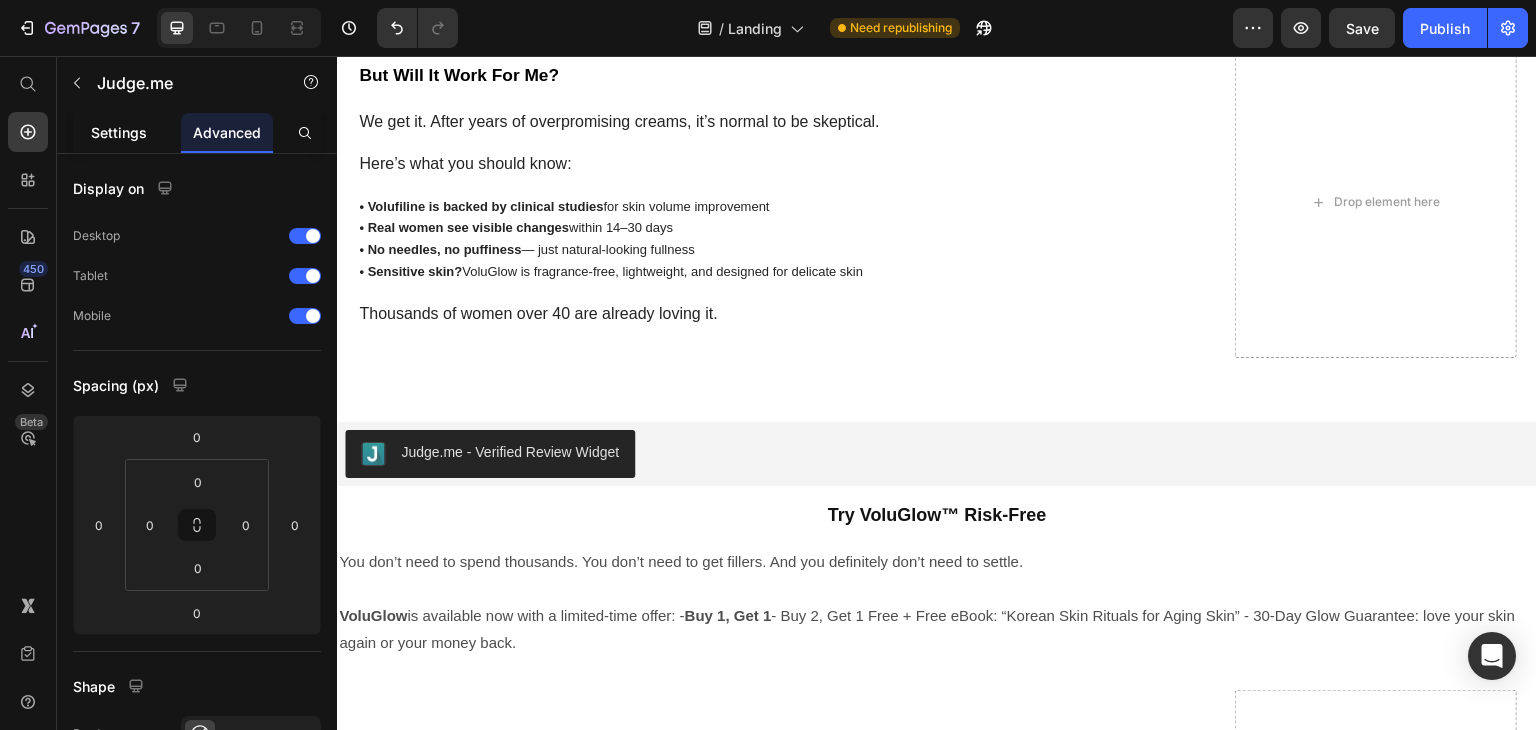click on "Settings" at bounding box center [119, 132] 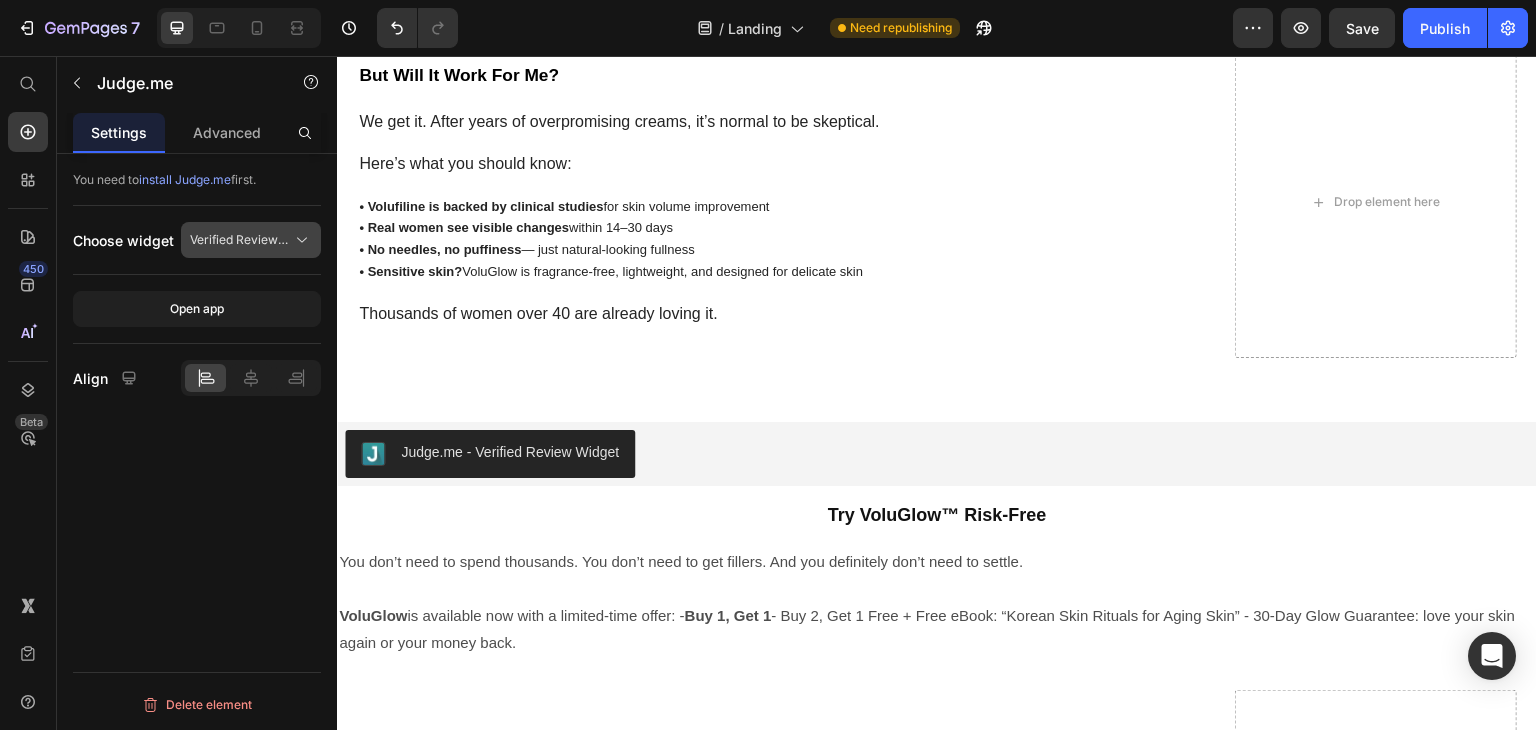 click on "Verified Review Widget" at bounding box center [239, 240] 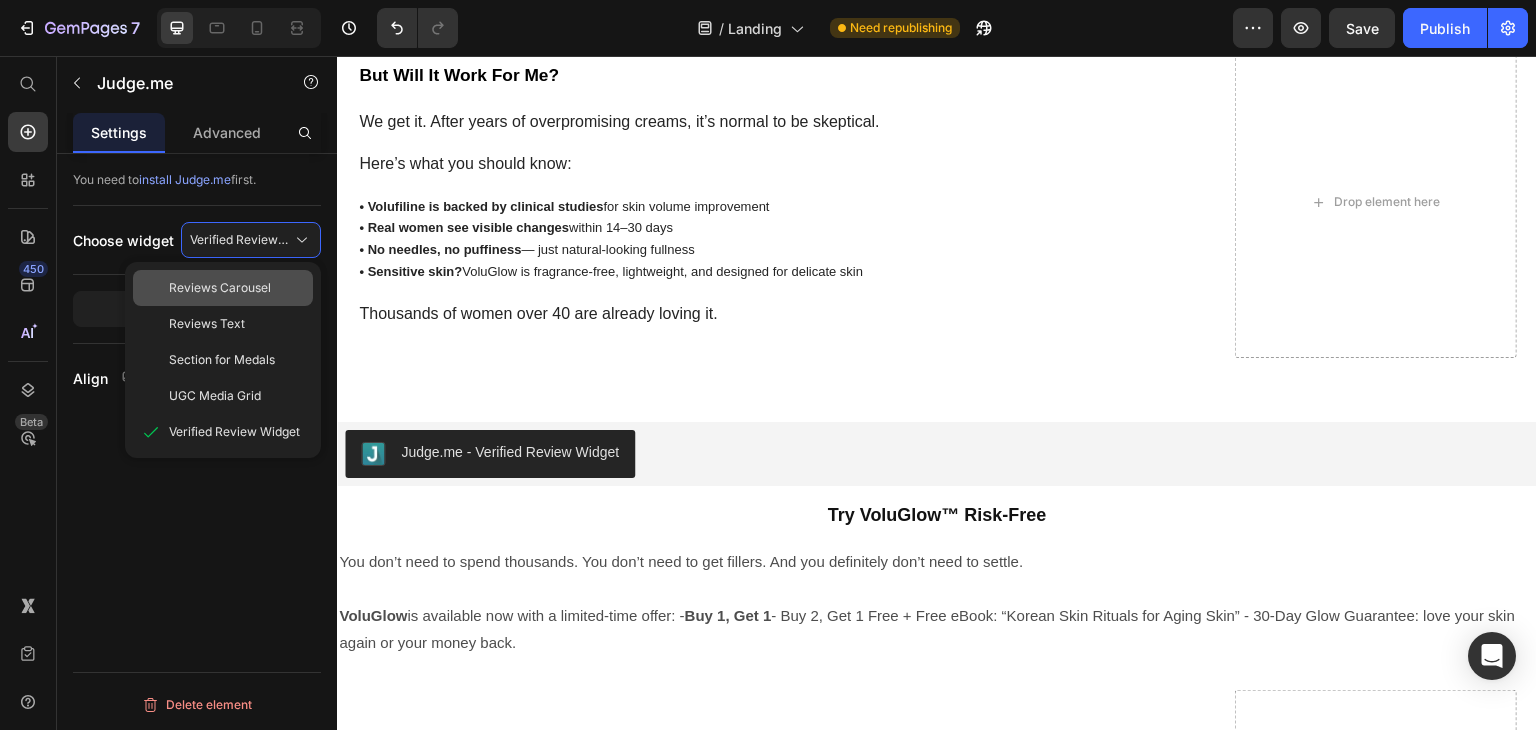 click on "Reviews Carousel" at bounding box center [220, 288] 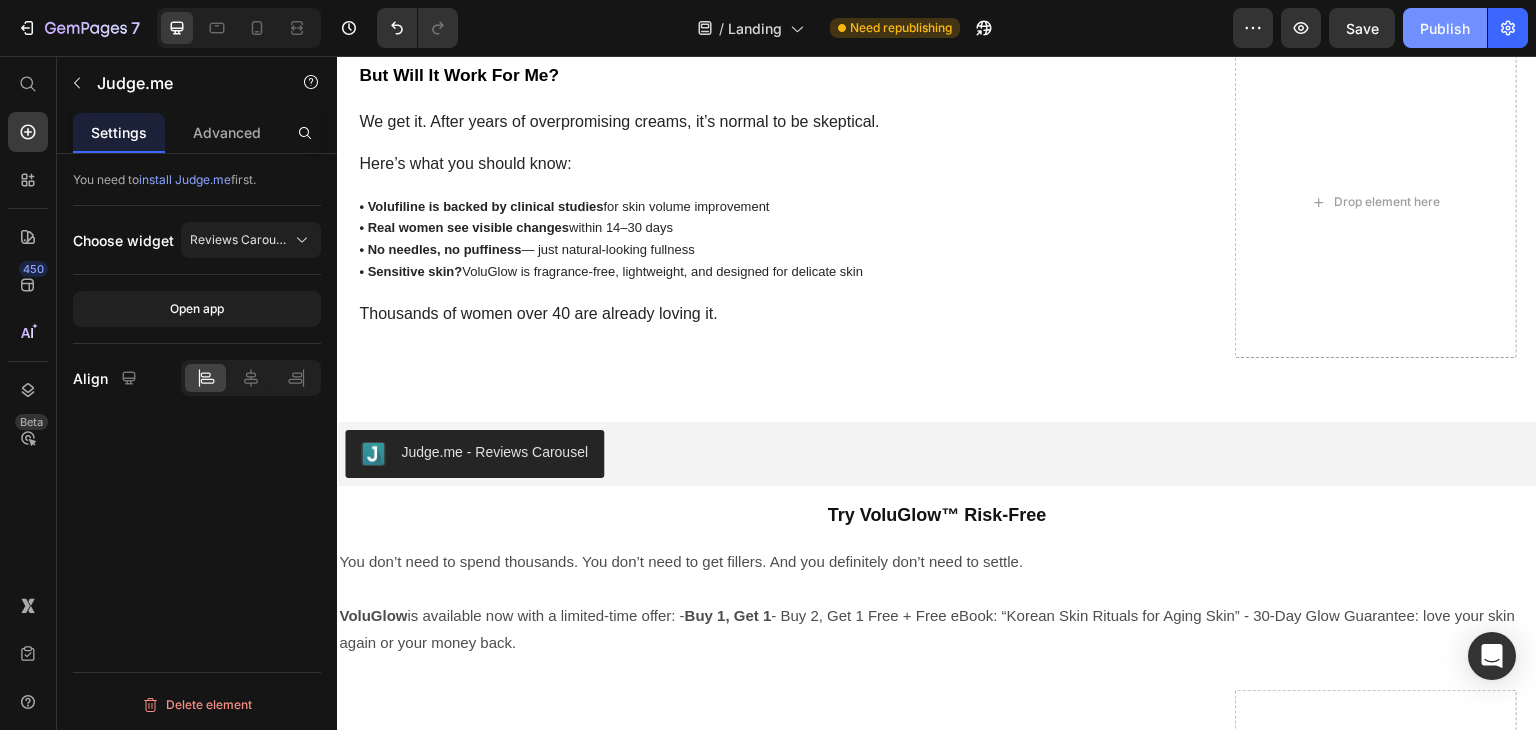 click on "Publish" 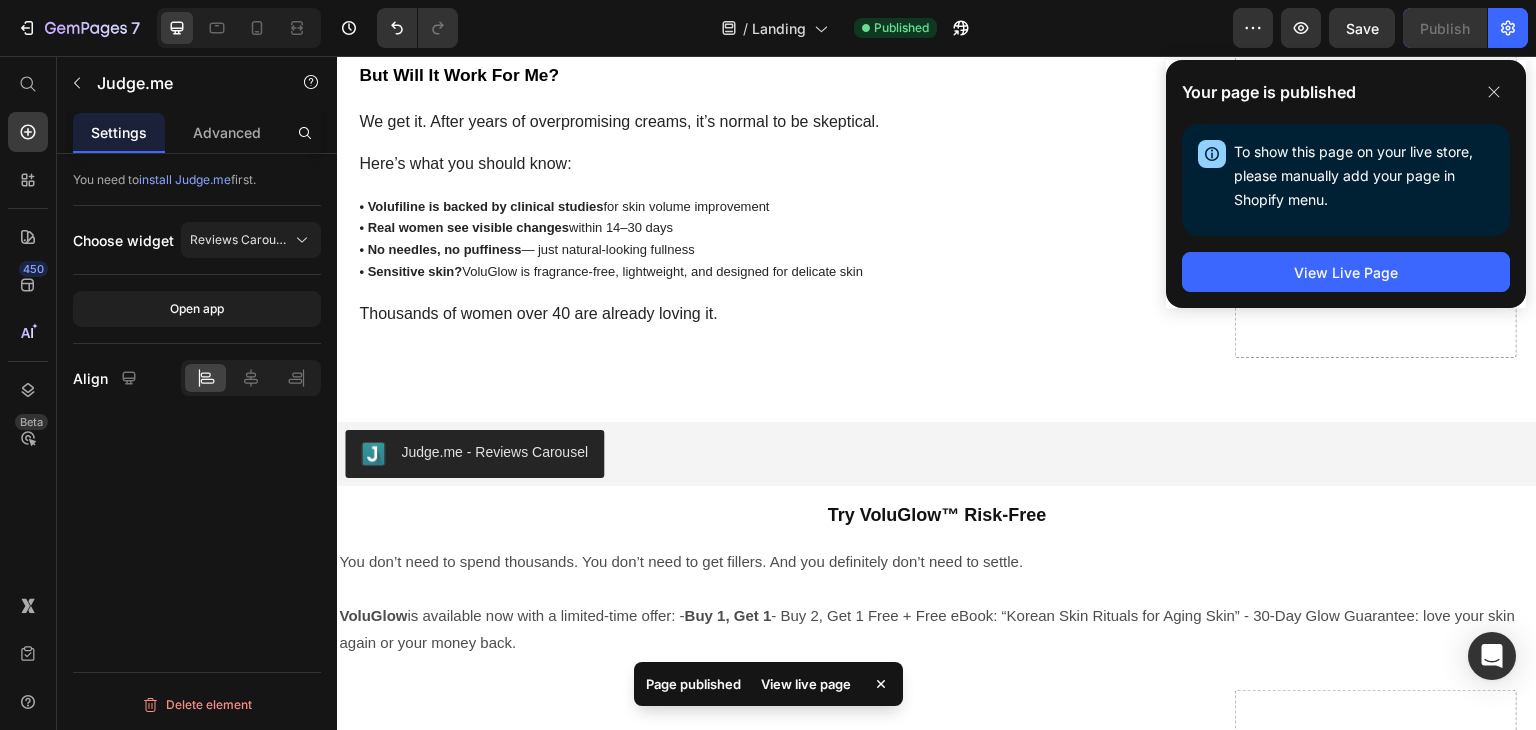 click on "install Judge.me" at bounding box center (185, 179) 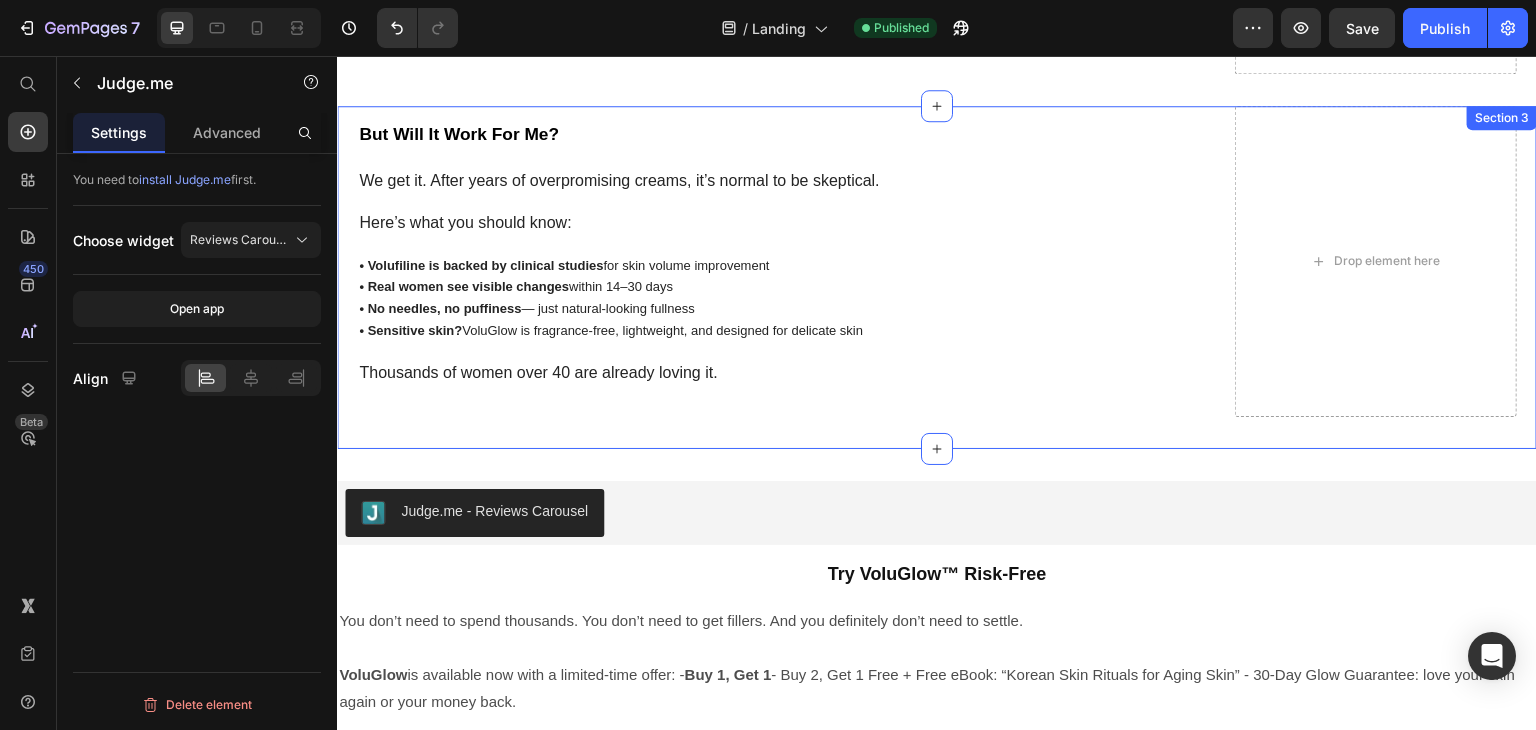 scroll, scrollTop: 3765, scrollLeft: 0, axis: vertical 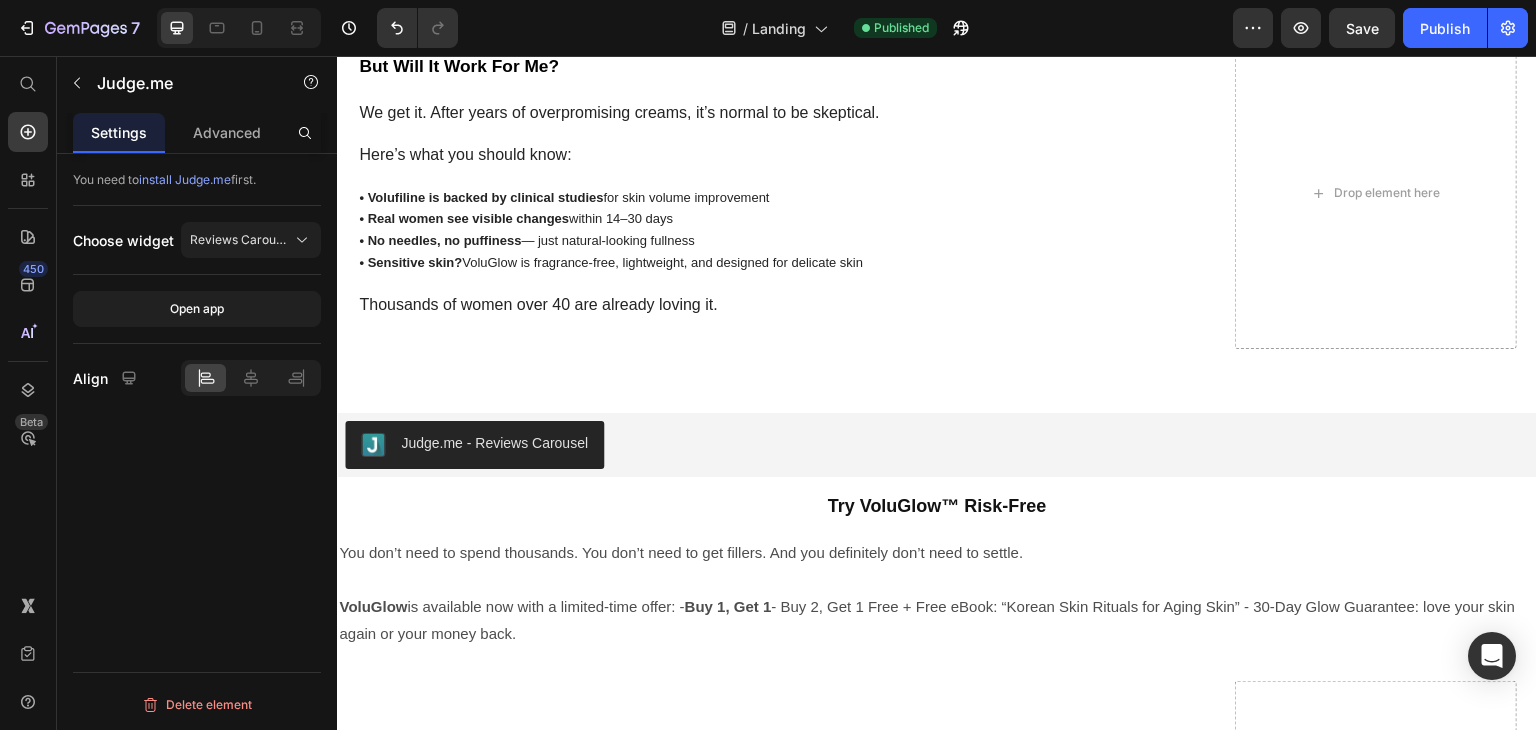 click on "Judge.me - Reviews Carousel" at bounding box center [937, 445] 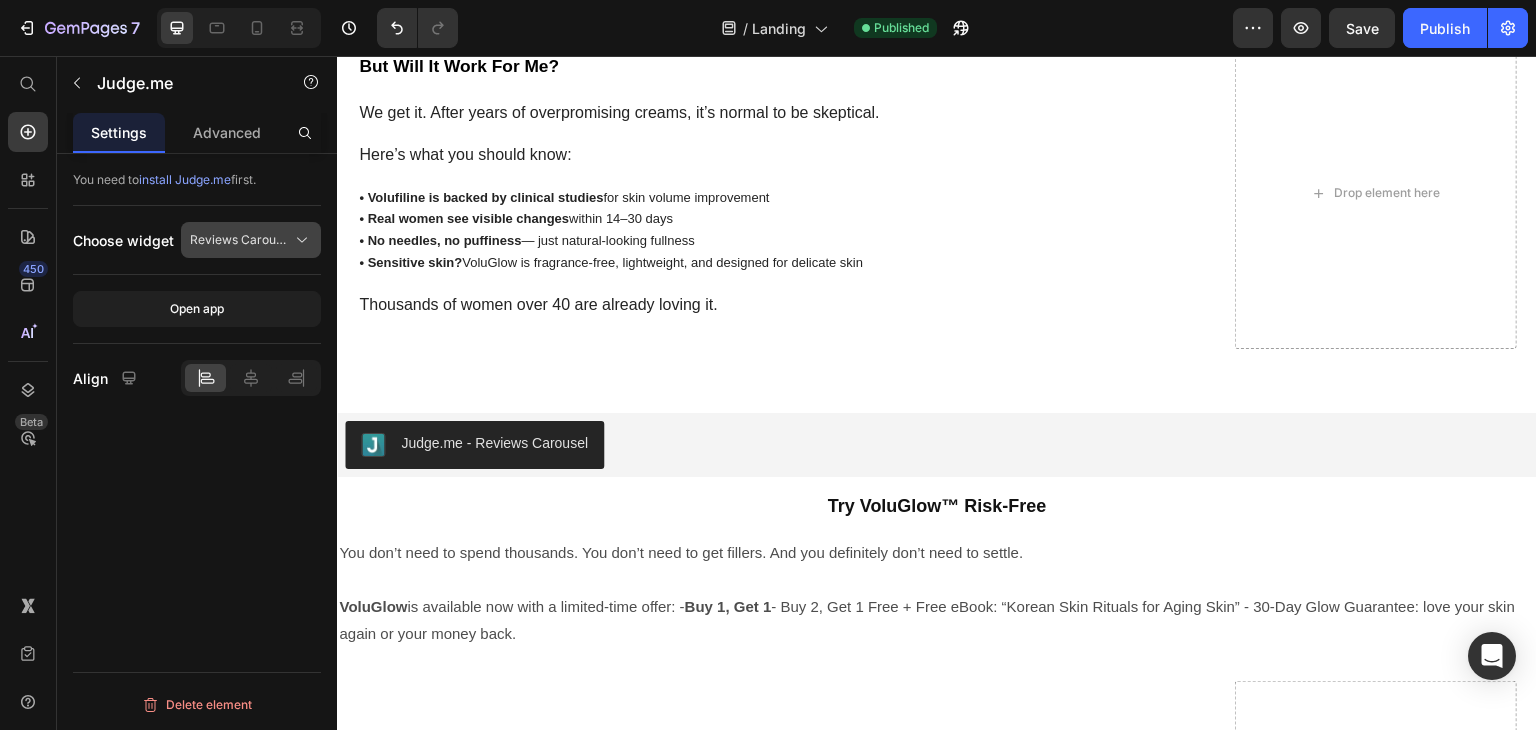 click on "Reviews Carousel" at bounding box center (239, 240) 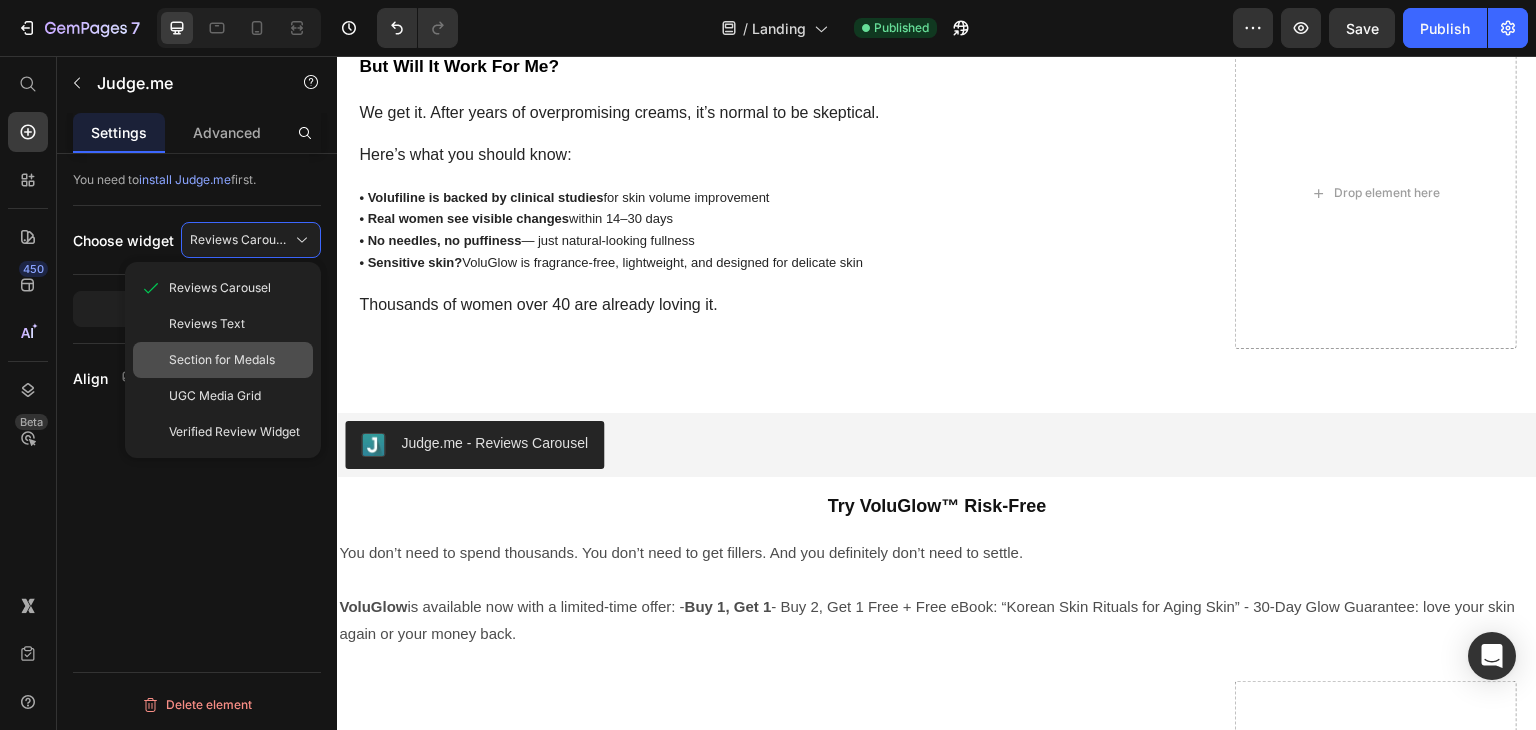 drag, startPoint x: 235, startPoint y: 318, endPoint x: 261, endPoint y: 353, distance: 43.60046 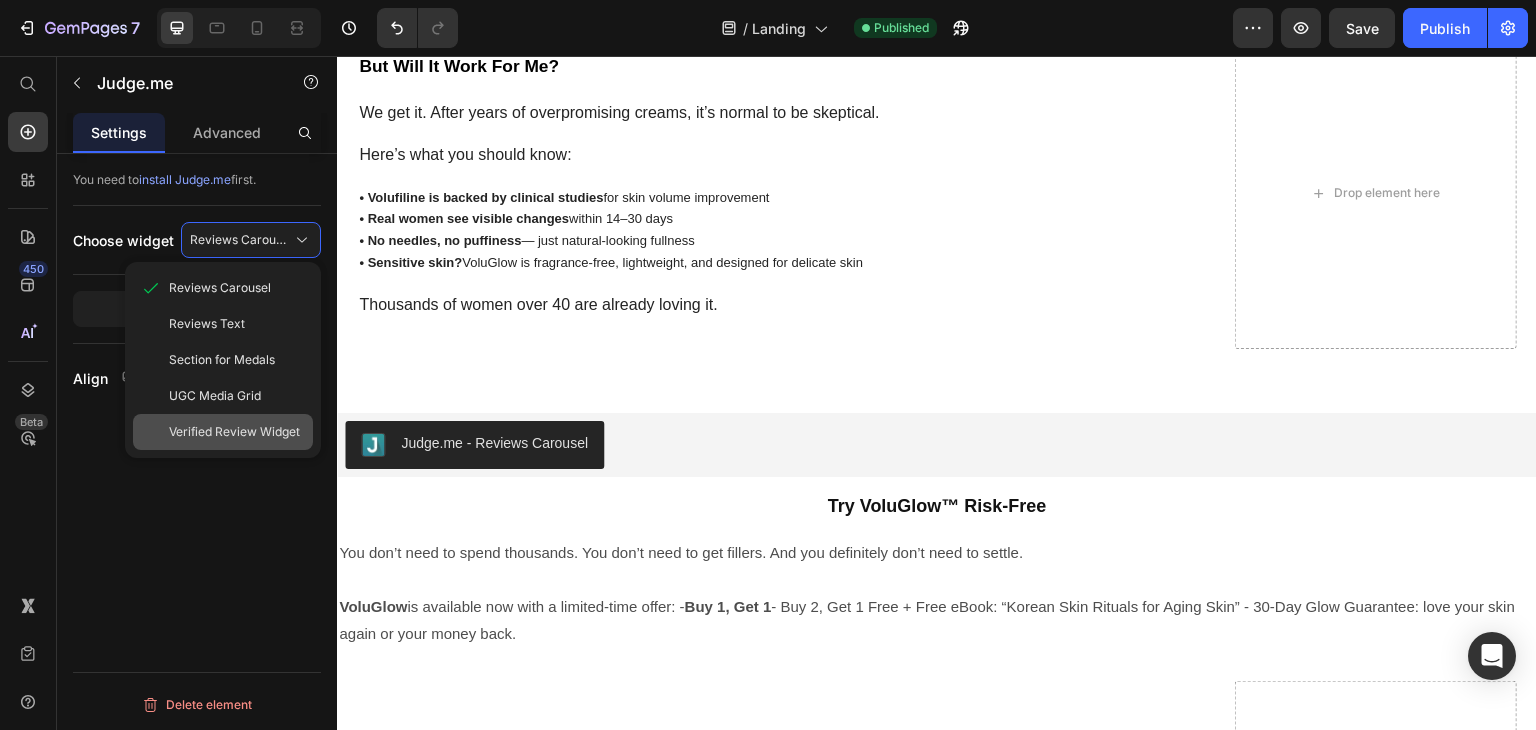 click on "Verified Review Widget" 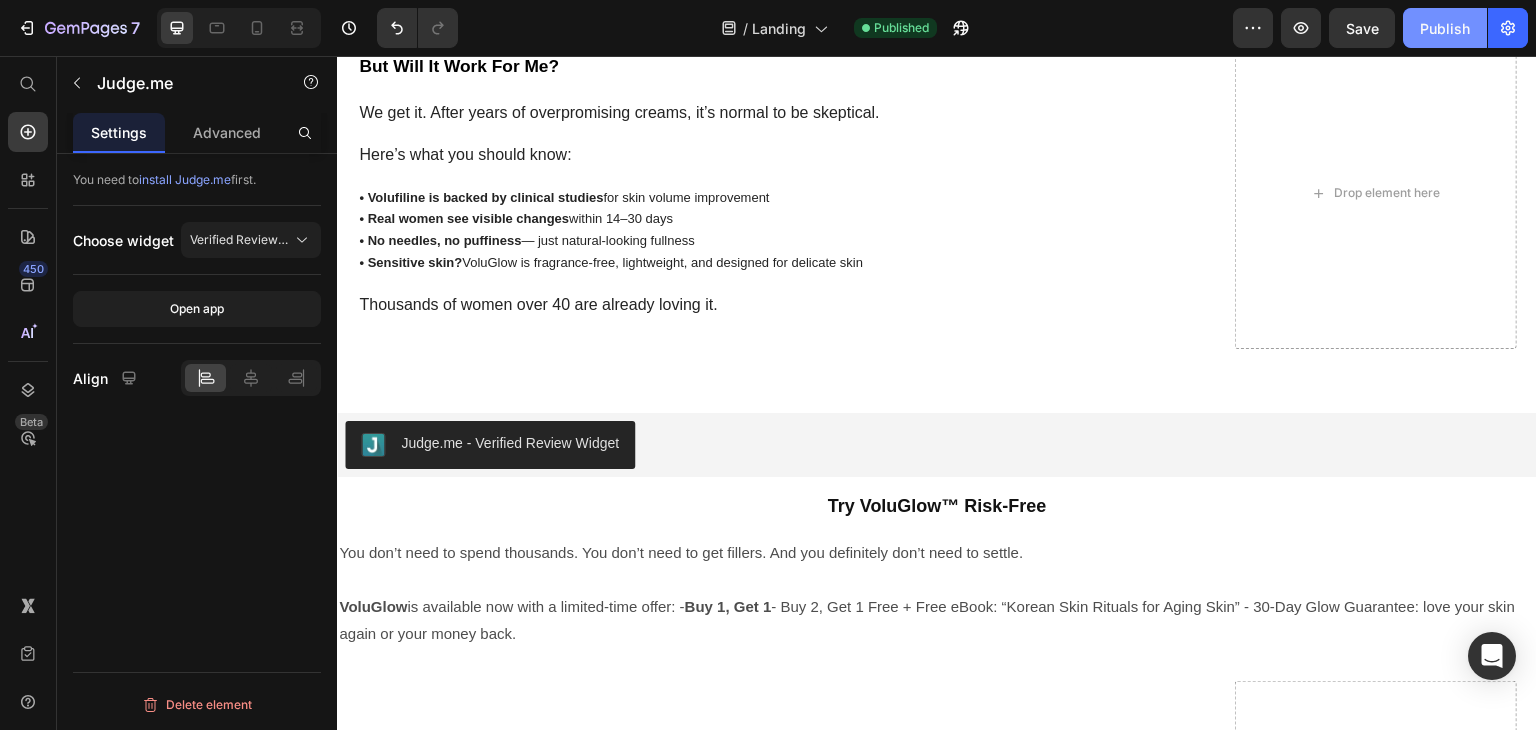 click on "Publish" at bounding box center [1445, 28] 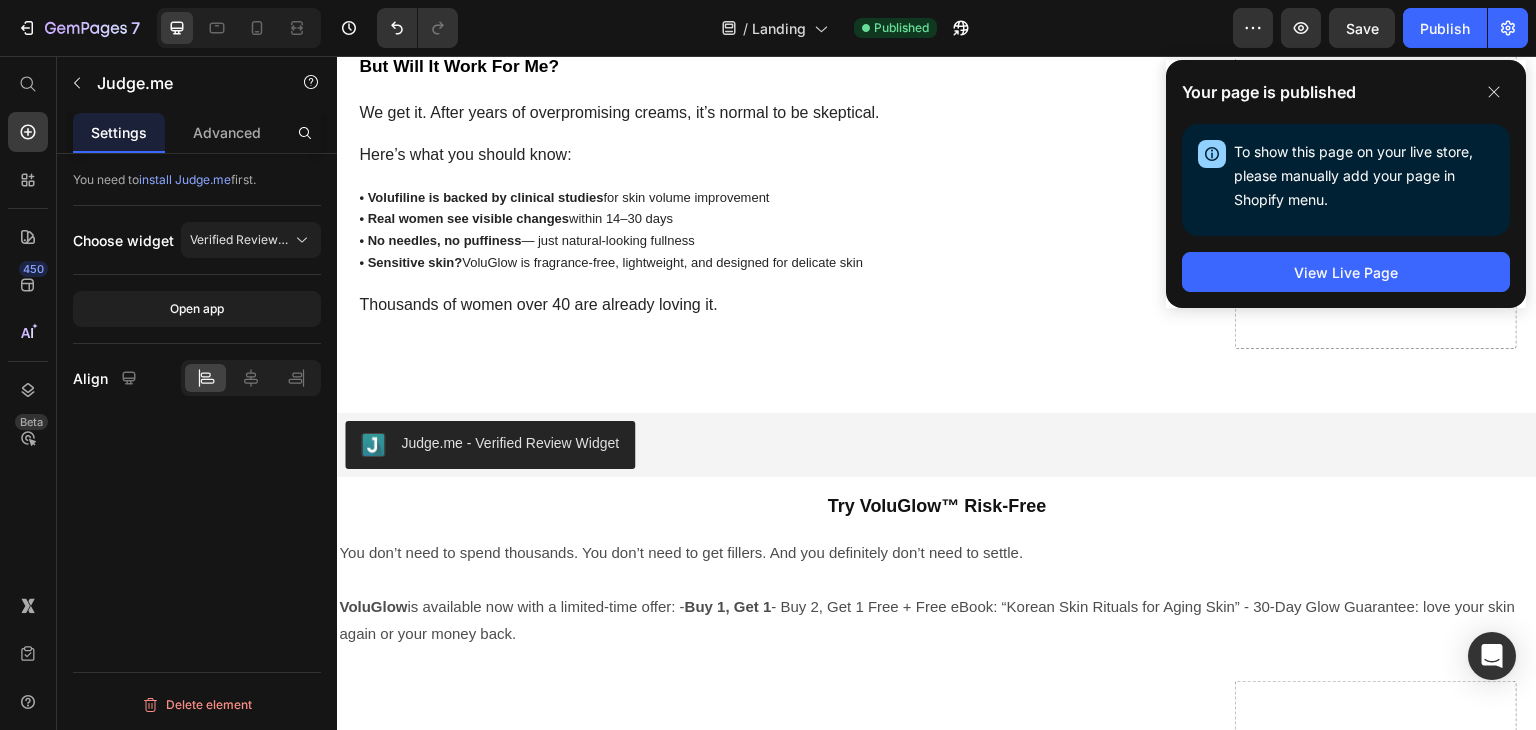 click on "Judge.me - Verified Review Widget" at bounding box center [937, 445] 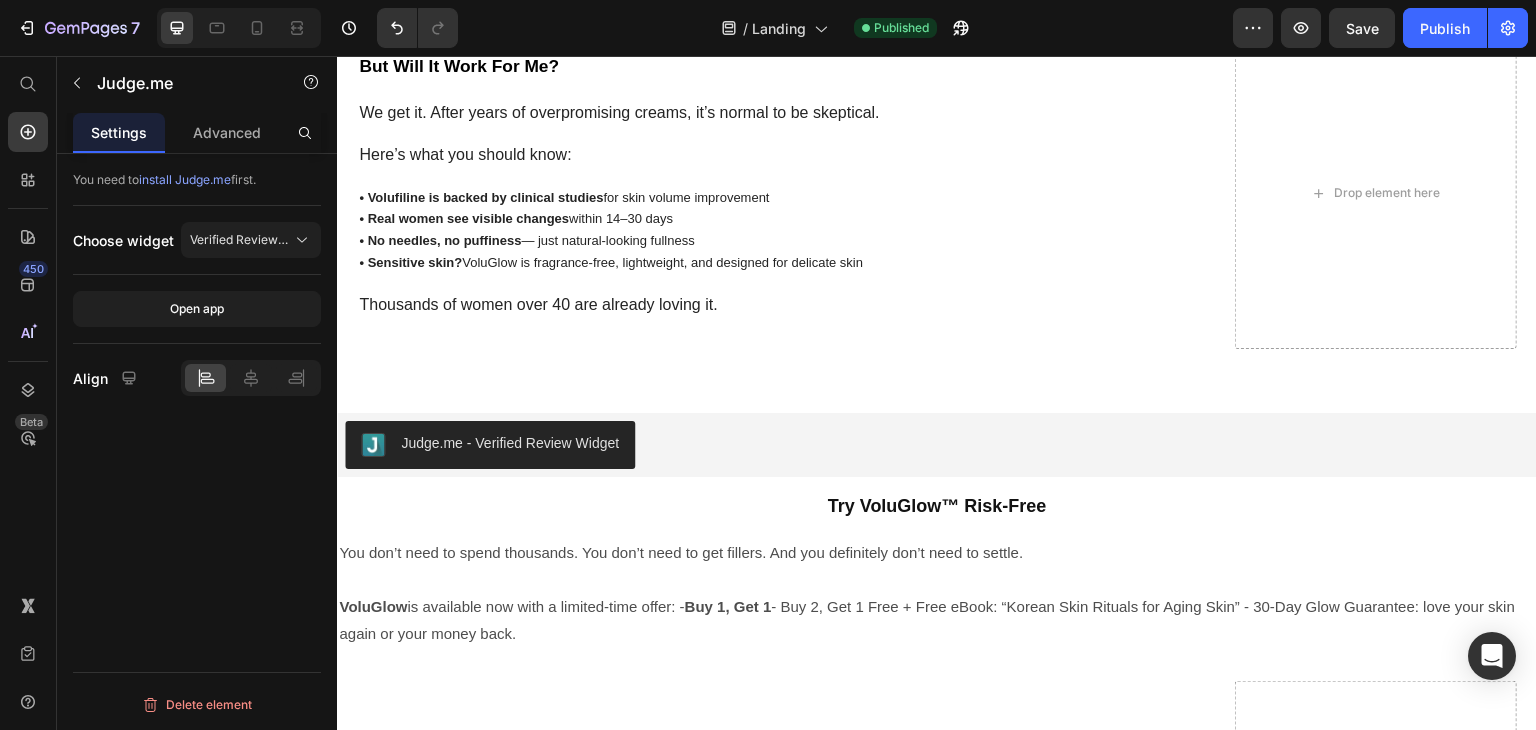 click on "Judge.me - Verified Review Widget" at bounding box center (510, 443) 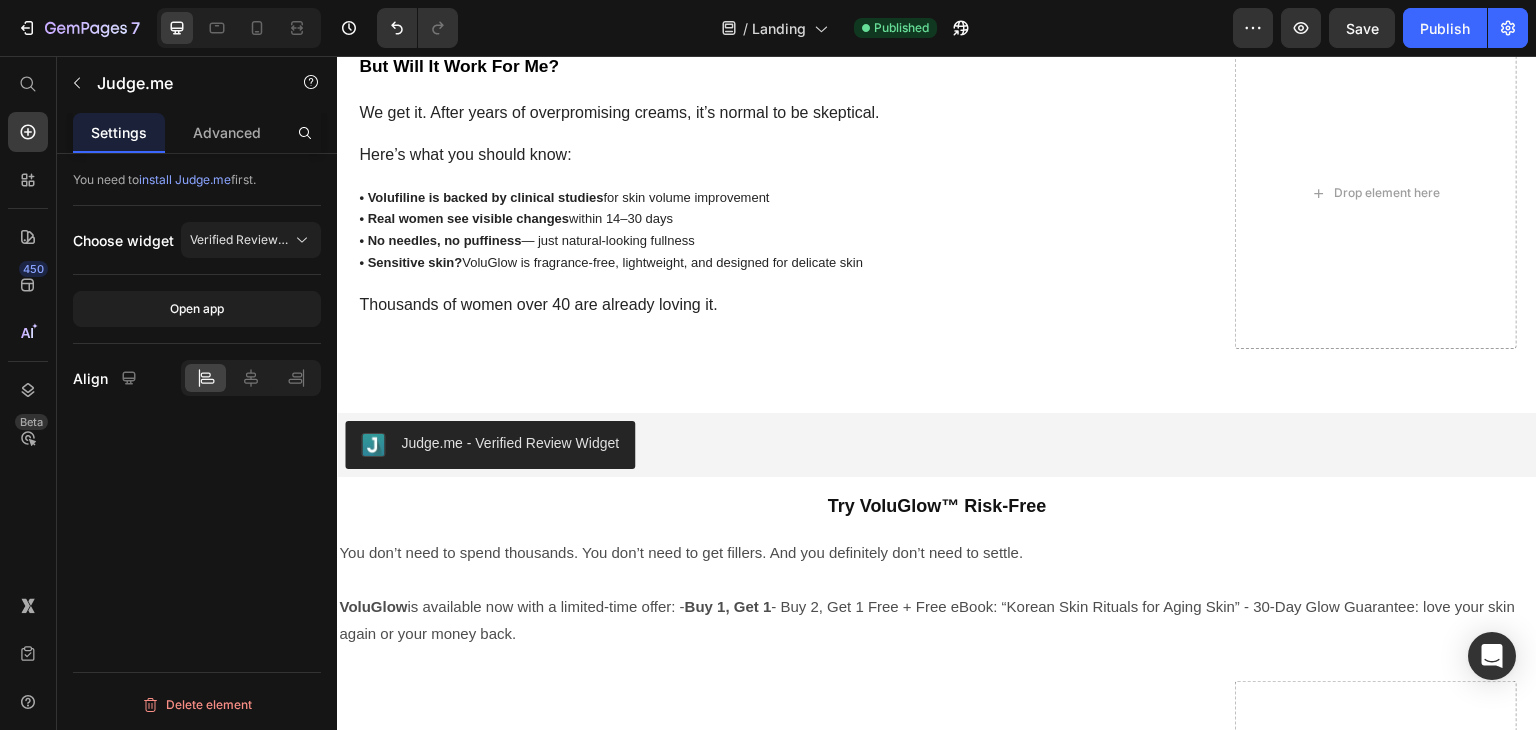 click on "Judge.me - Verified Review Widget" at bounding box center [937, 445] 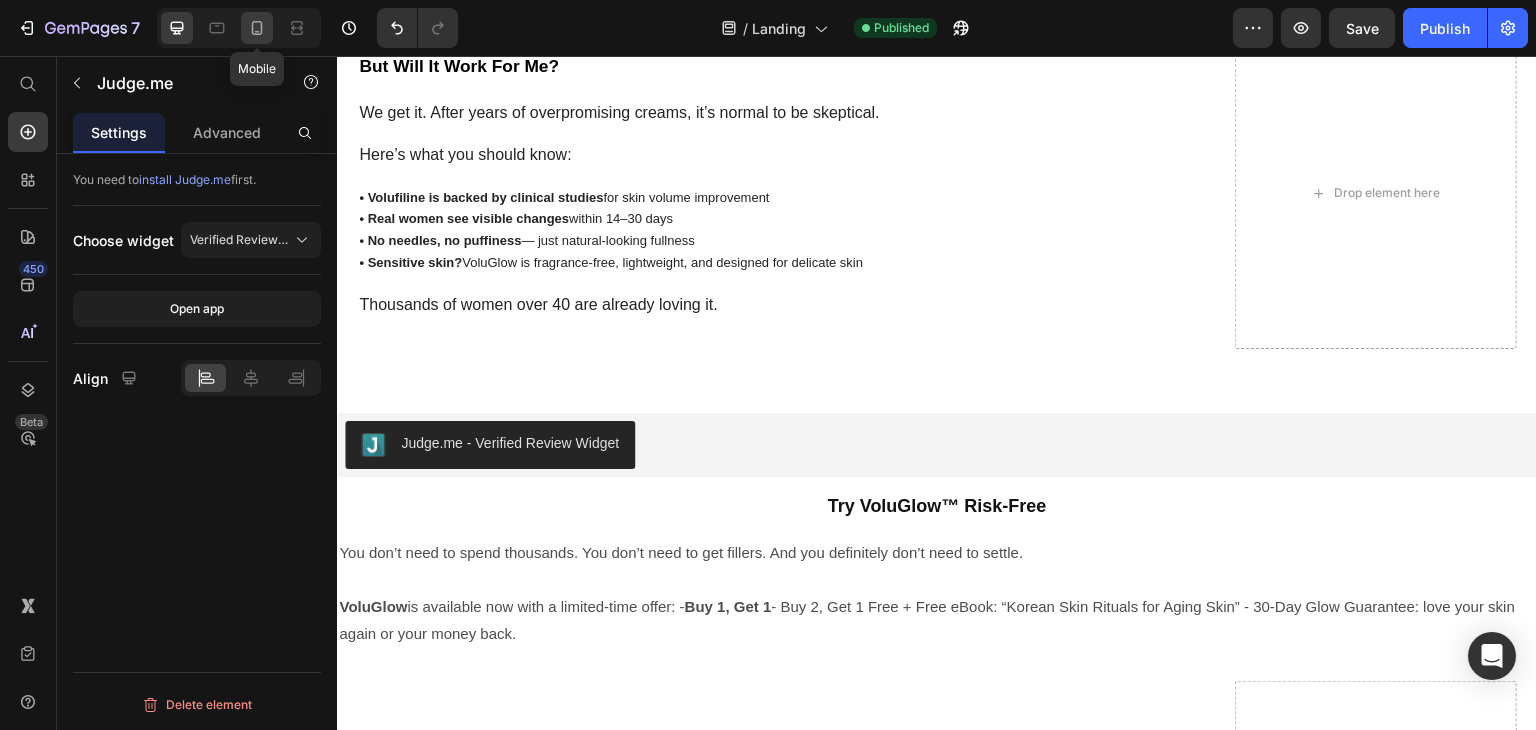 click 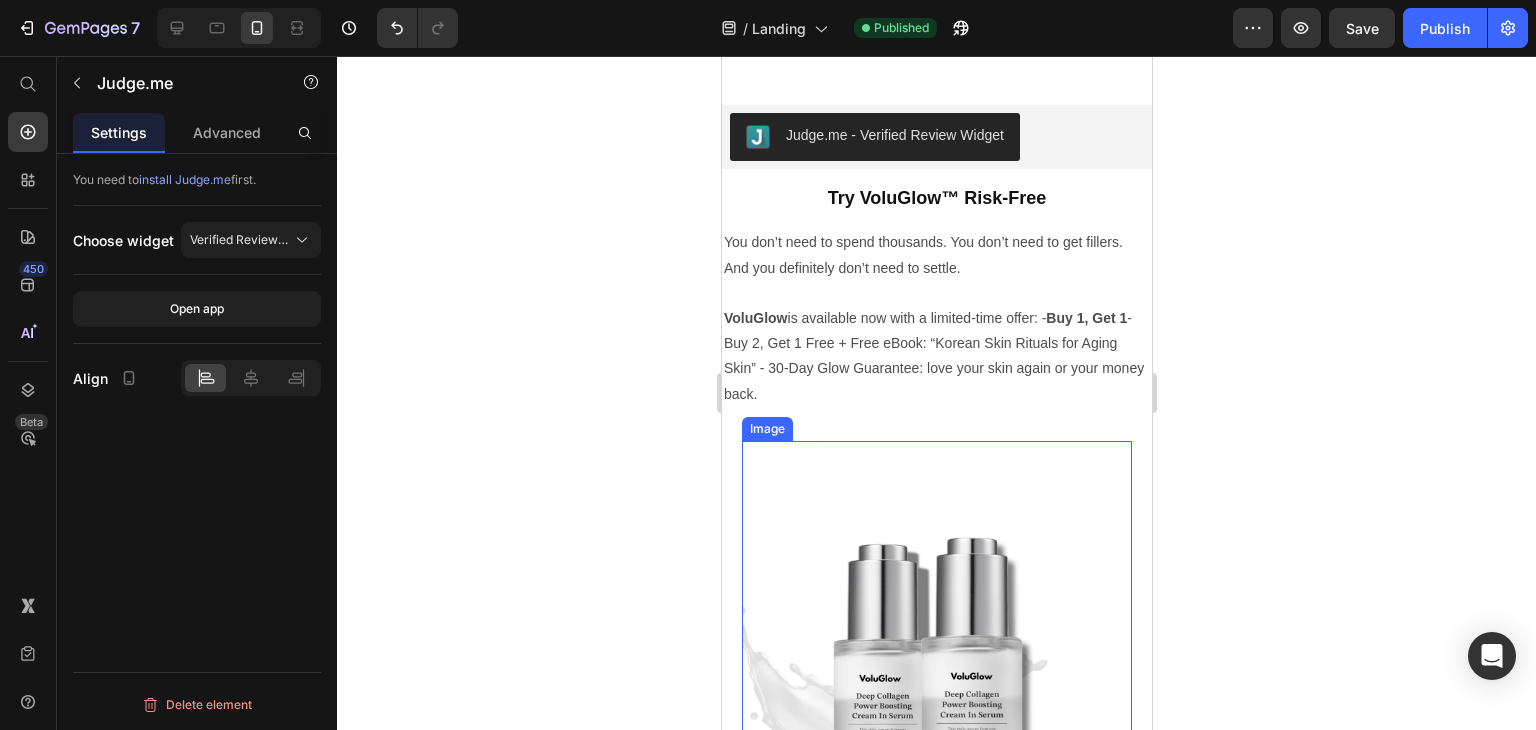 scroll, scrollTop: 4169, scrollLeft: 0, axis: vertical 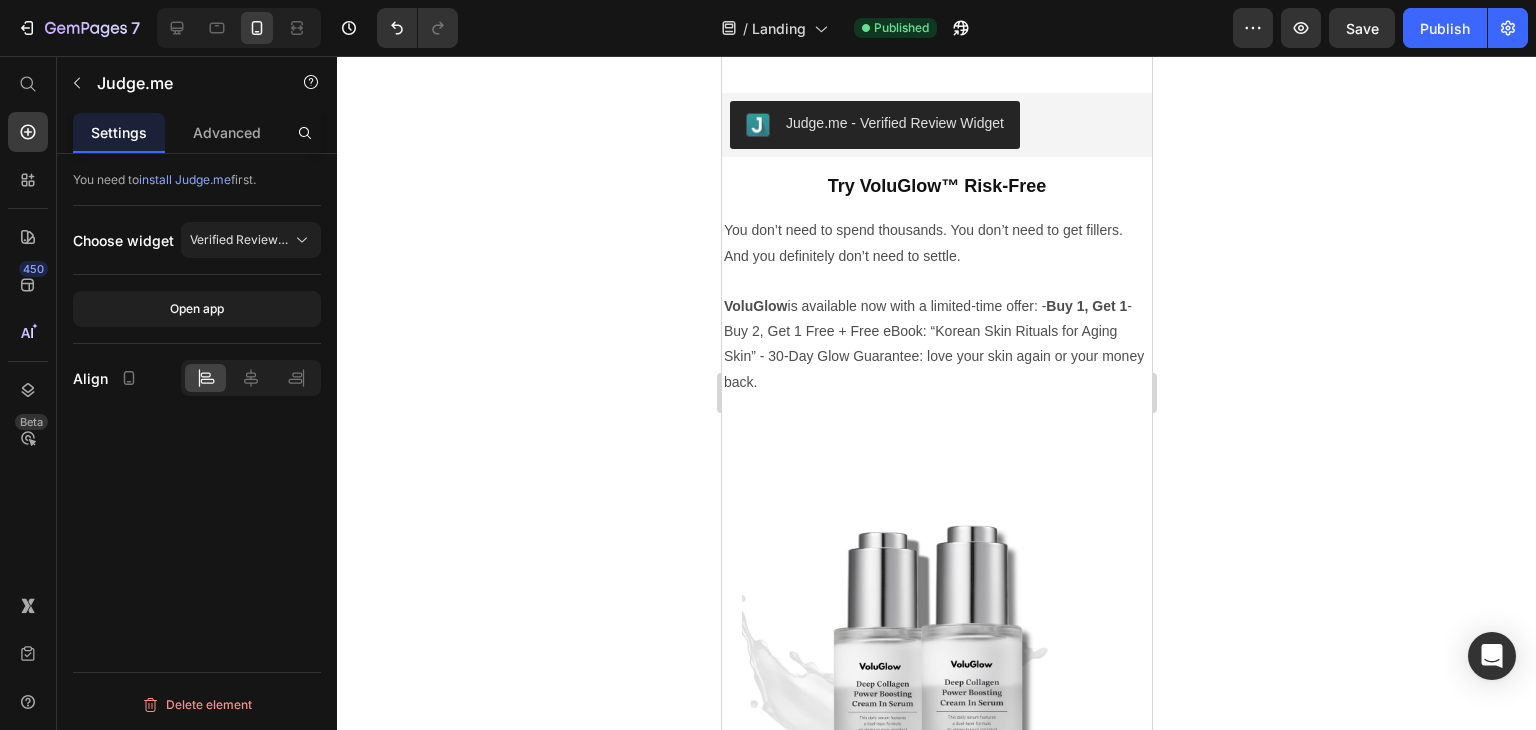 click on "Judge.me - Verified Review Widget" at bounding box center [936, 125] 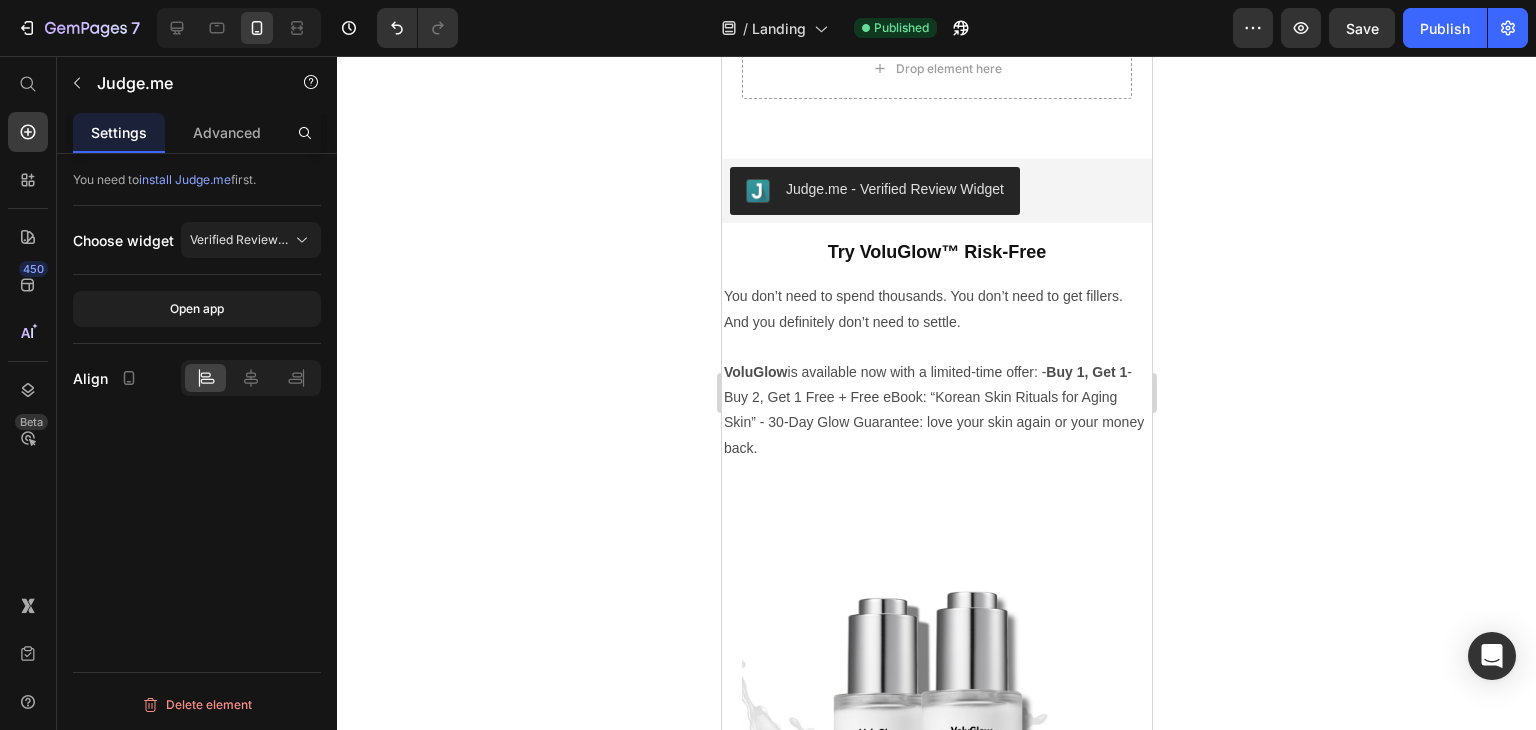 scroll, scrollTop: 4101, scrollLeft: 0, axis: vertical 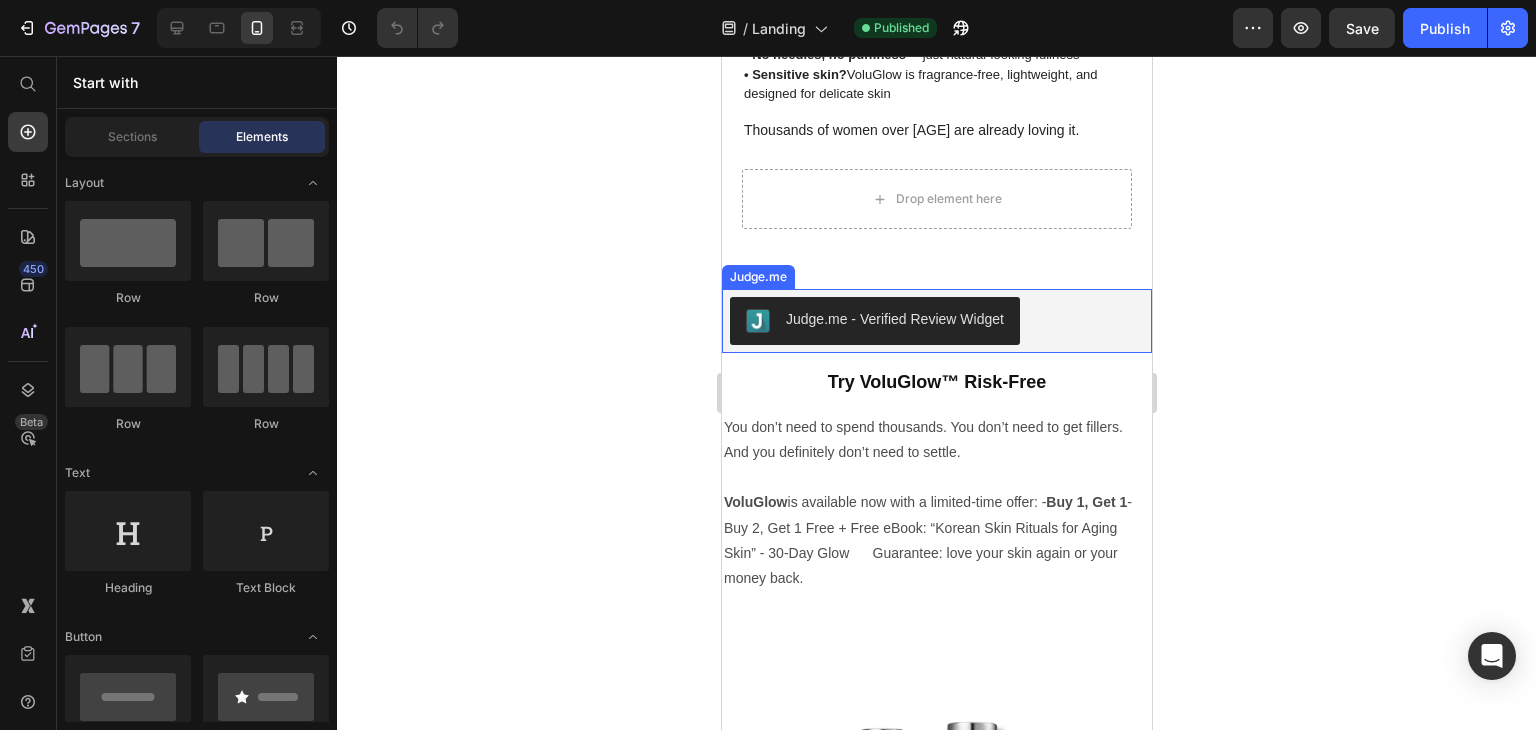click on "Judge.me - Verified Review Widget" at bounding box center [936, 321] 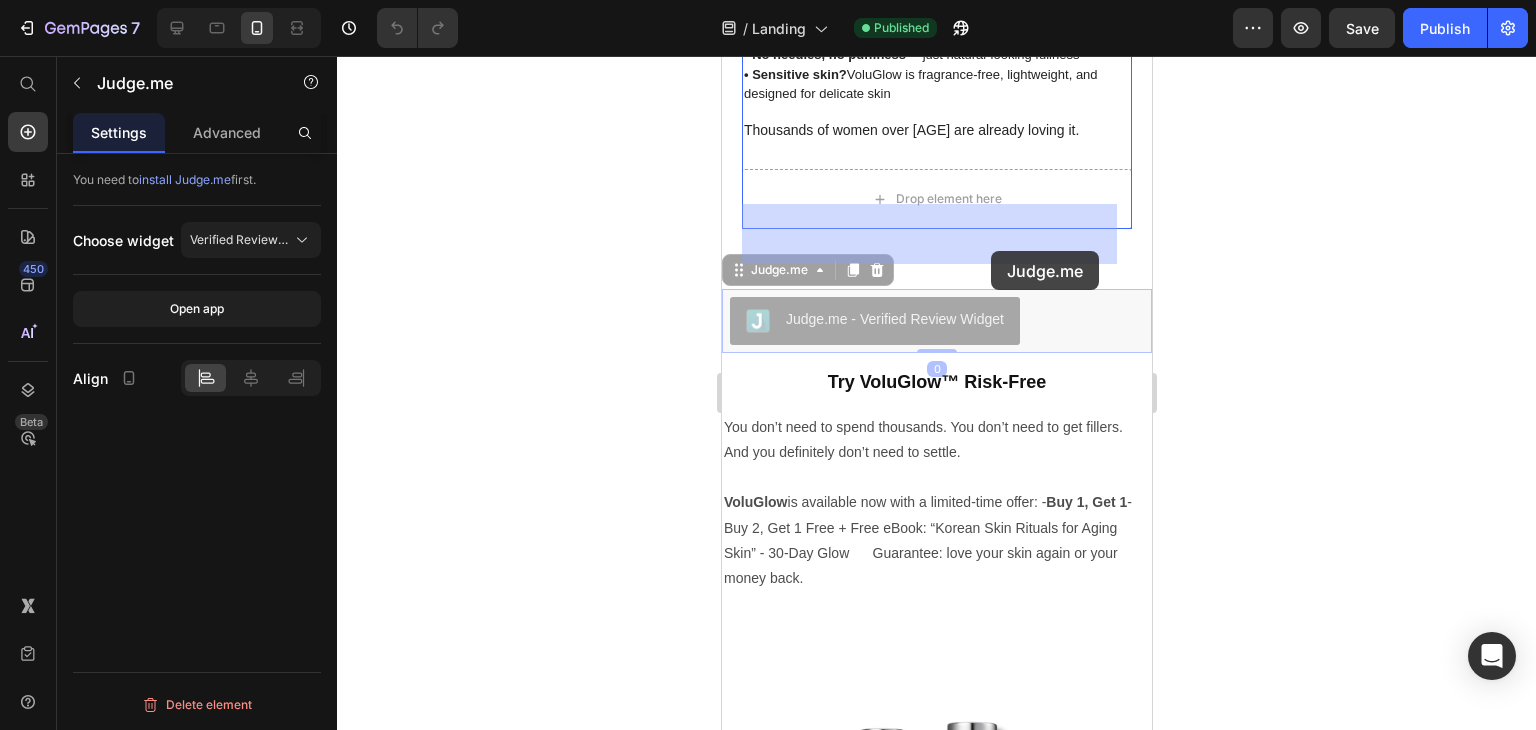 drag, startPoint x: 994, startPoint y: 357, endPoint x: 993, endPoint y: 273, distance: 84.00595 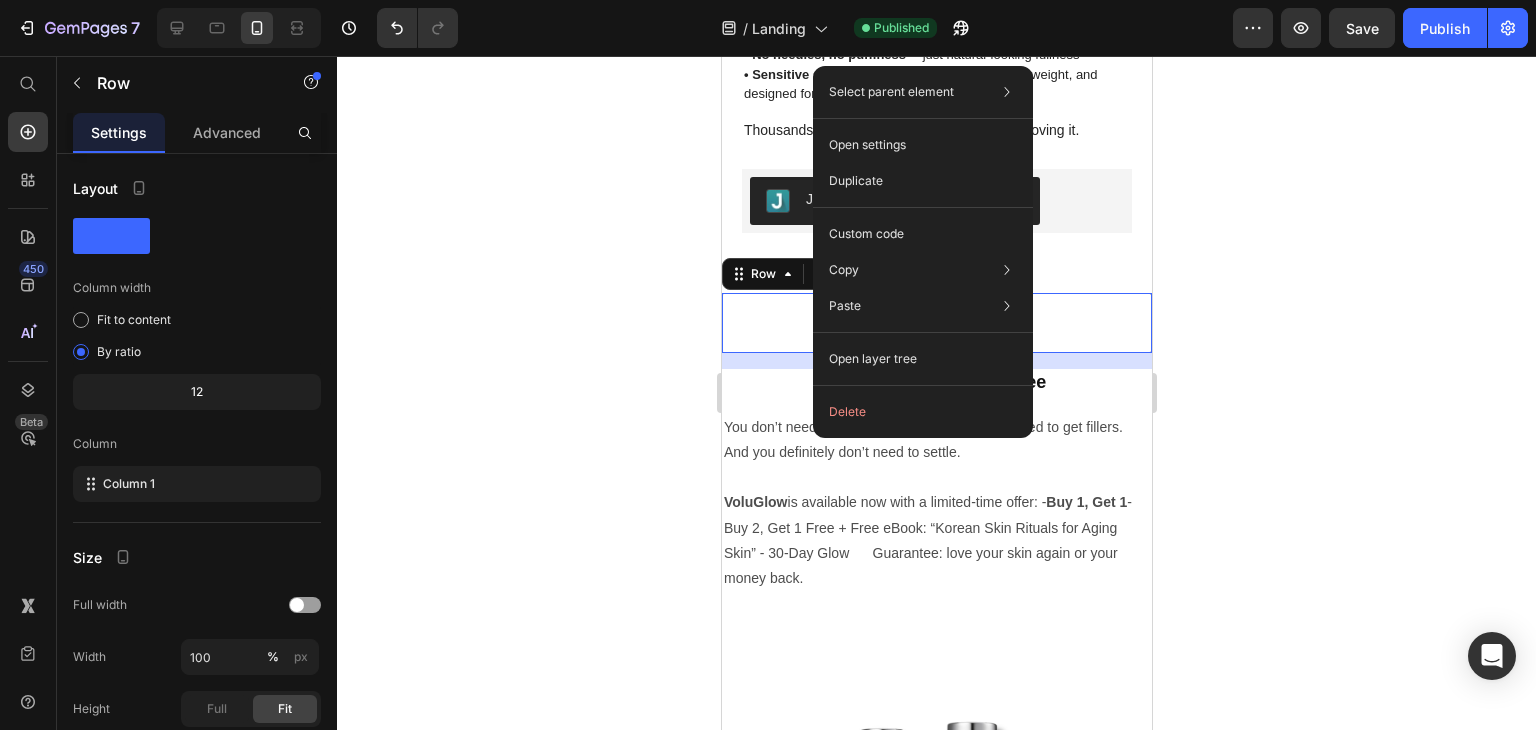 click on "Drop element here" at bounding box center [936, 323] 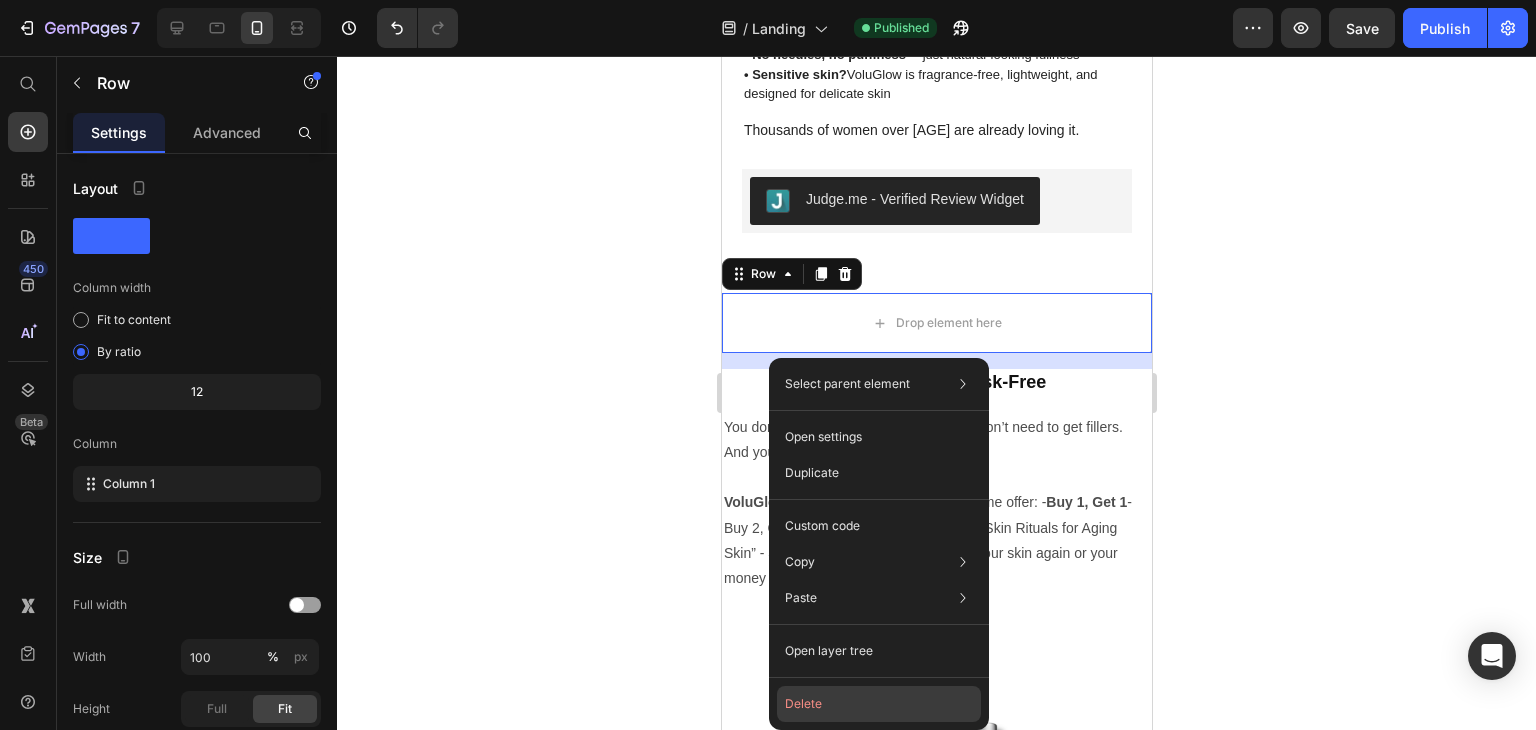 drag, startPoint x: 792, startPoint y: 692, endPoint x: 74, endPoint y: 632, distance: 720.5026 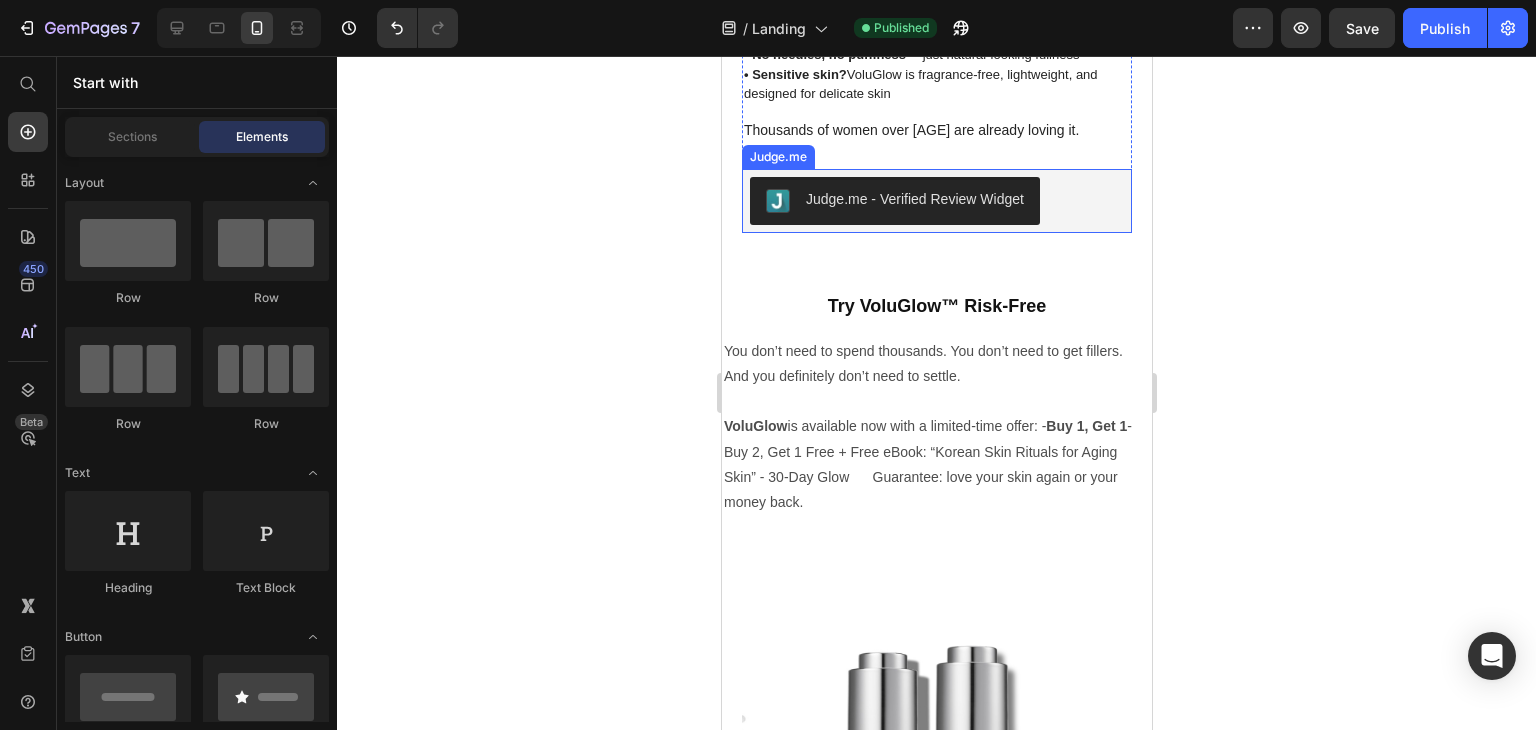 click on "Judge.me - Verified Review Widget" at bounding box center (936, 201) 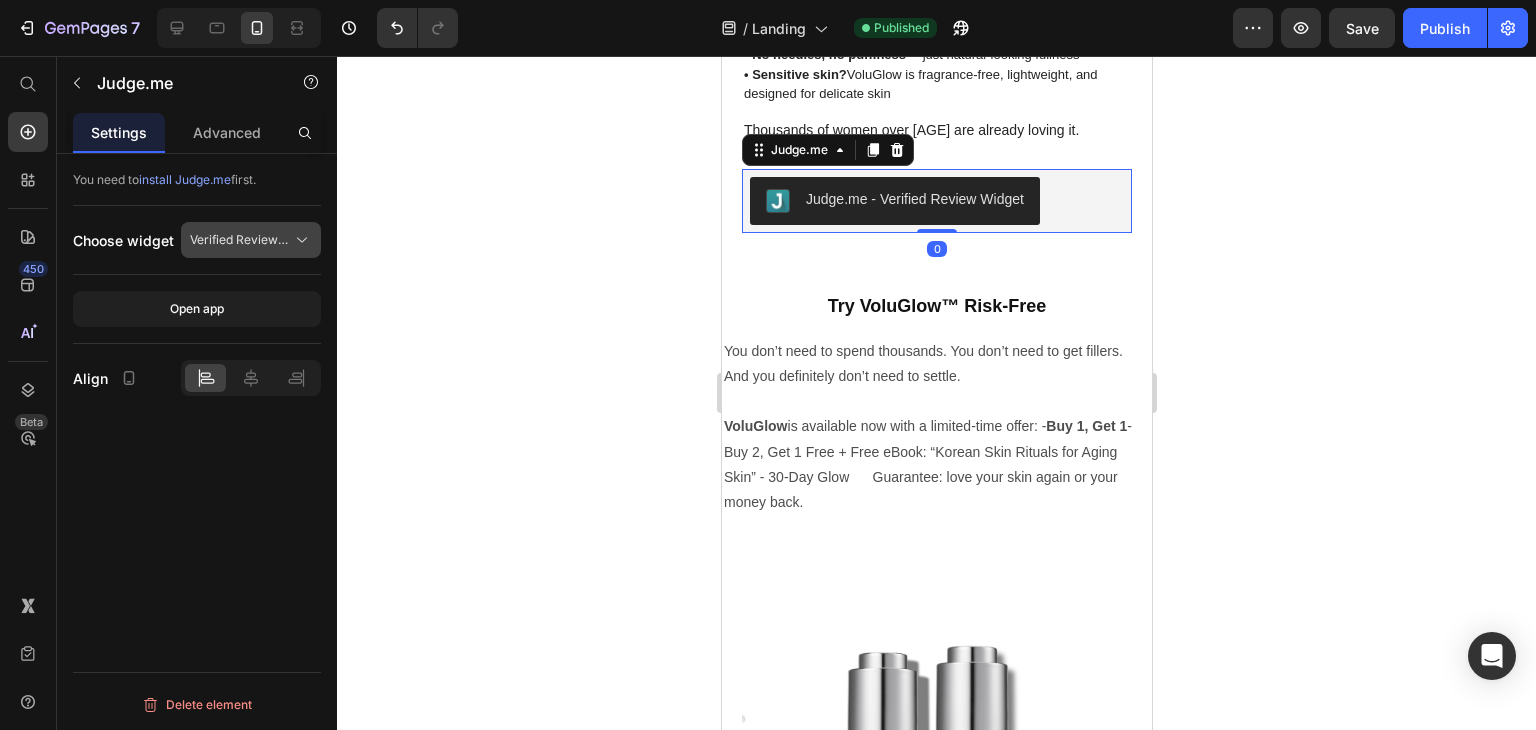 click on "Verified Review Widget" at bounding box center (251, 240) 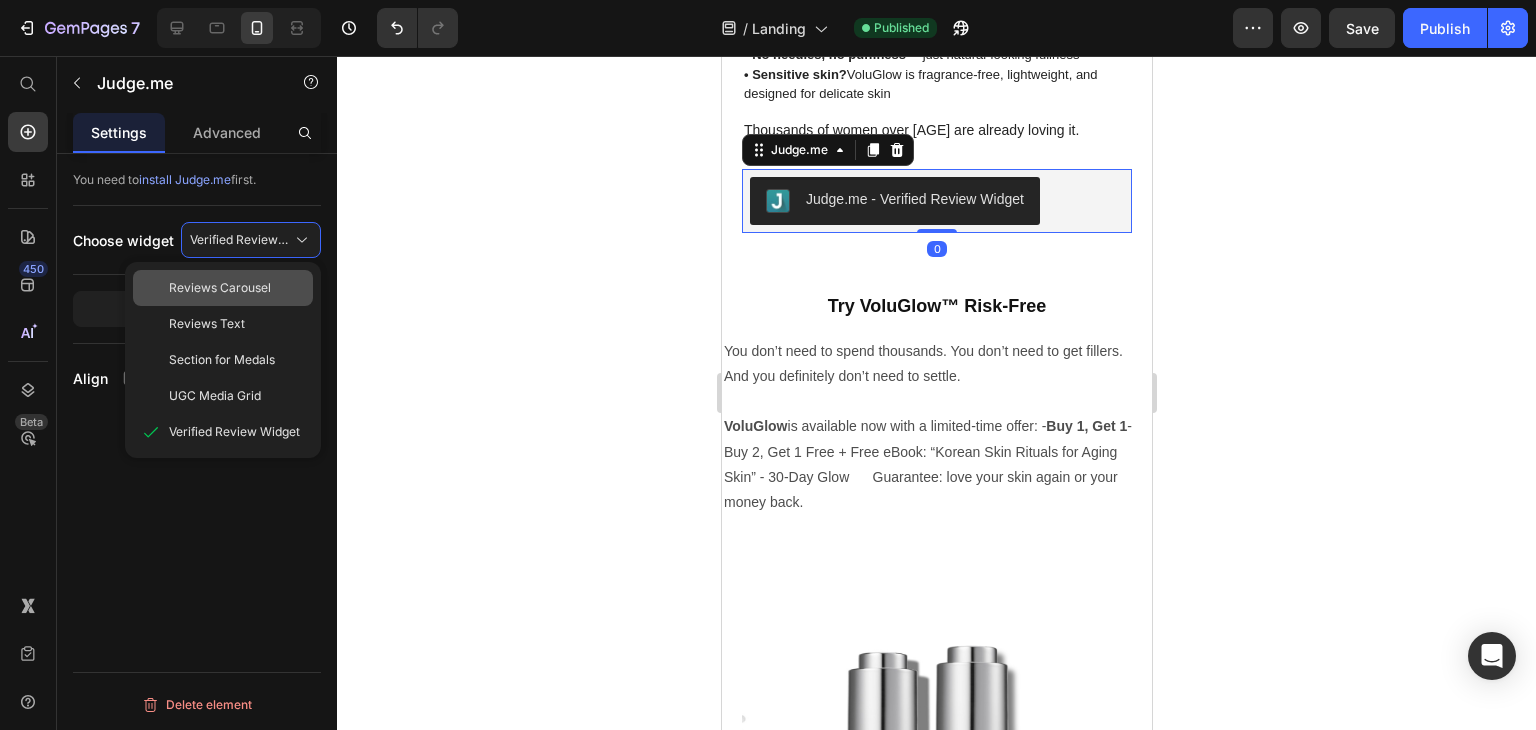 click on "Reviews Carousel" at bounding box center (220, 288) 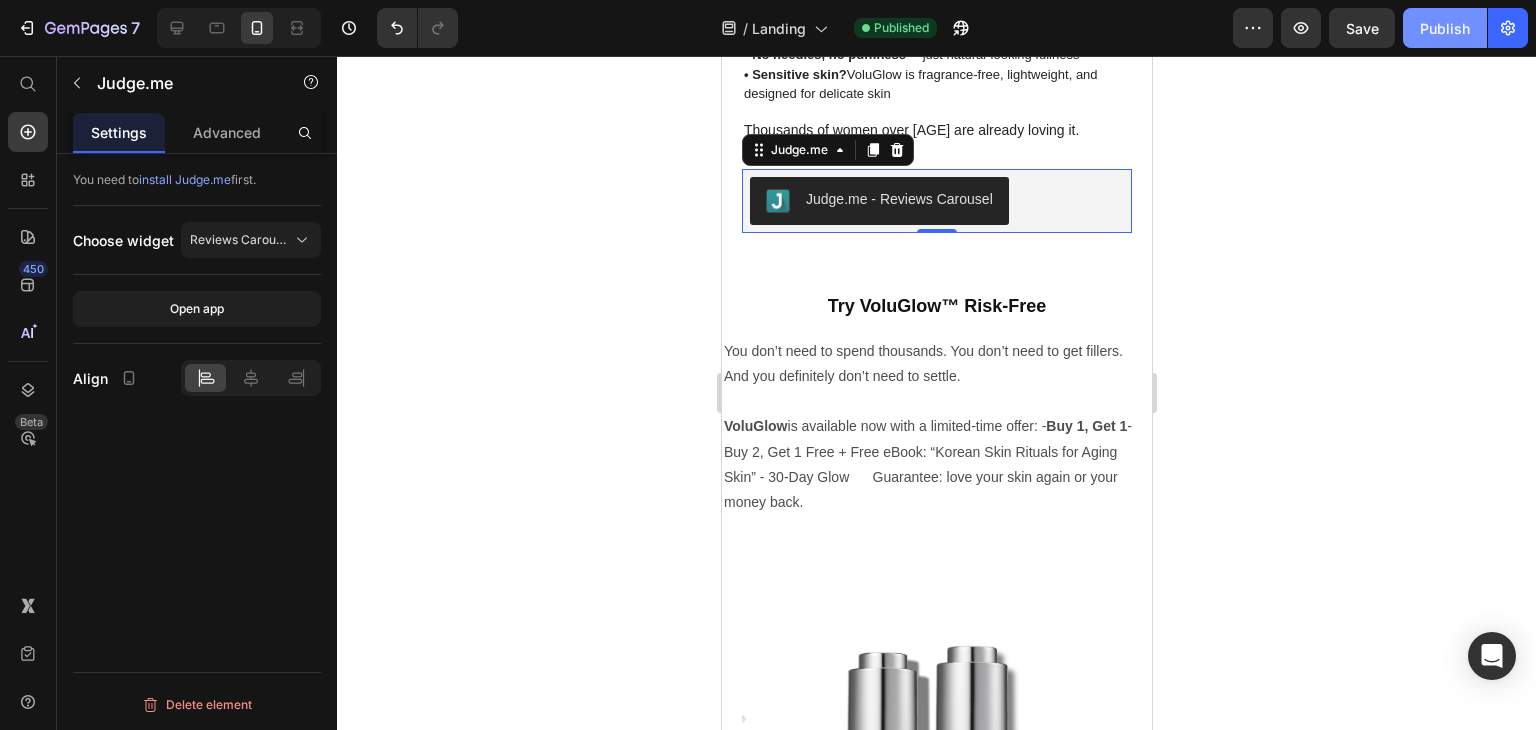 click on "Publish" at bounding box center (1445, 28) 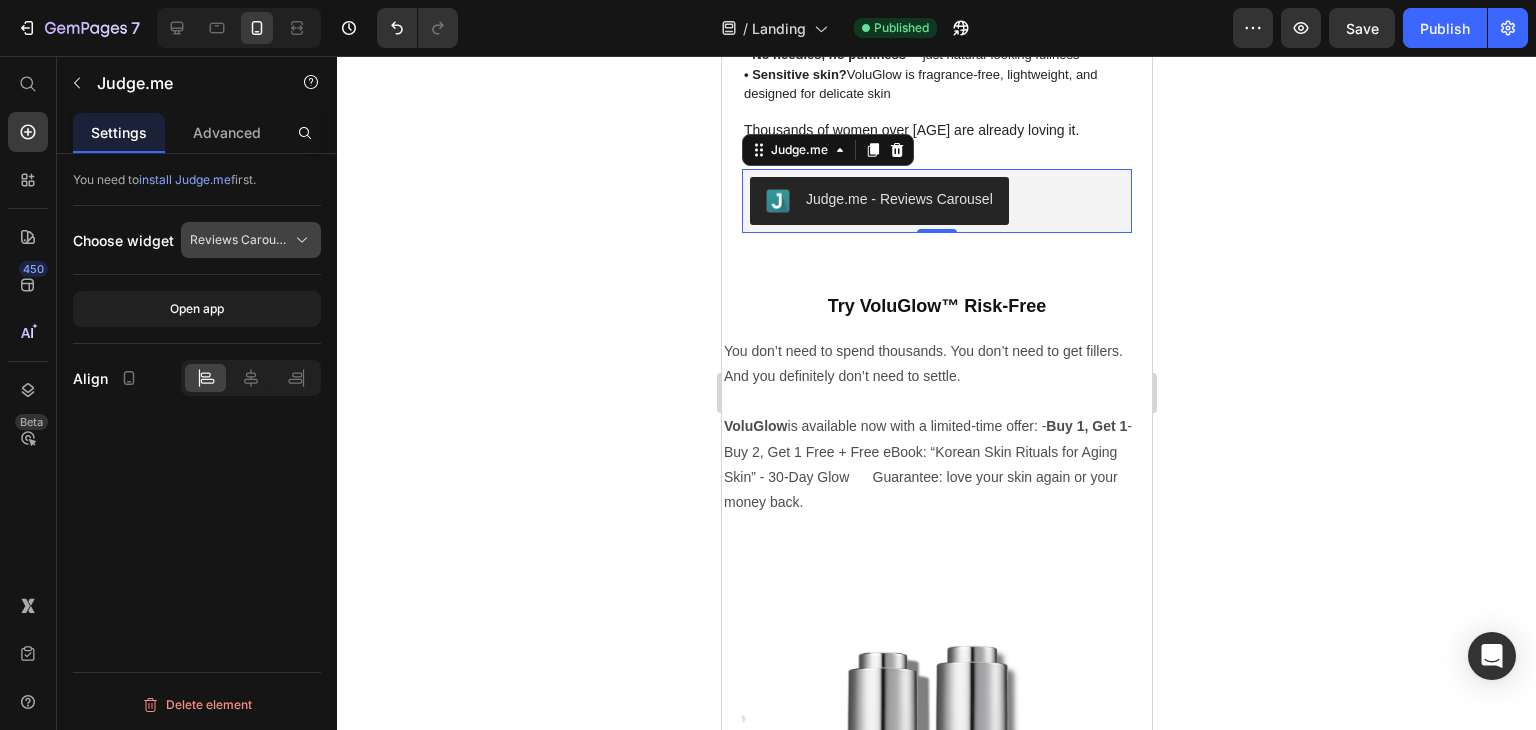 click on "Reviews Carousel" at bounding box center (239, 240) 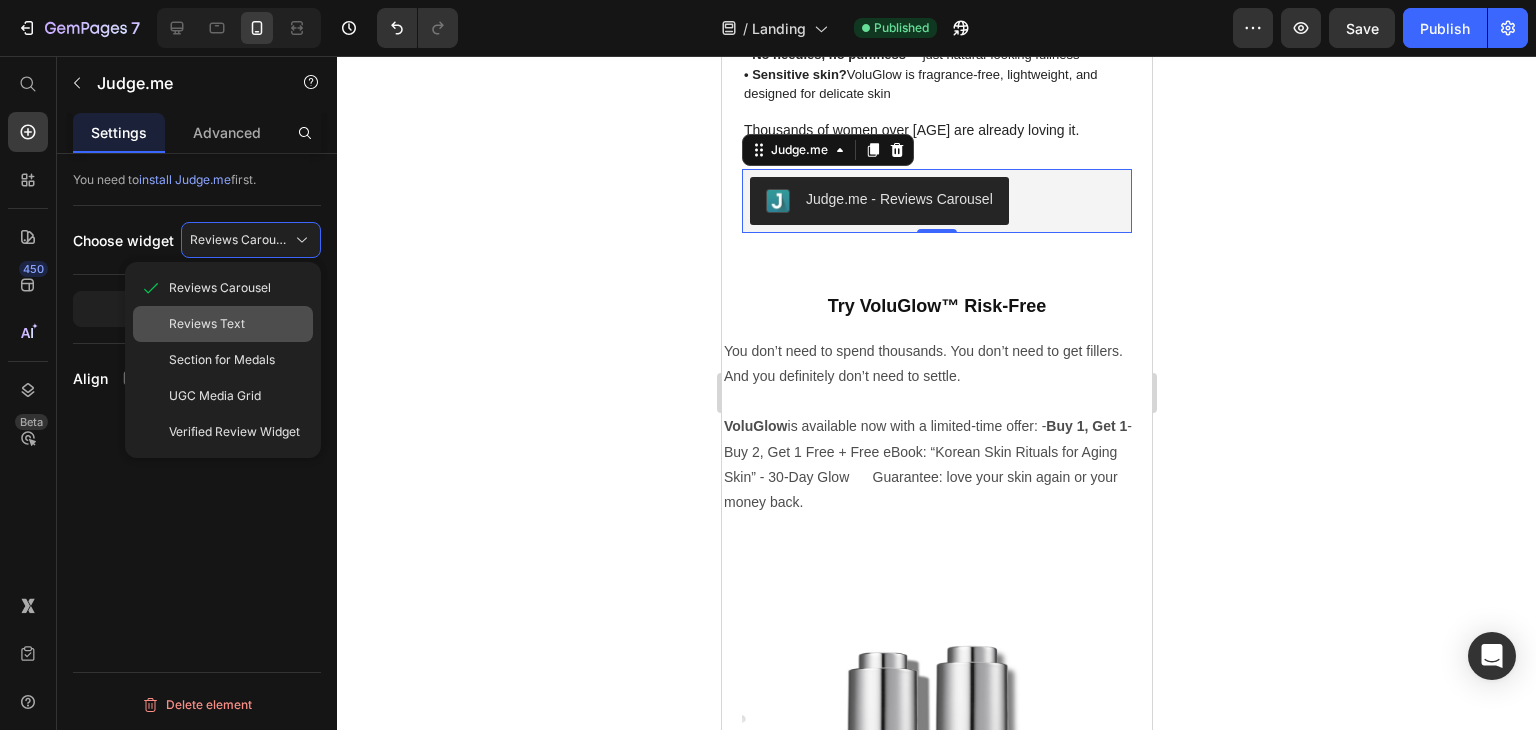 click on "Reviews Text" at bounding box center [207, 324] 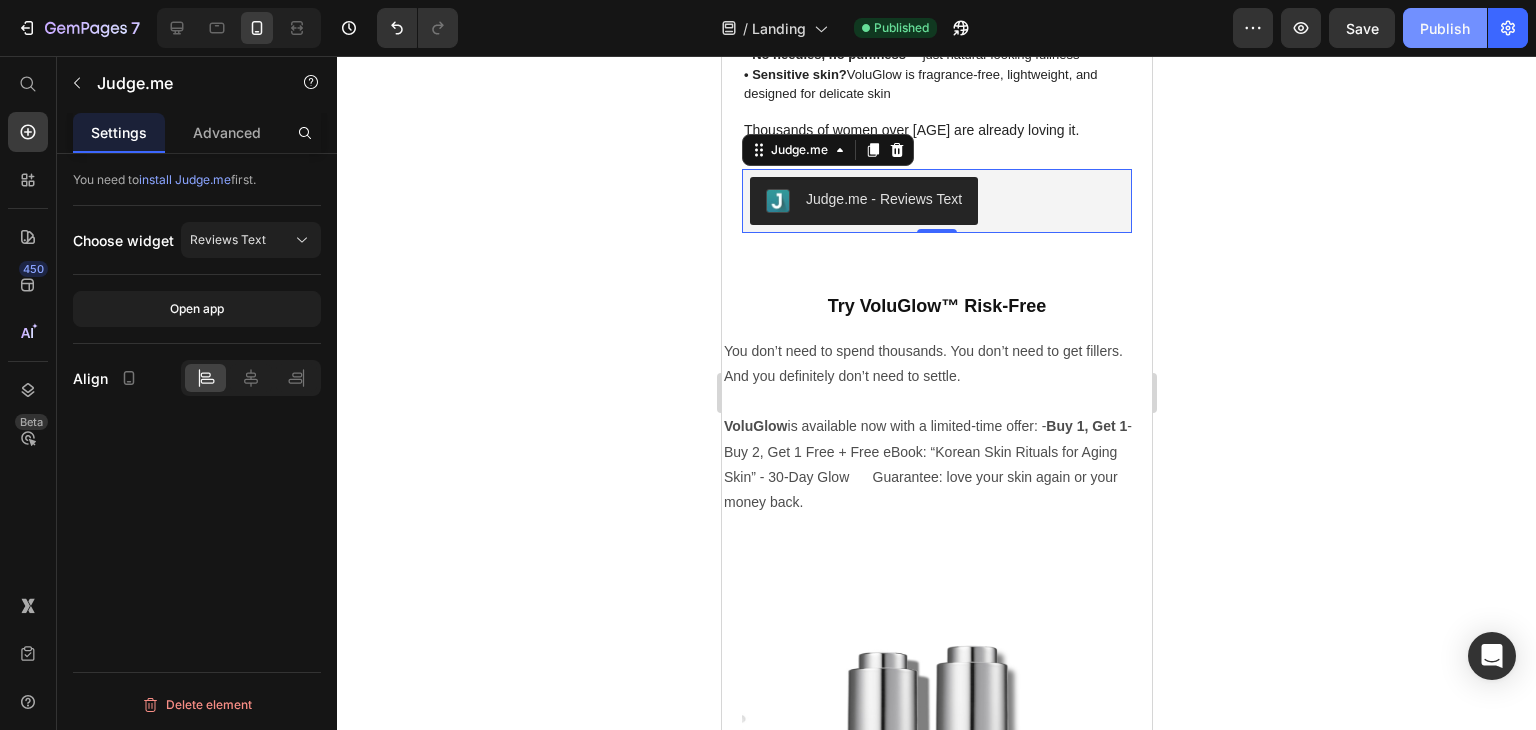 click on "Publish" 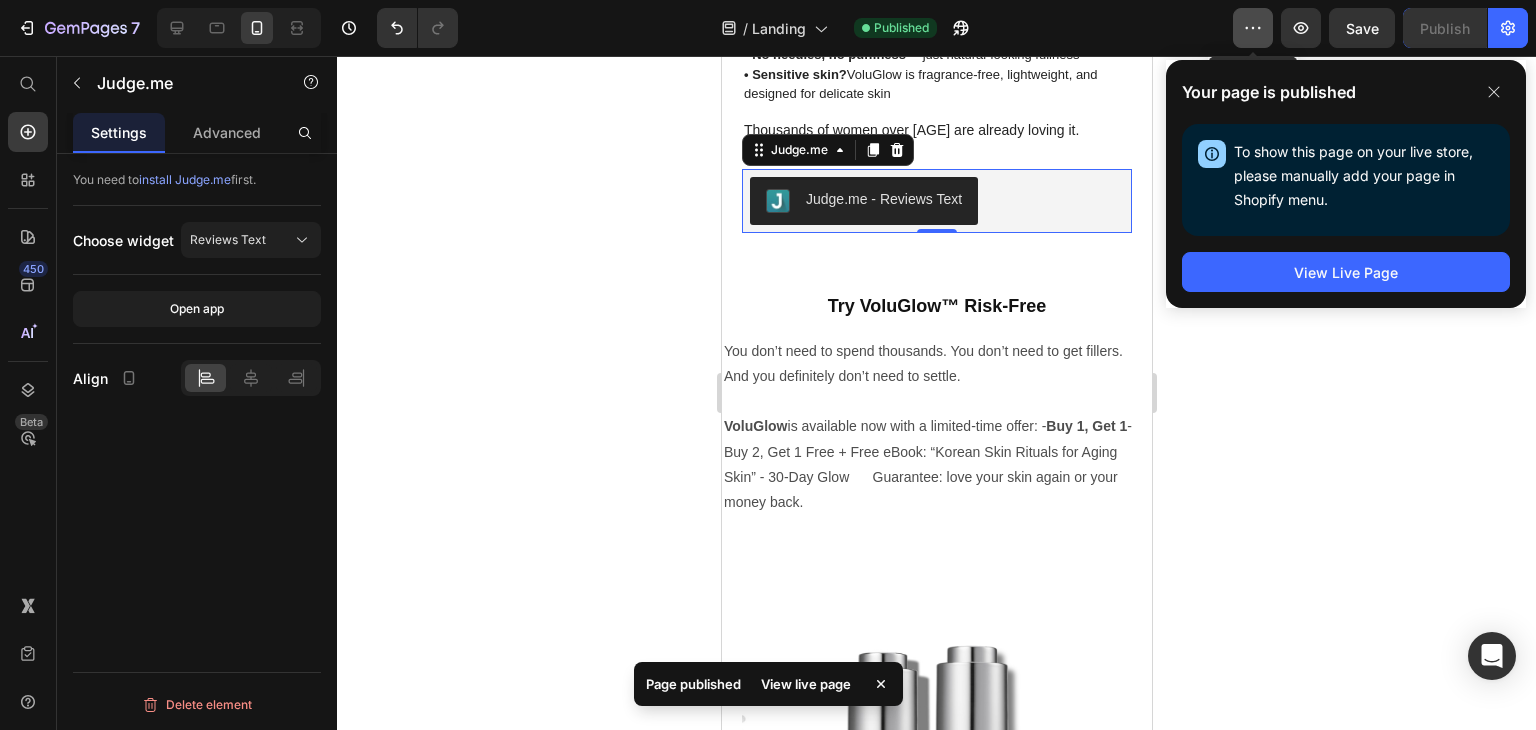 click 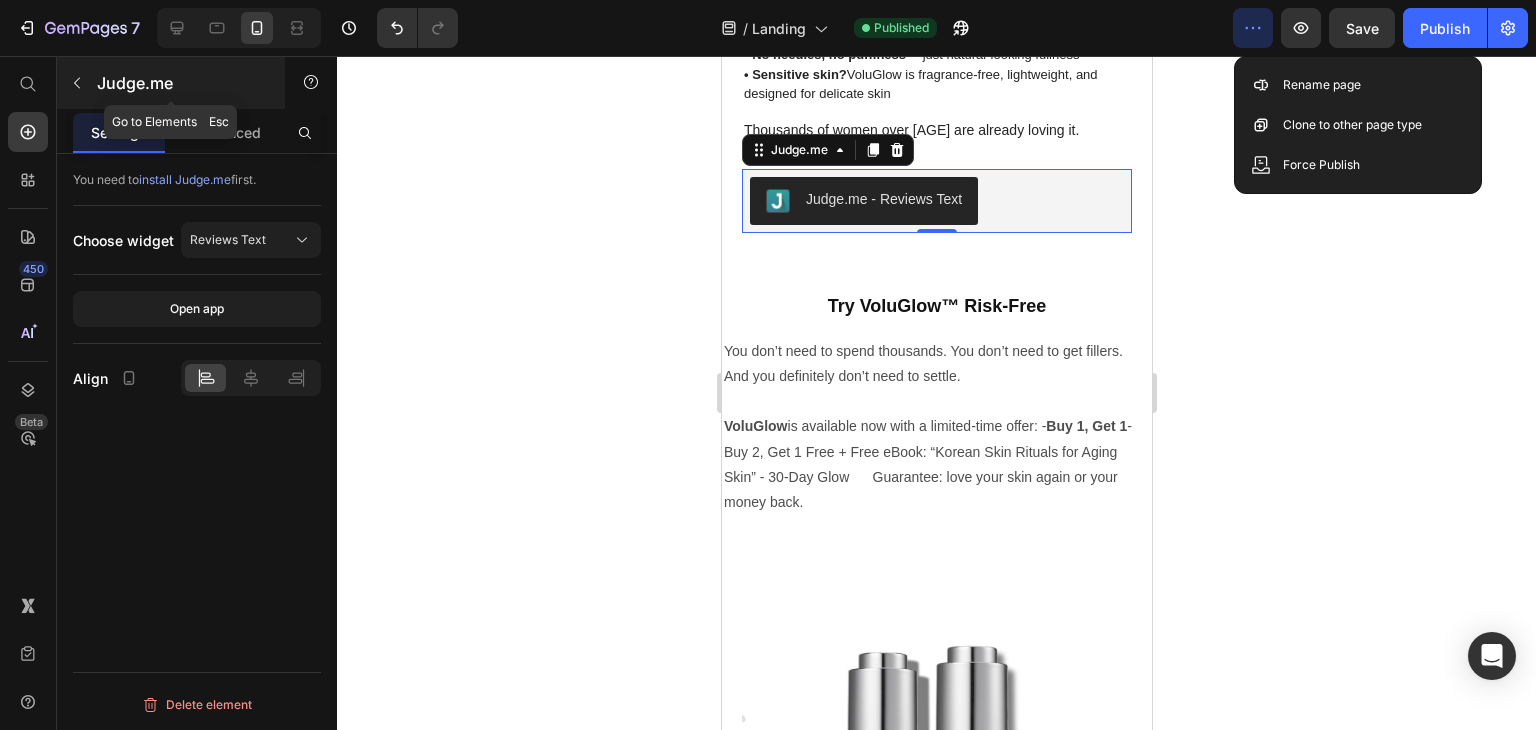 click at bounding box center [77, 83] 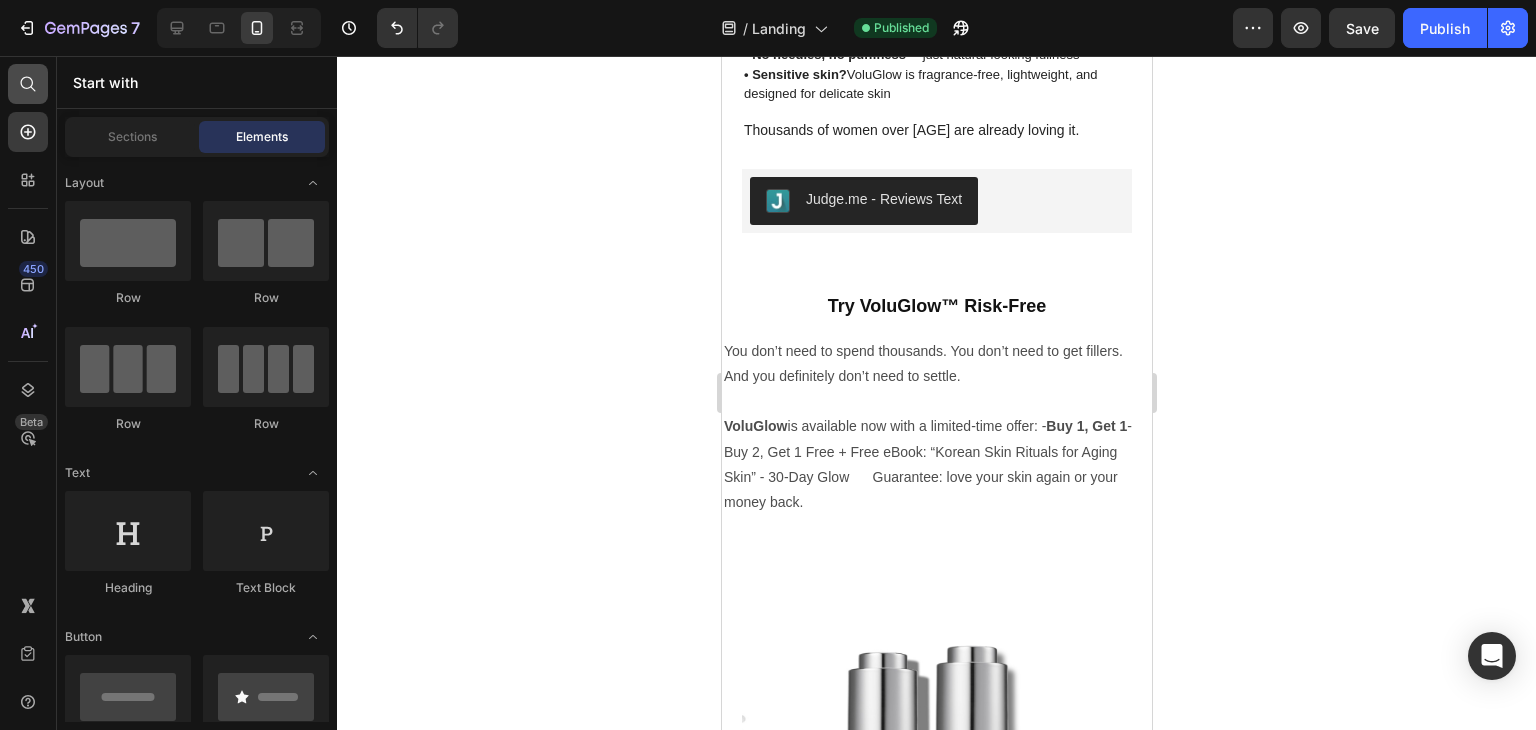 click 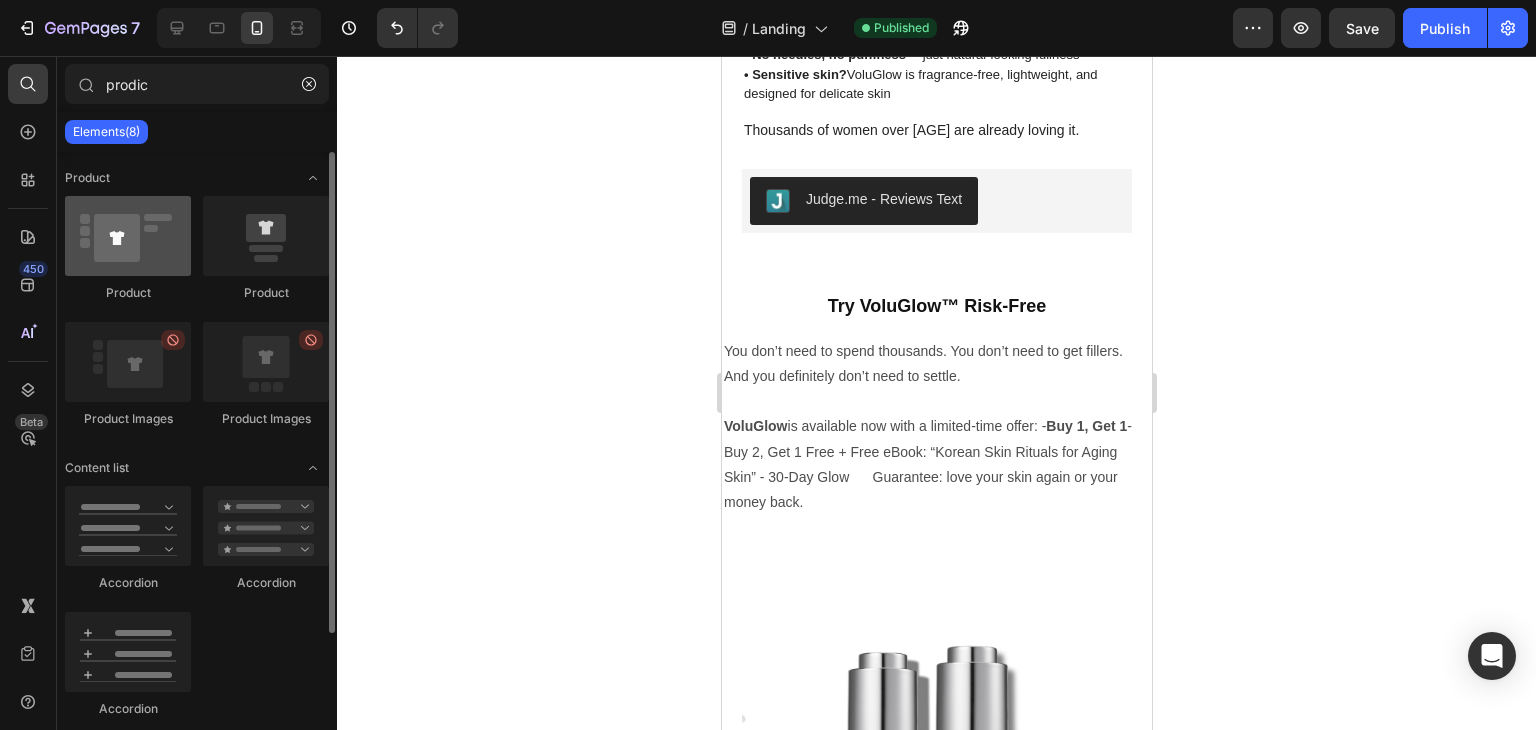 type on "prodic" 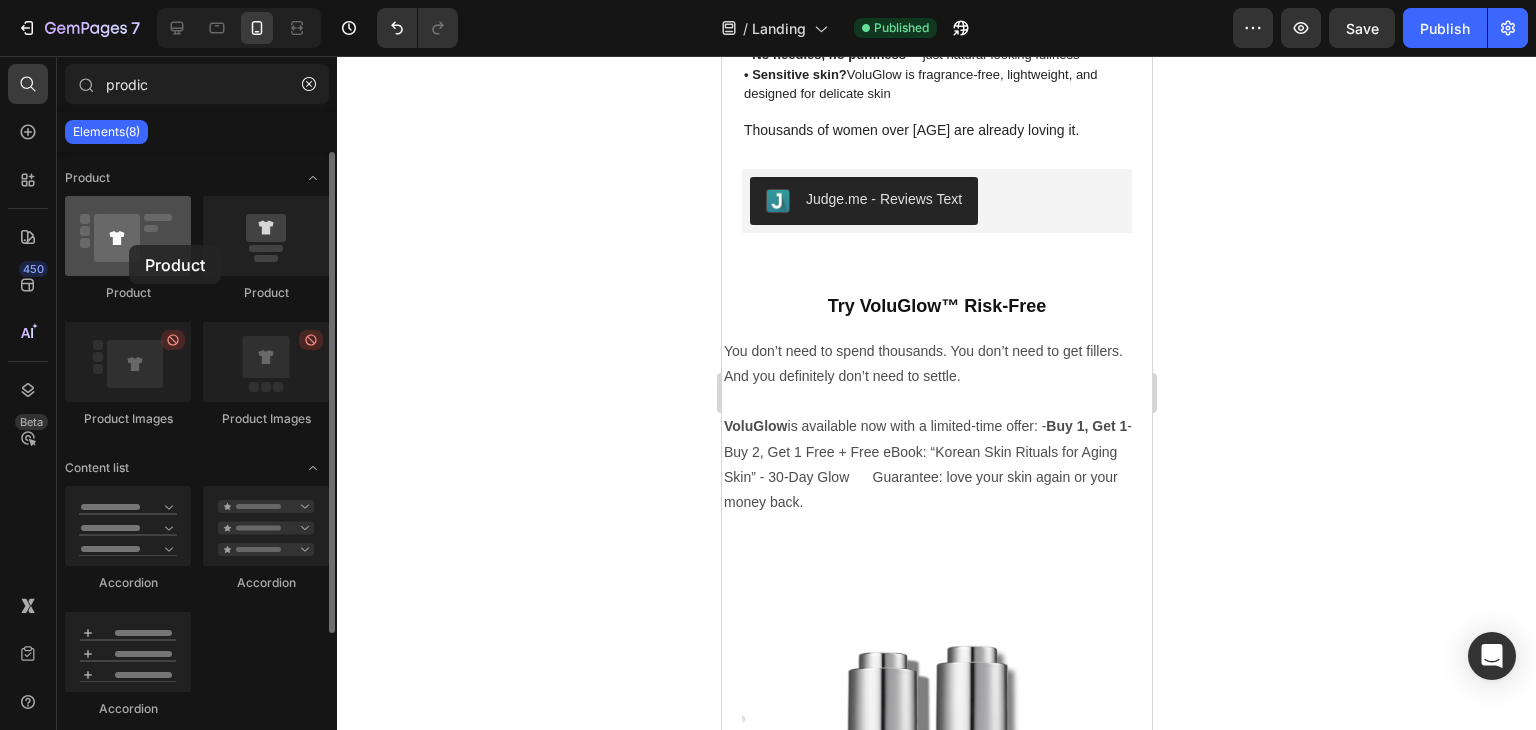 click at bounding box center [128, 236] 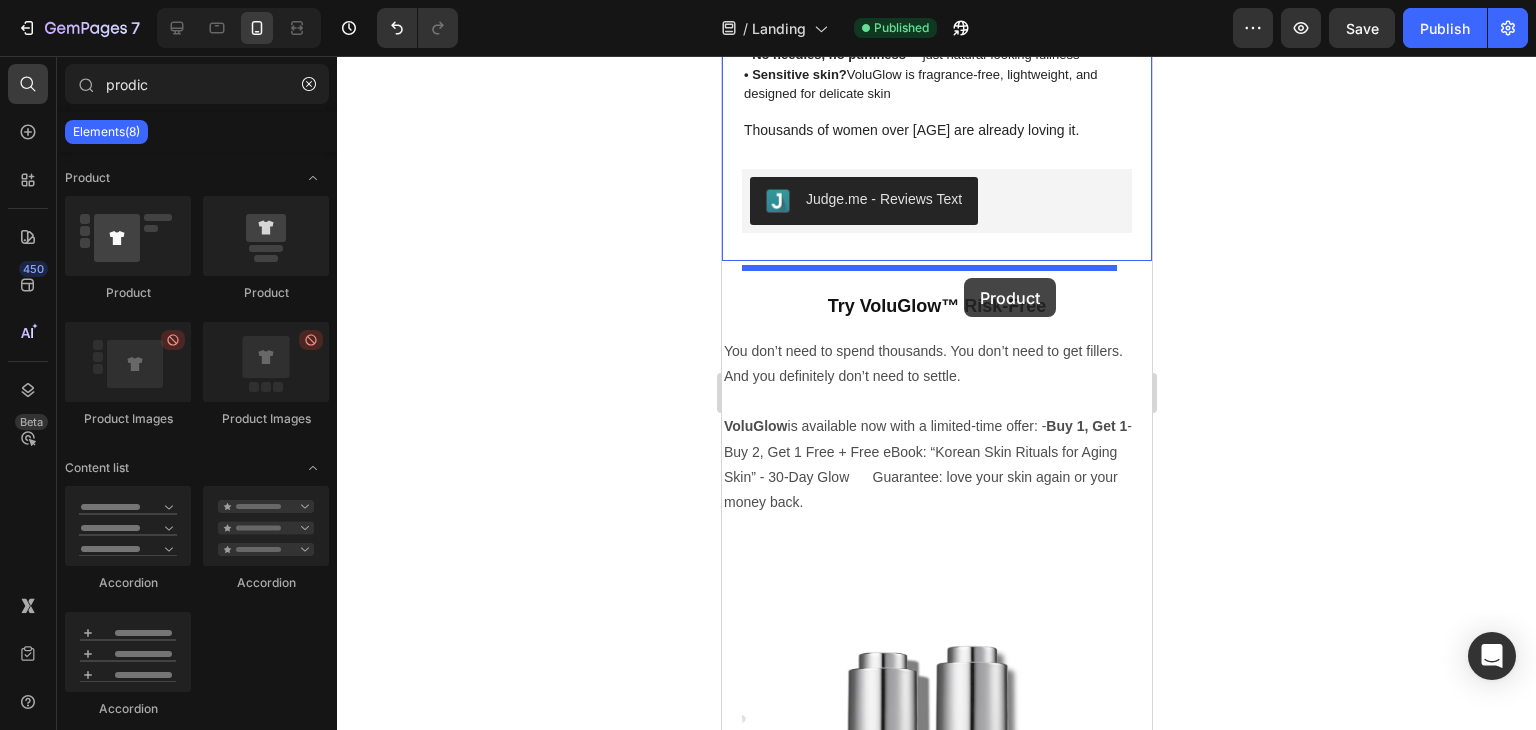 drag, startPoint x: 850, startPoint y: 301, endPoint x: 963, endPoint y: 278, distance: 115.316956 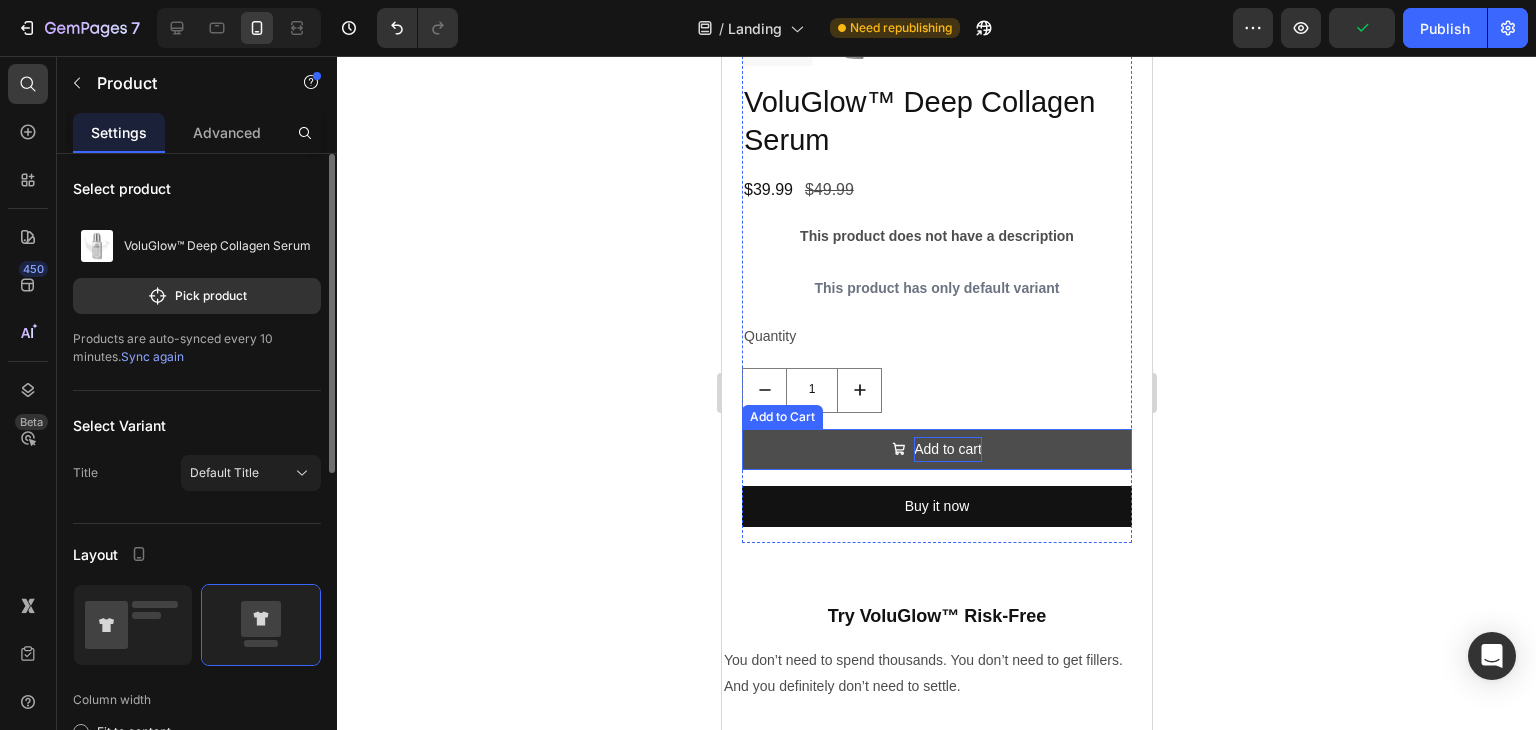 scroll, scrollTop: 5299, scrollLeft: 0, axis: vertical 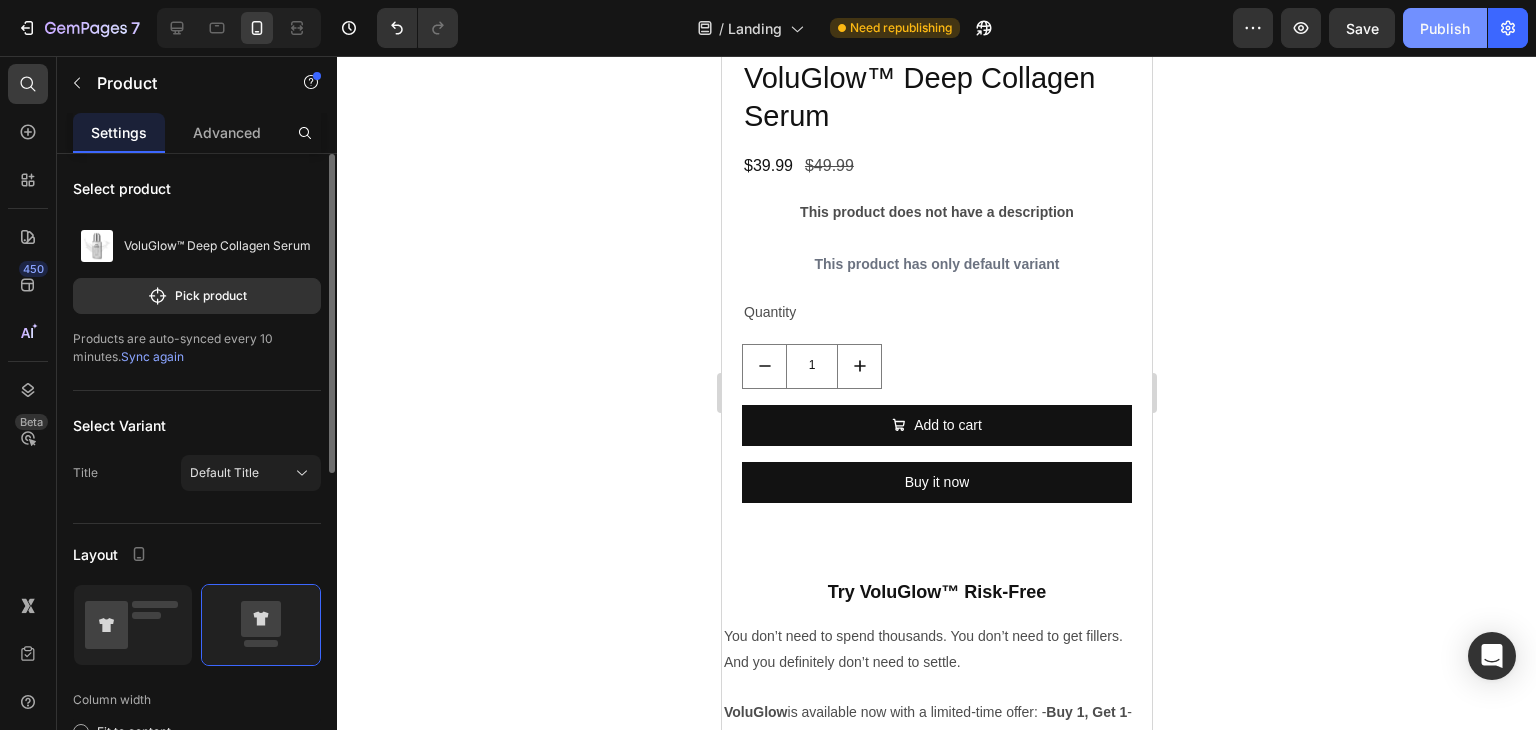 click on "Publish" at bounding box center [1445, 28] 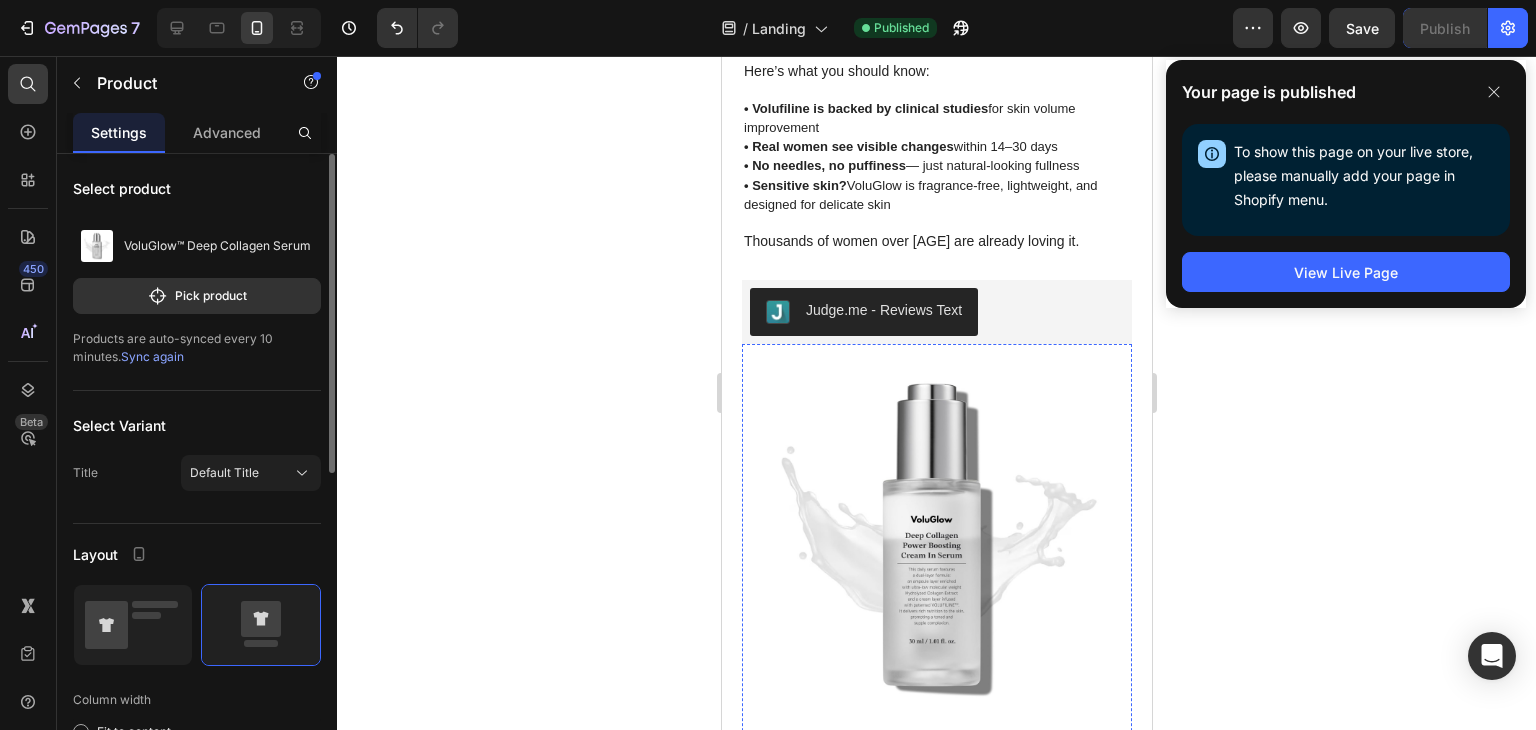 scroll, scrollTop: 4554, scrollLeft: 0, axis: vertical 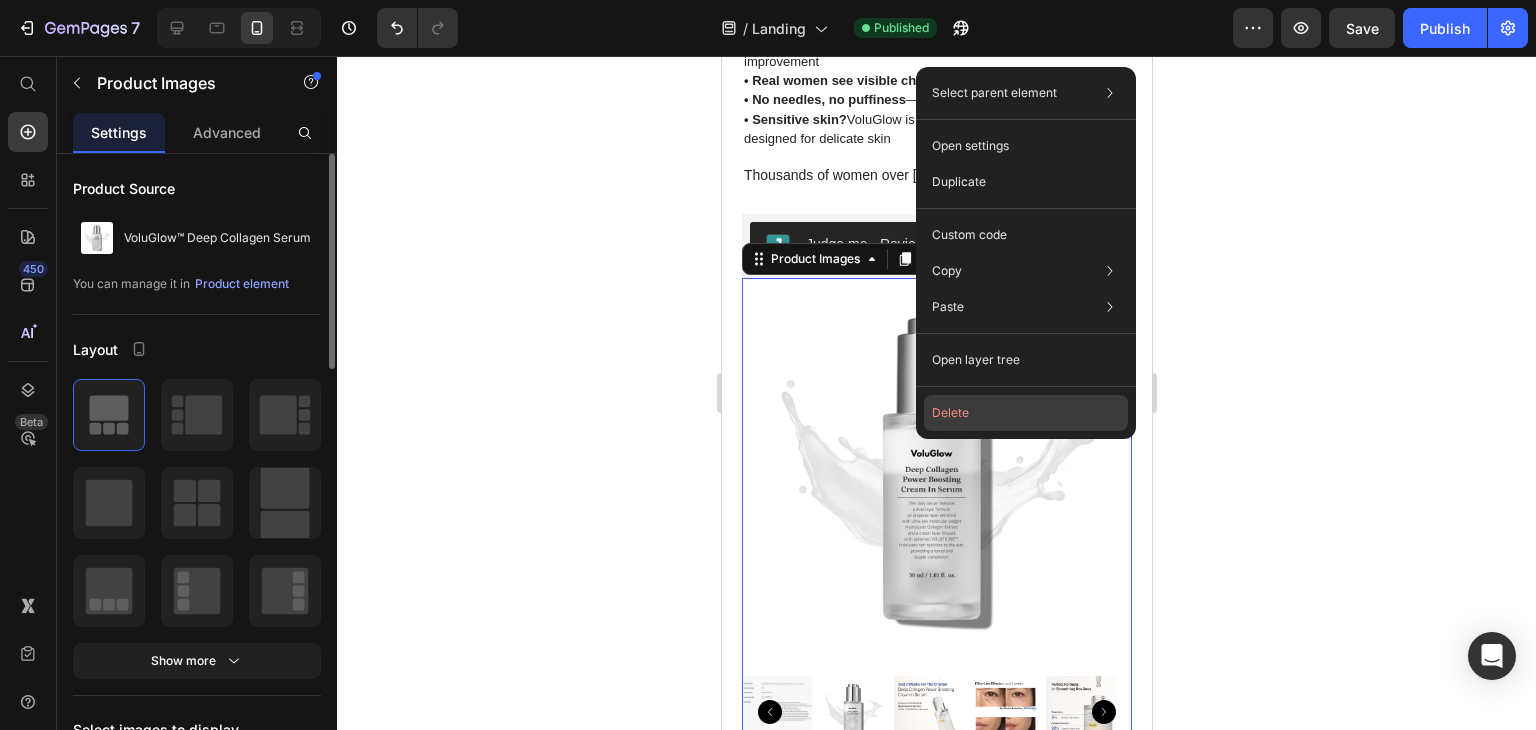 click on "Delete" 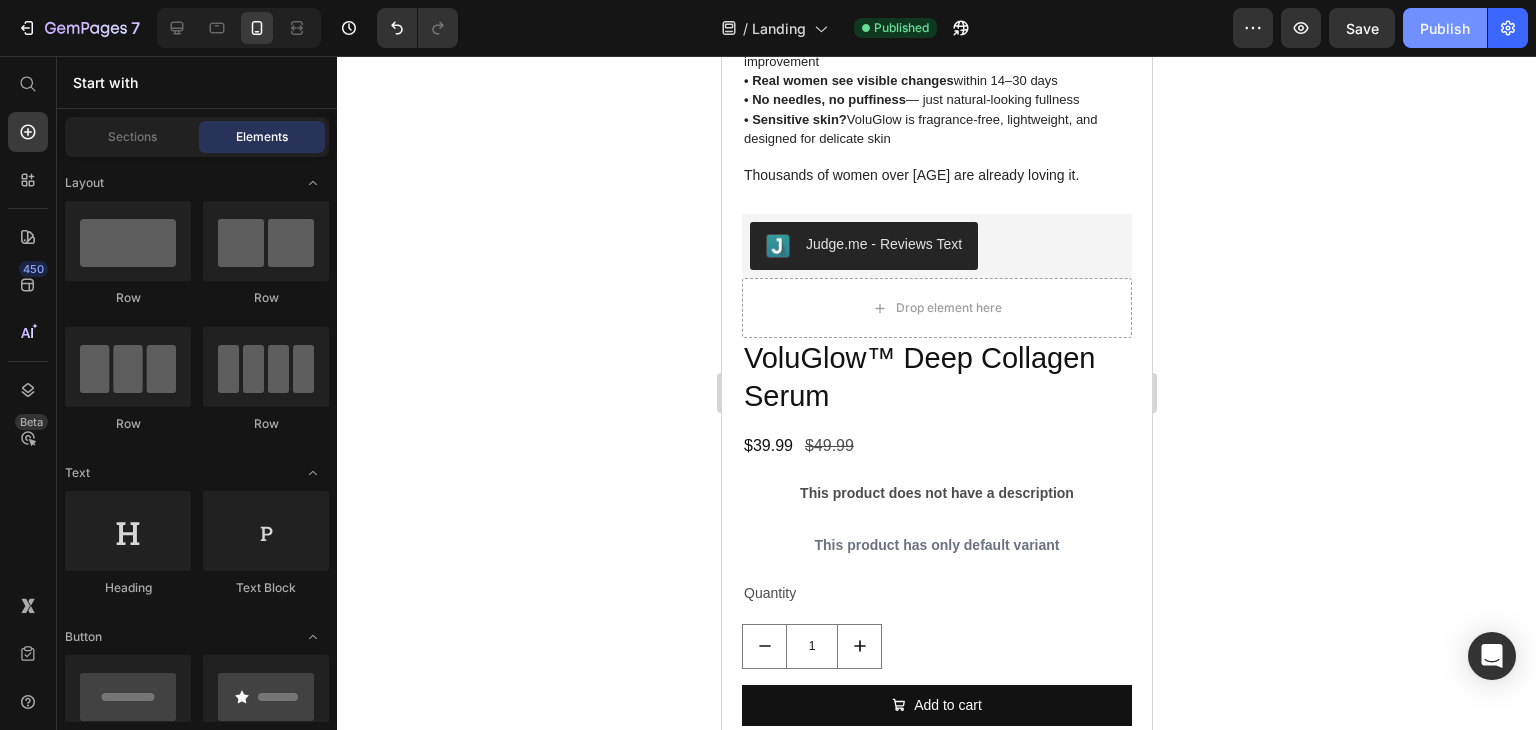 click on "Publish" at bounding box center (1445, 28) 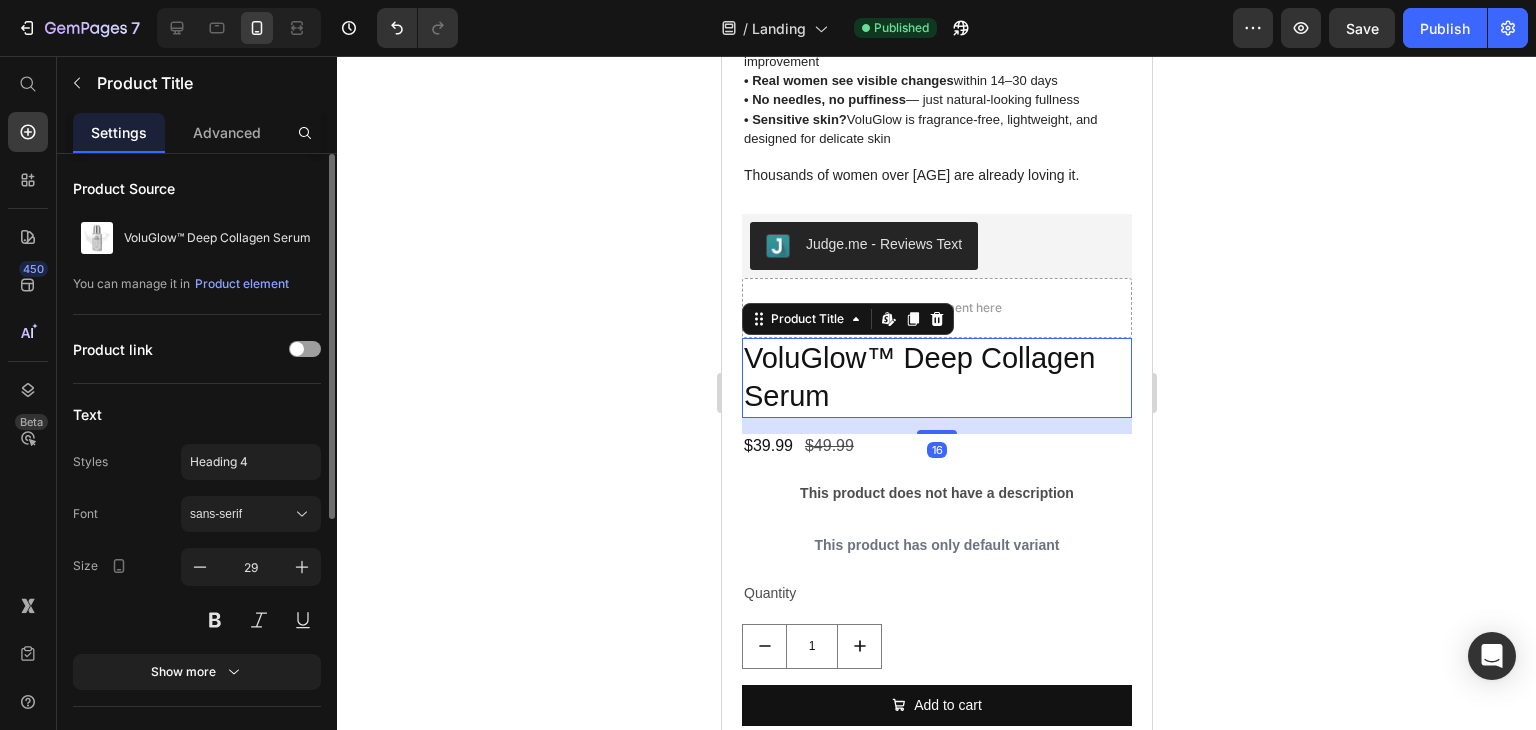click on "16" at bounding box center [936, 426] 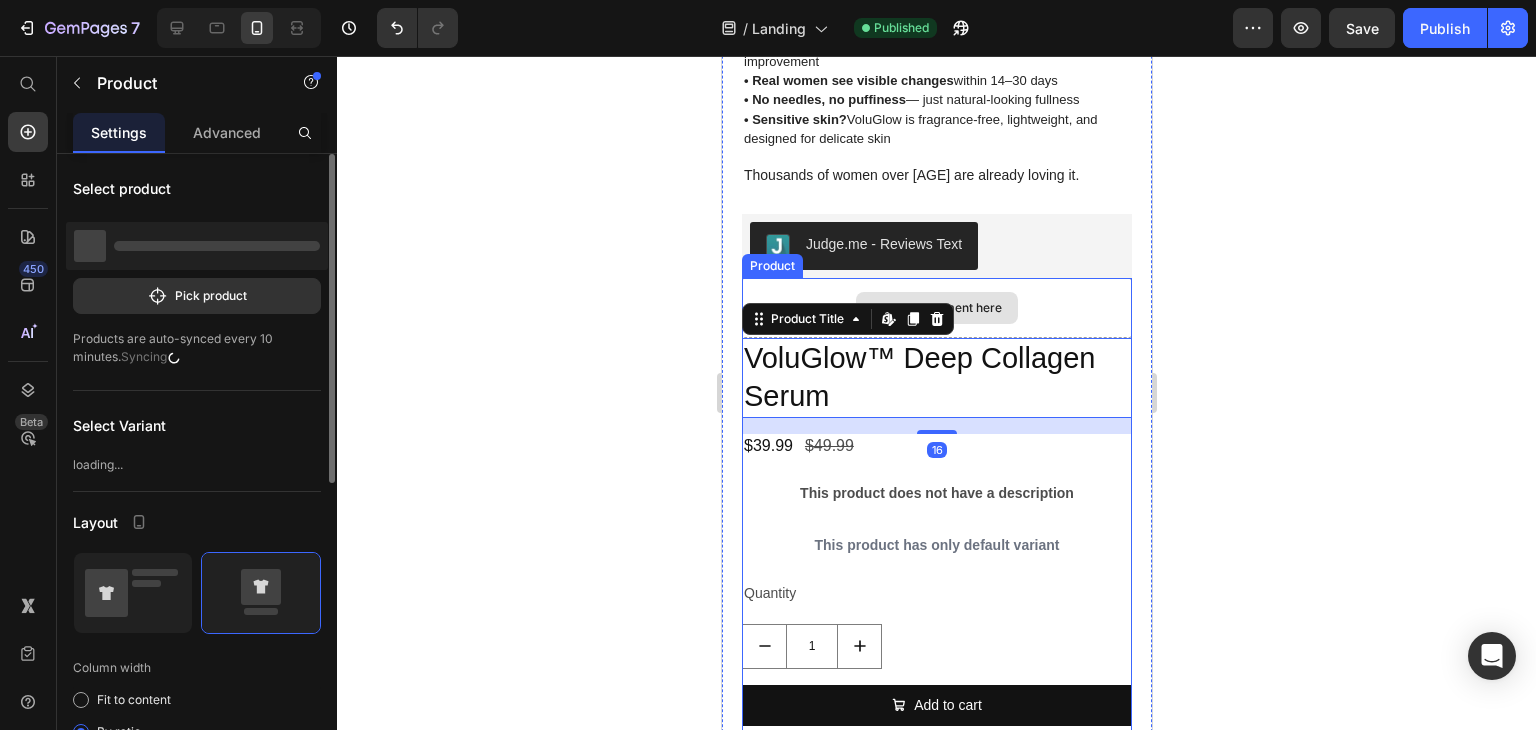 click on "Drop element here" at bounding box center (936, 308) 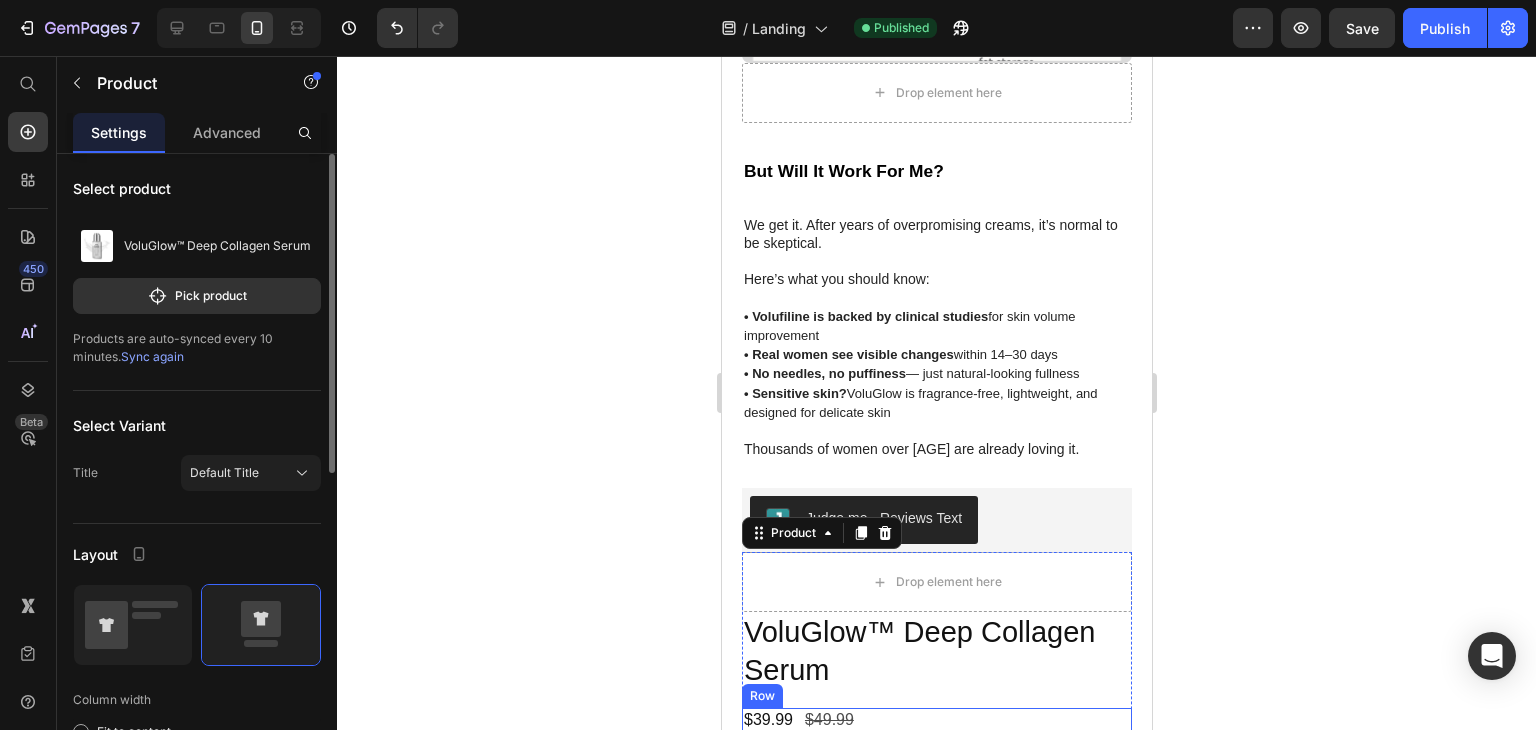 scroll, scrollTop: 4264, scrollLeft: 0, axis: vertical 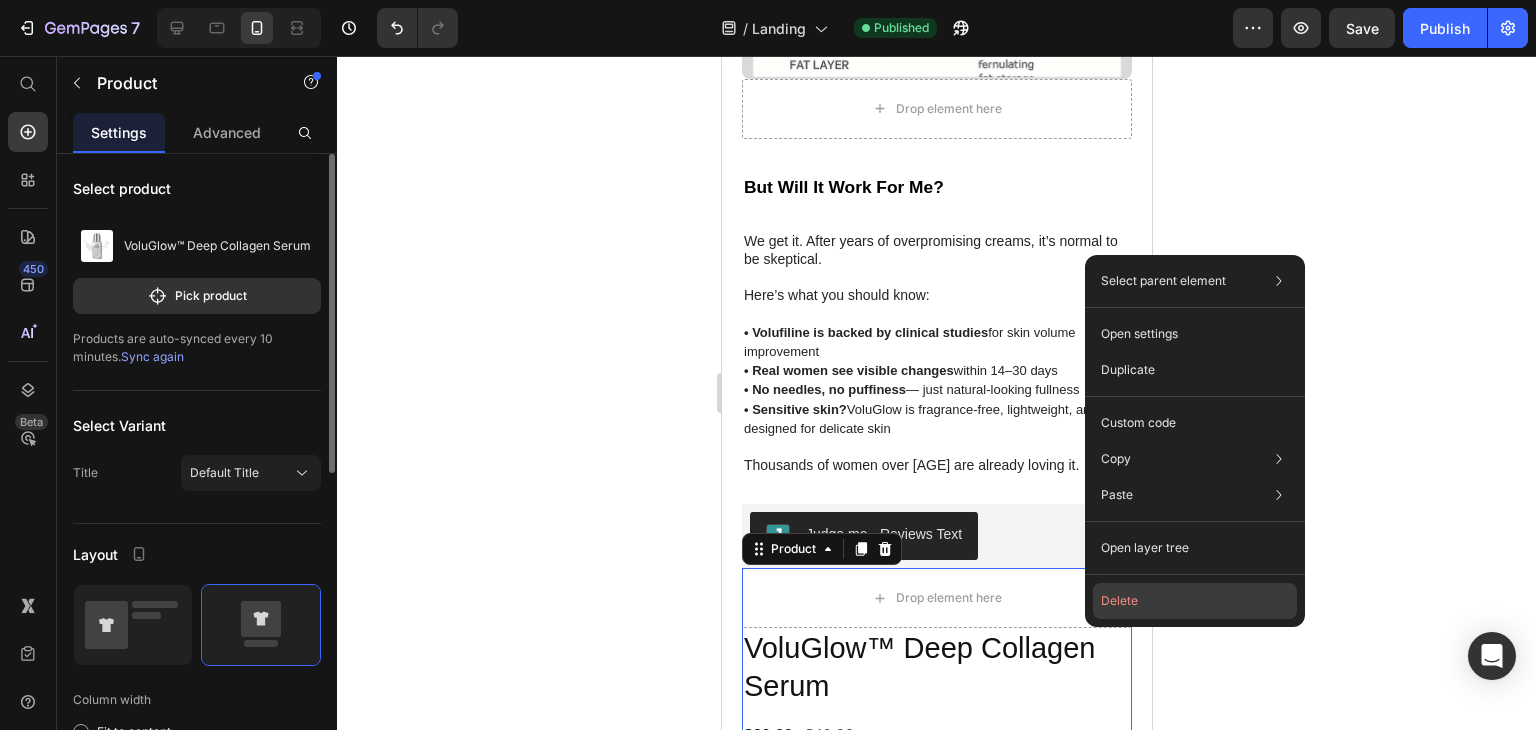 click on "Delete" 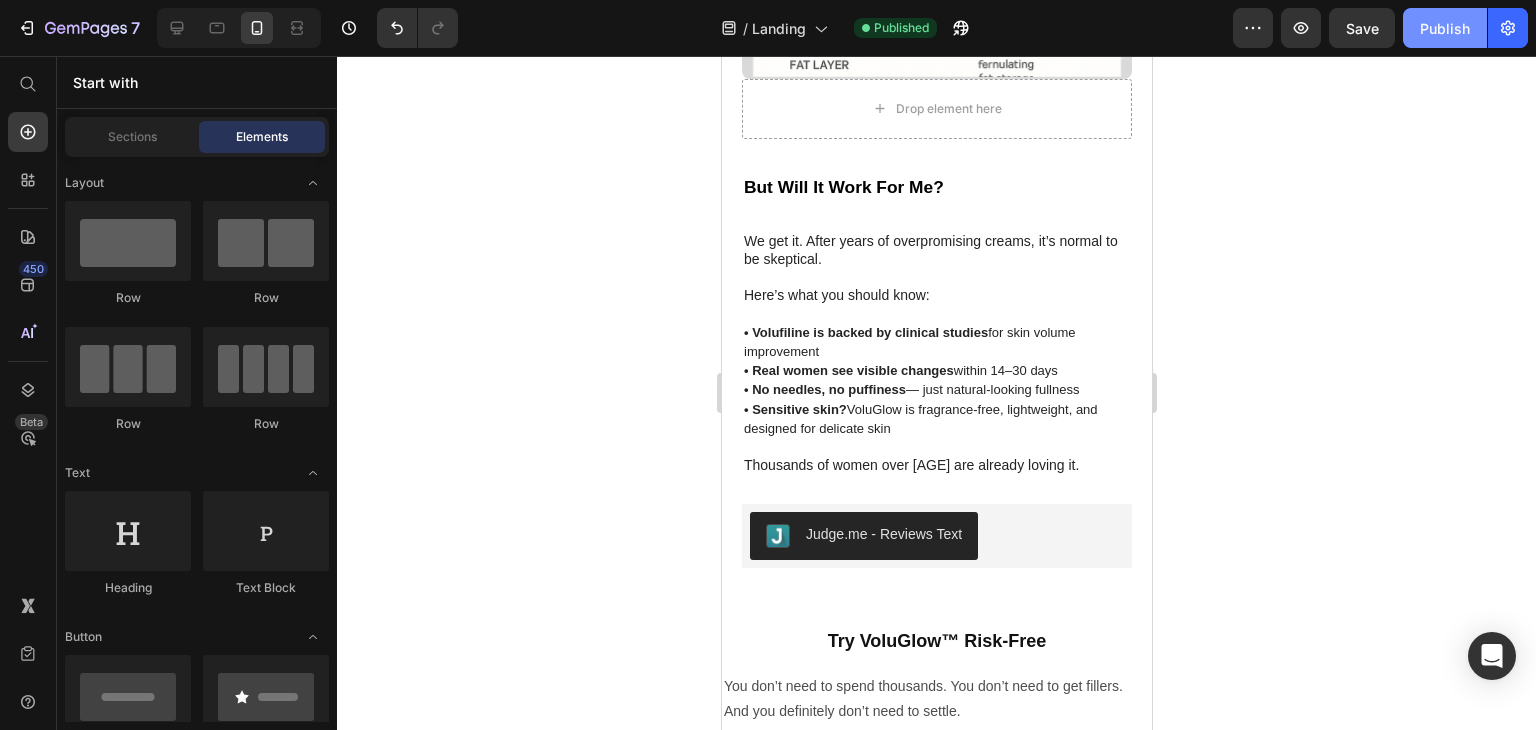 click on "Publish" 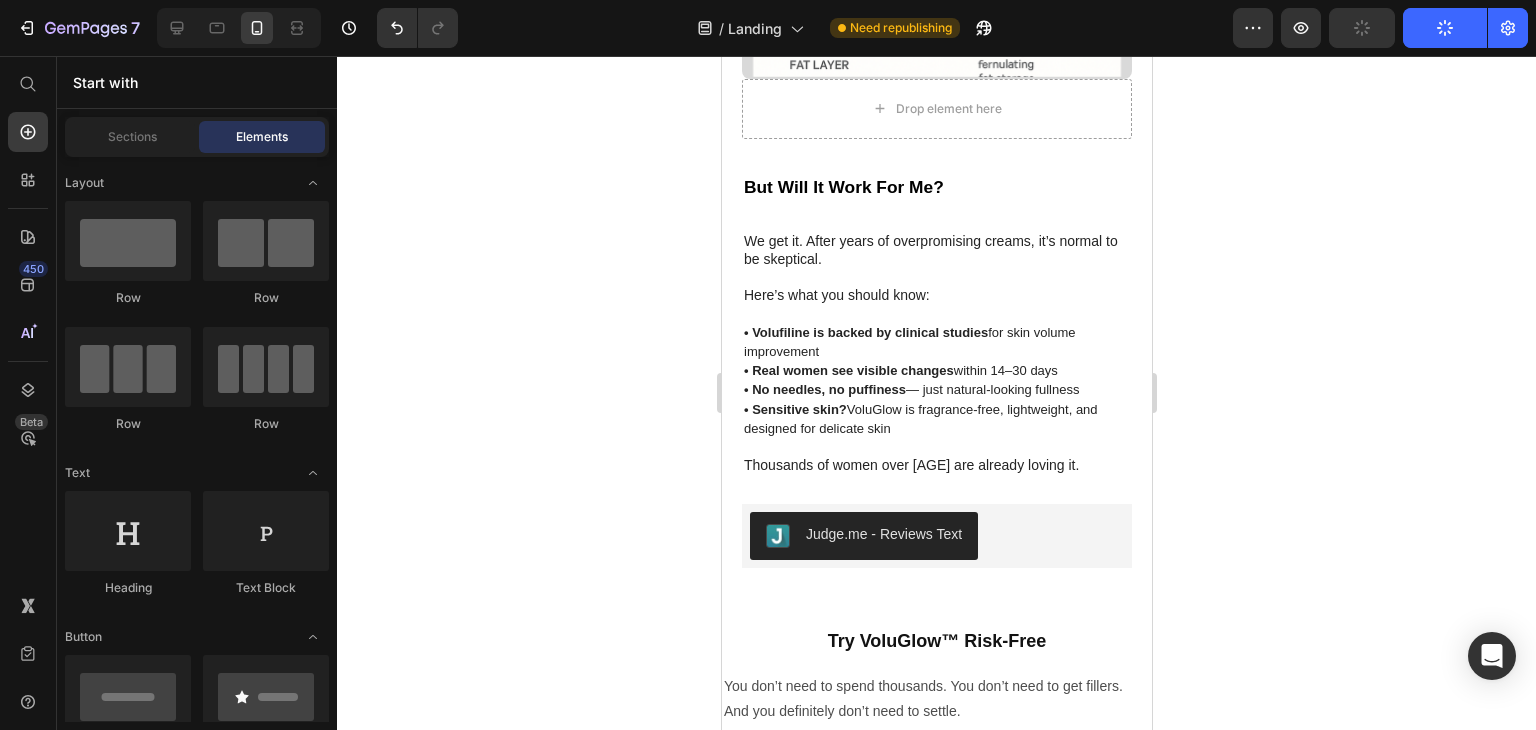 click on "Publish" 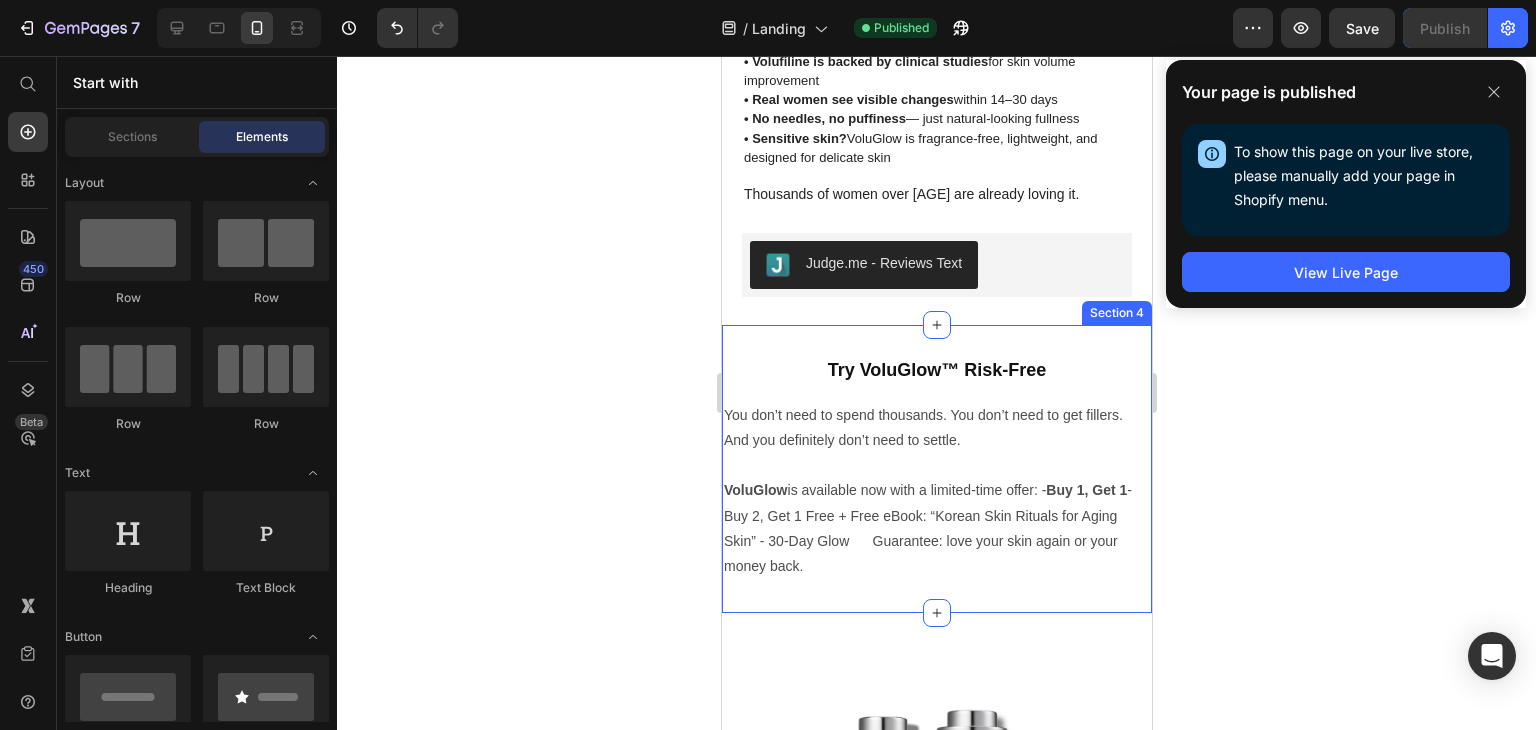 scroll, scrollTop: 4536, scrollLeft: 0, axis: vertical 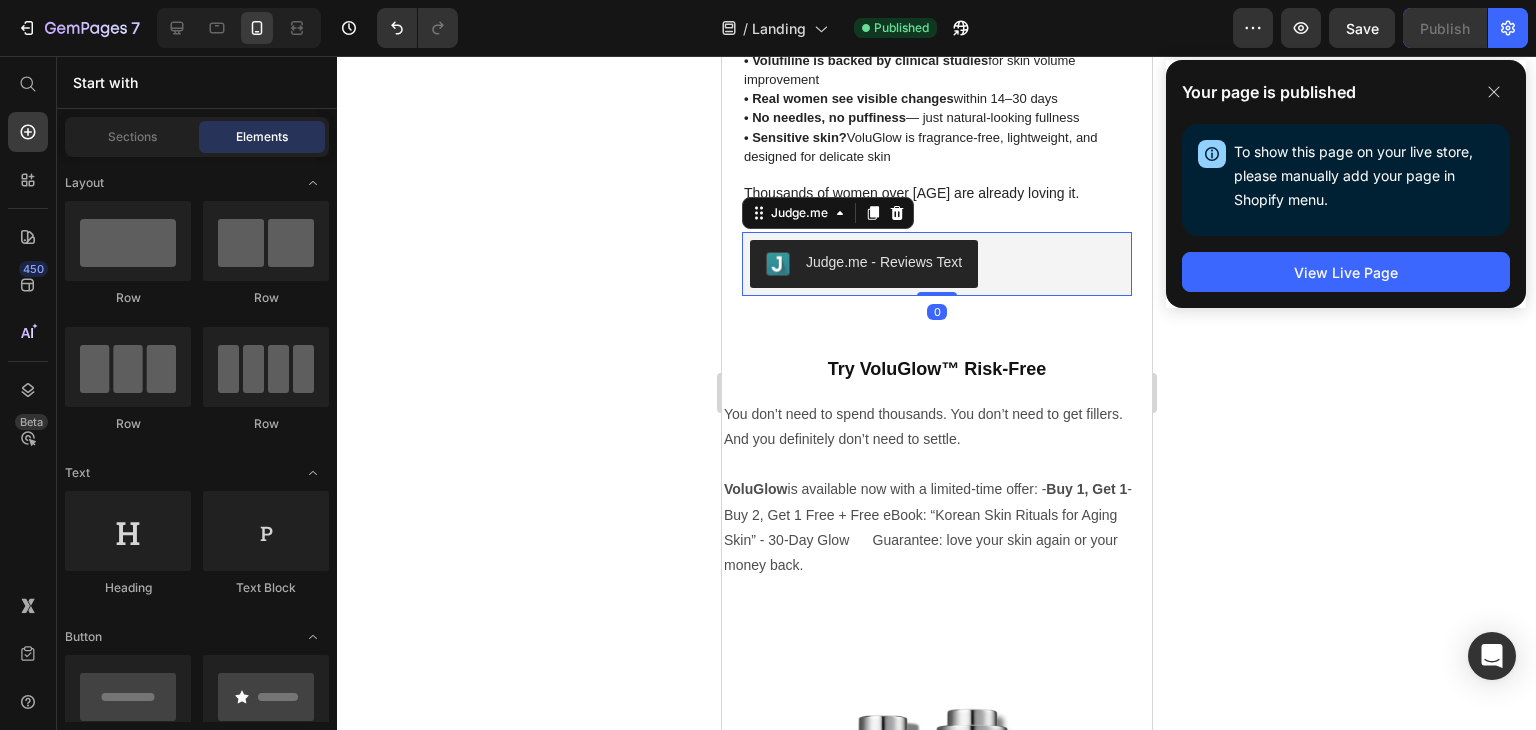 click on "Judge.me - Reviews Text" at bounding box center (936, 264) 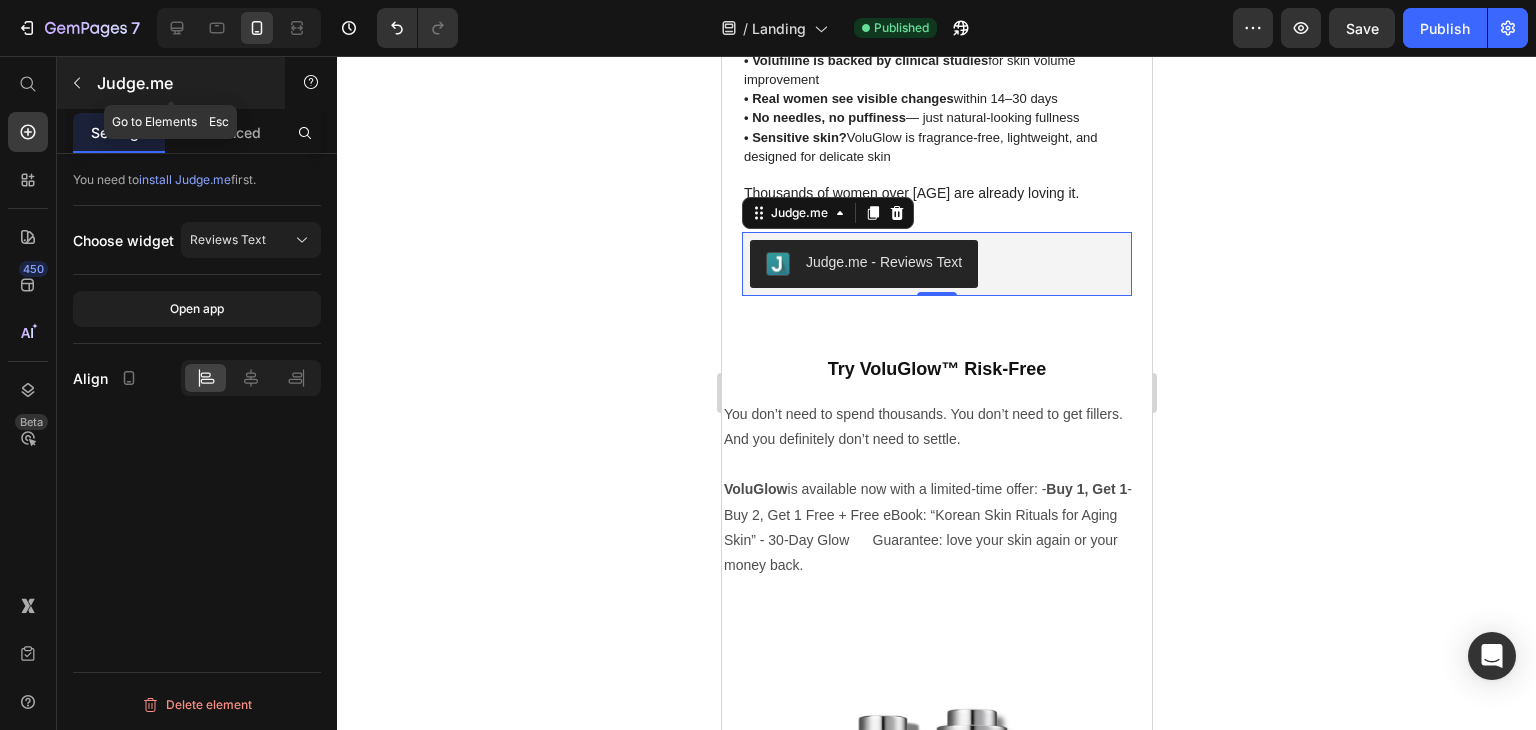 click 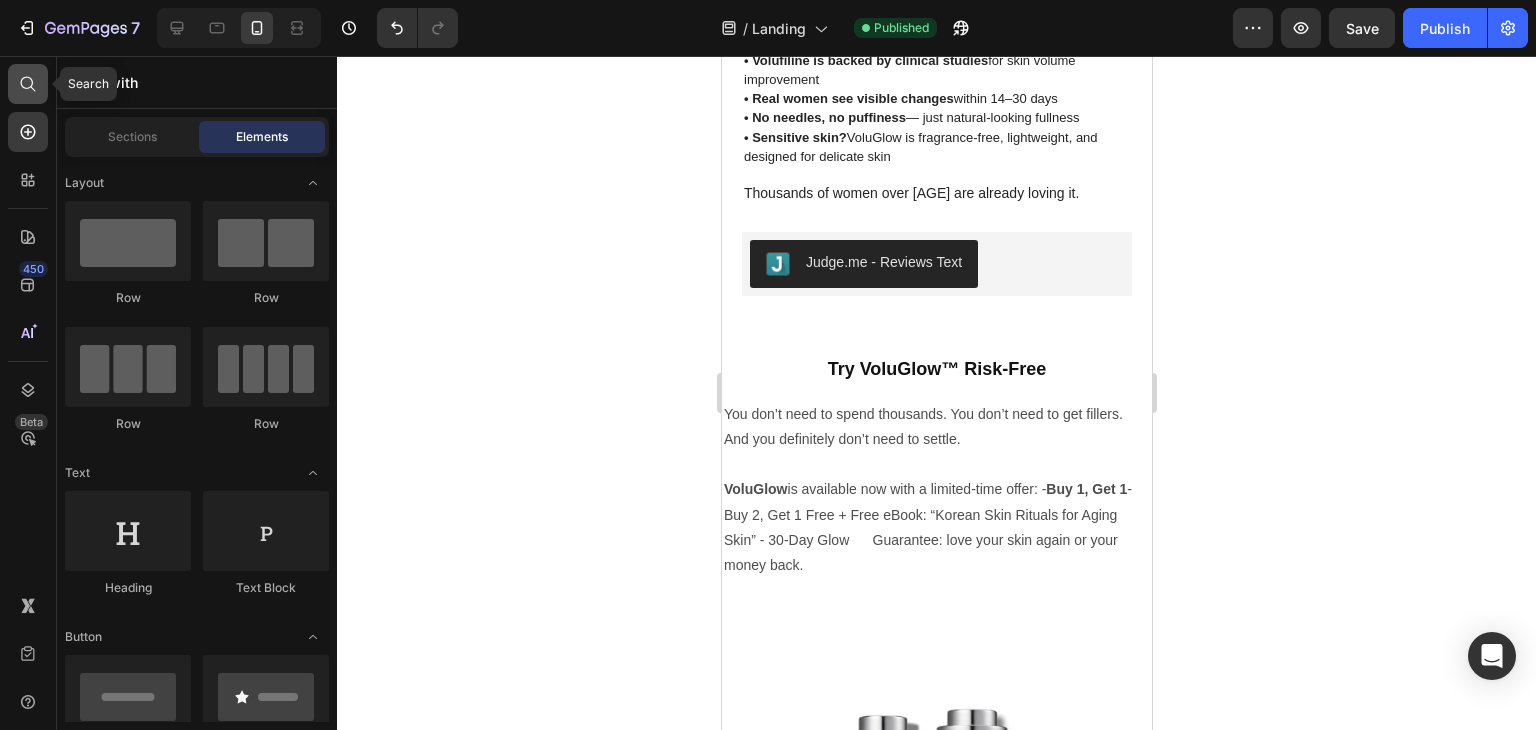 click 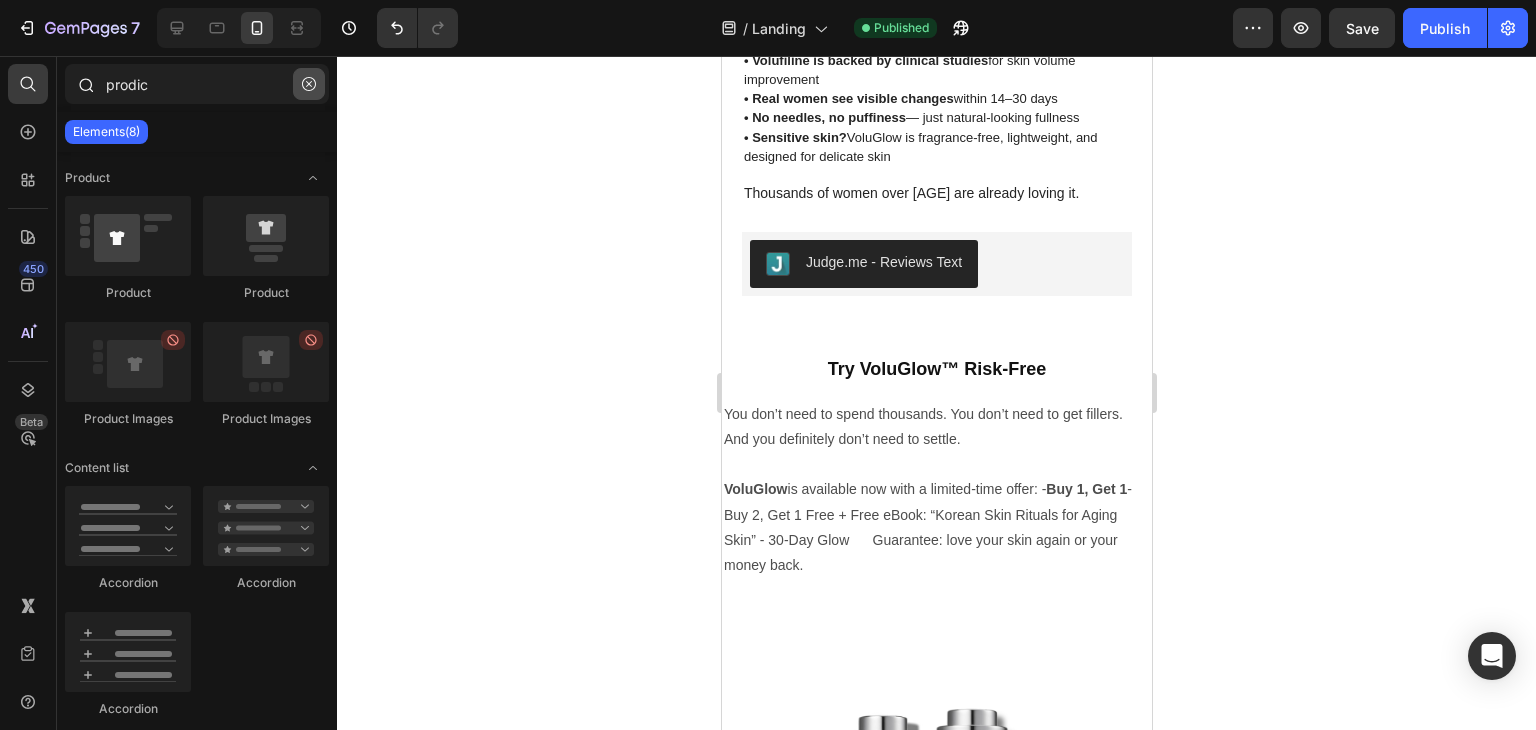 click 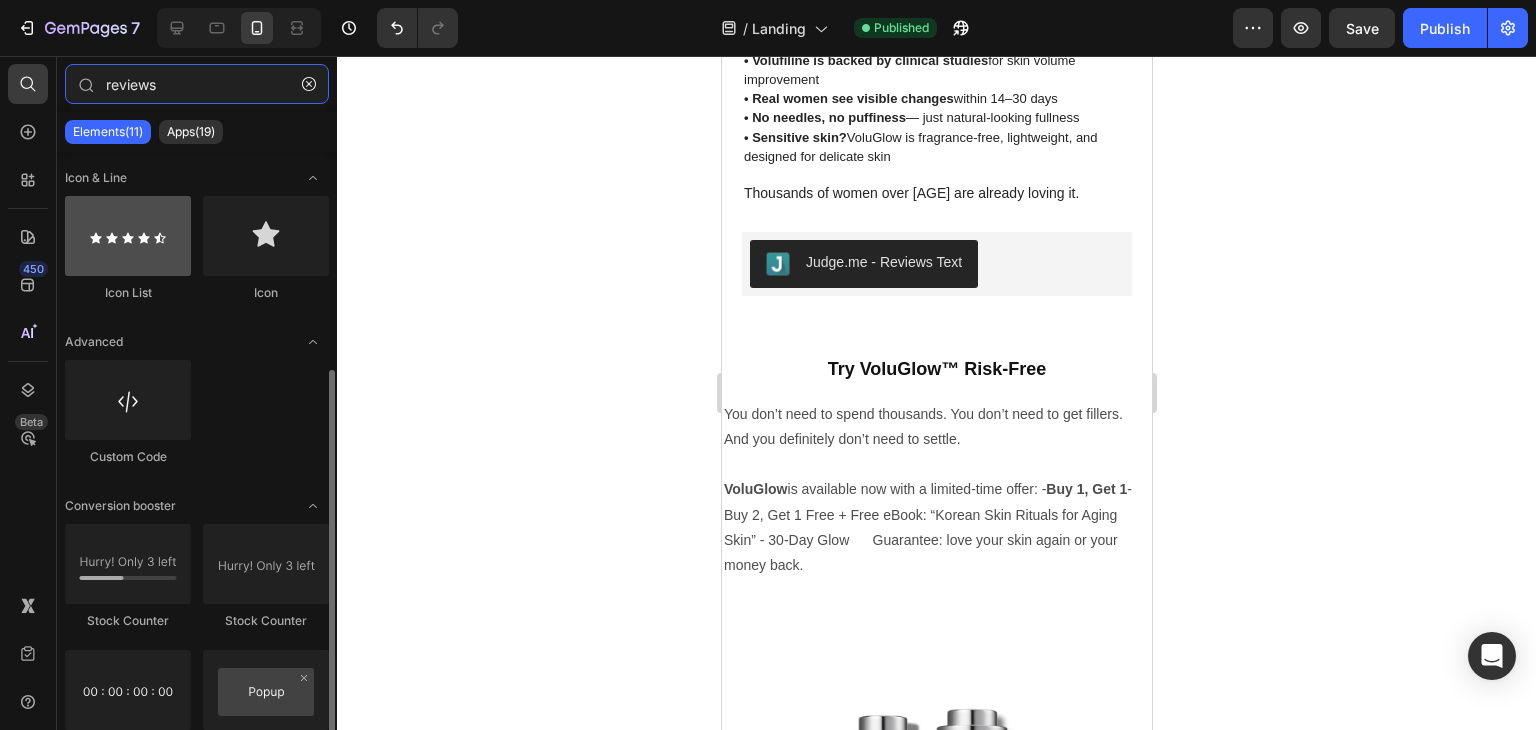 scroll, scrollTop: 290, scrollLeft: 0, axis: vertical 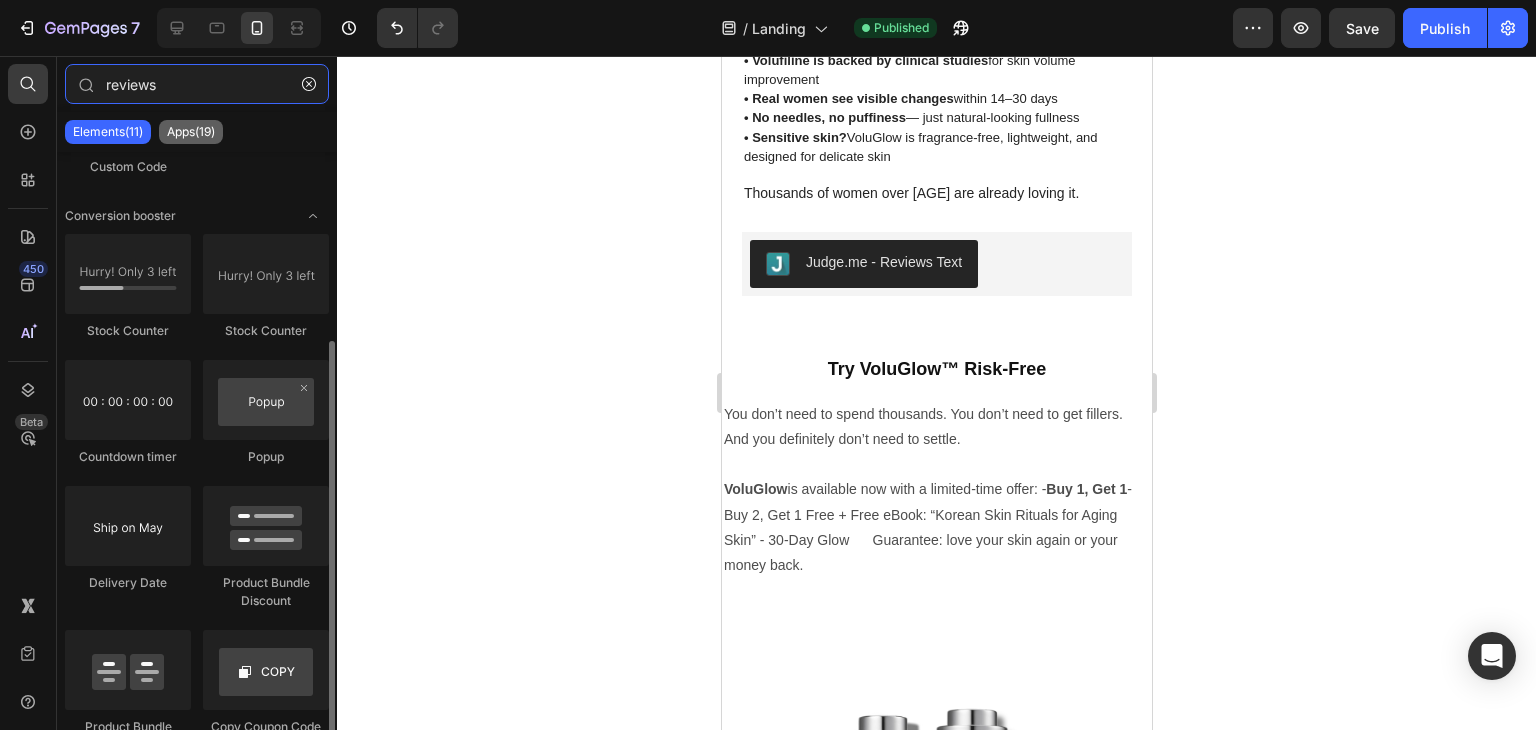 type on "reviews" 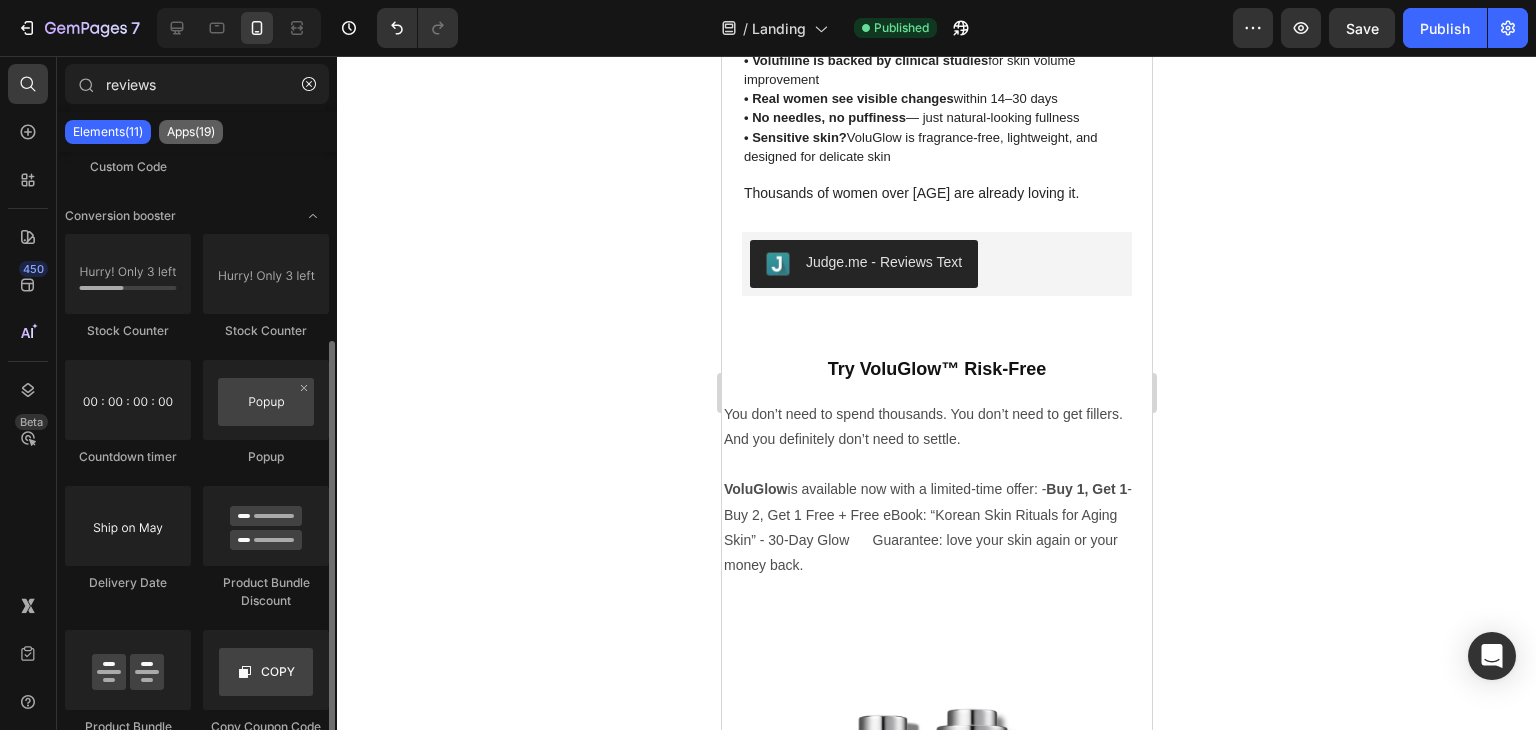 click on "Apps(19)" 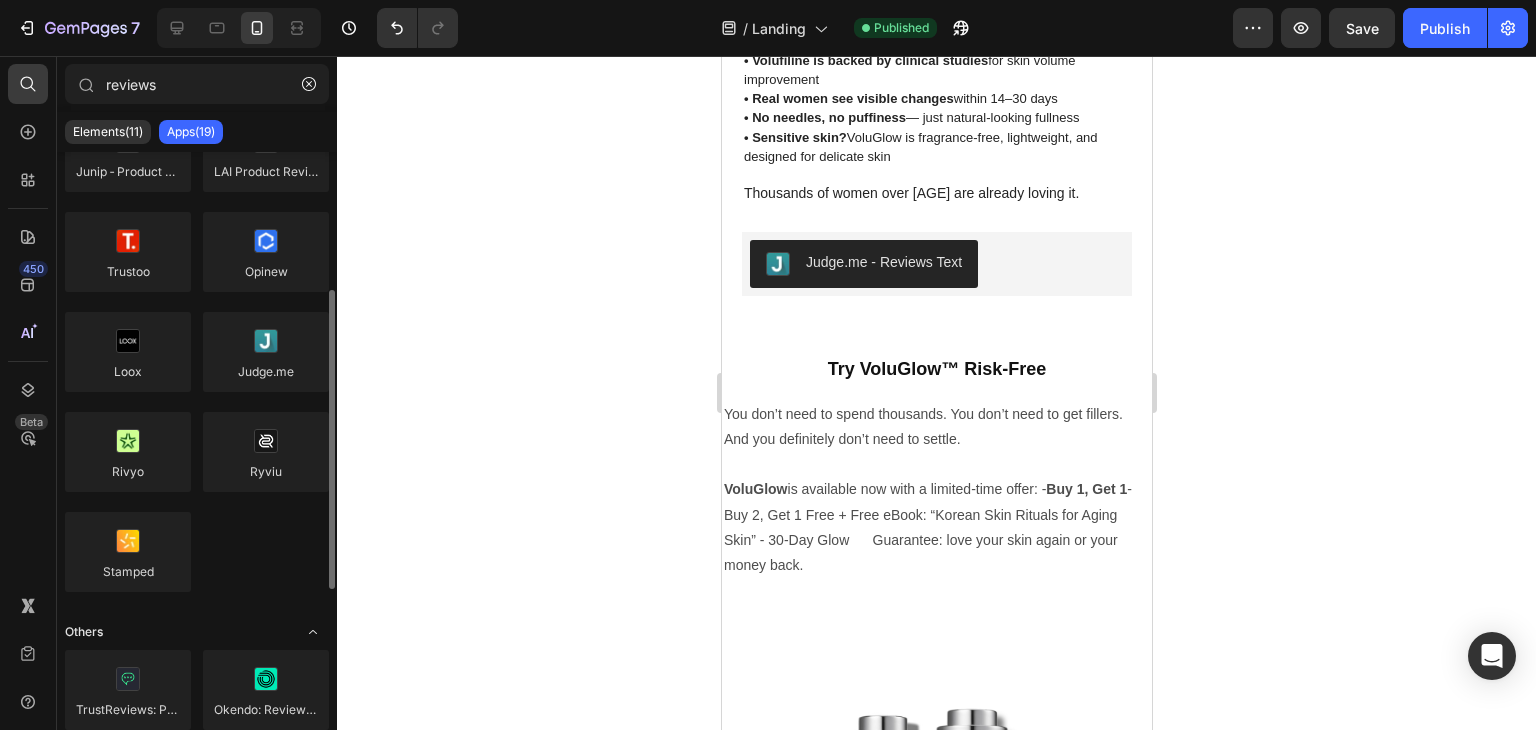 scroll, scrollTop: 363, scrollLeft: 0, axis: vertical 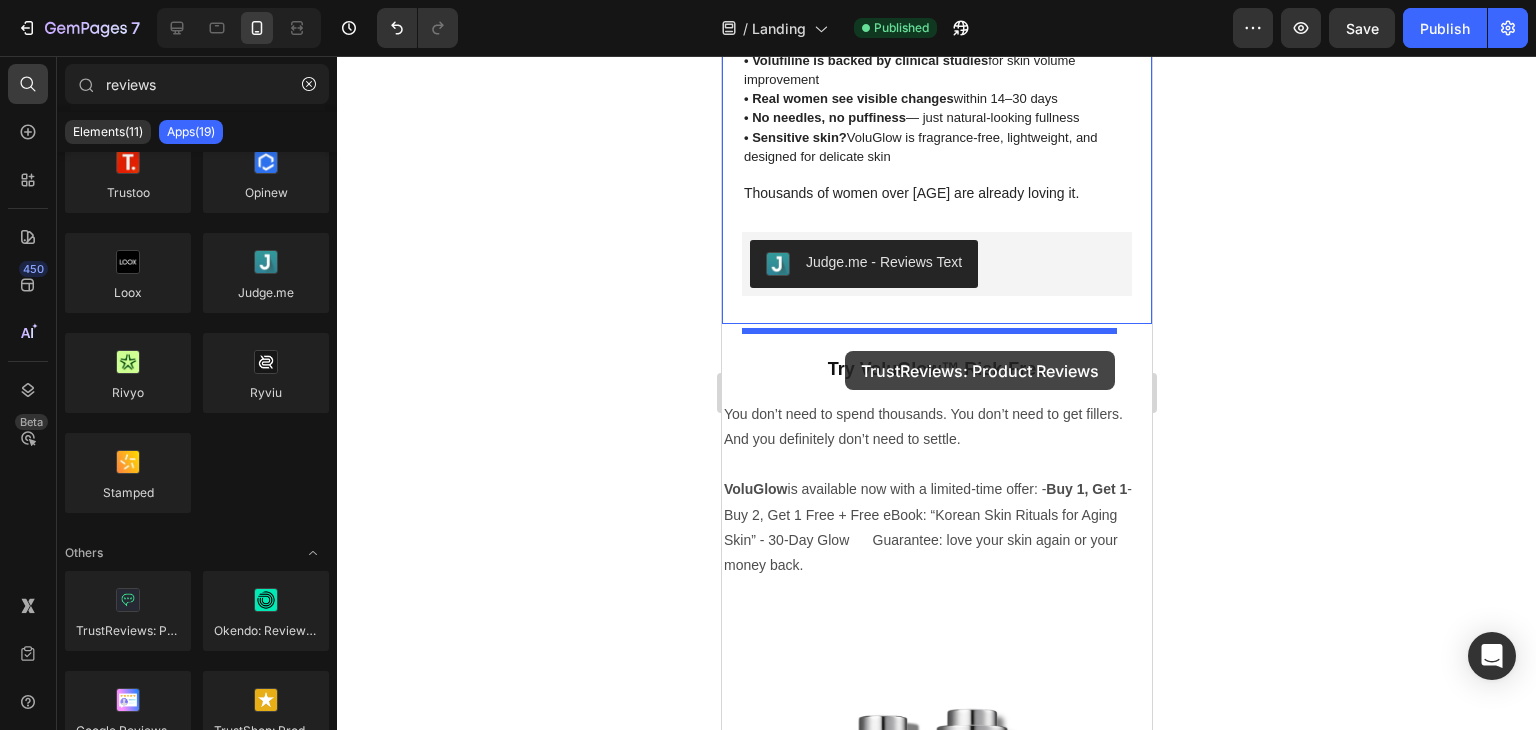 drag, startPoint x: 837, startPoint y: 681, endPoint x: 844, endPoint y: 351, distance: 330.07425 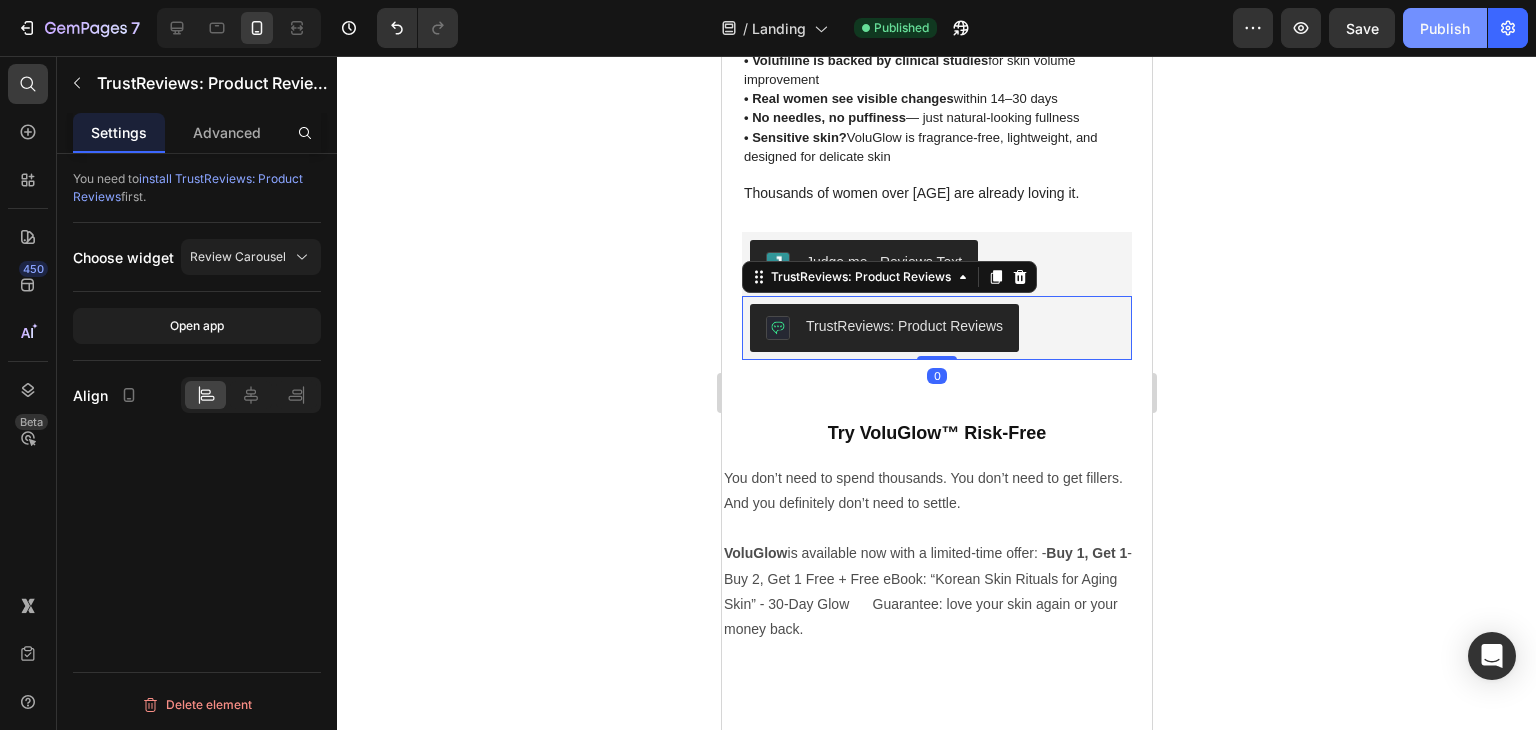 click on "Publish" at bounding box center [1445, 28] 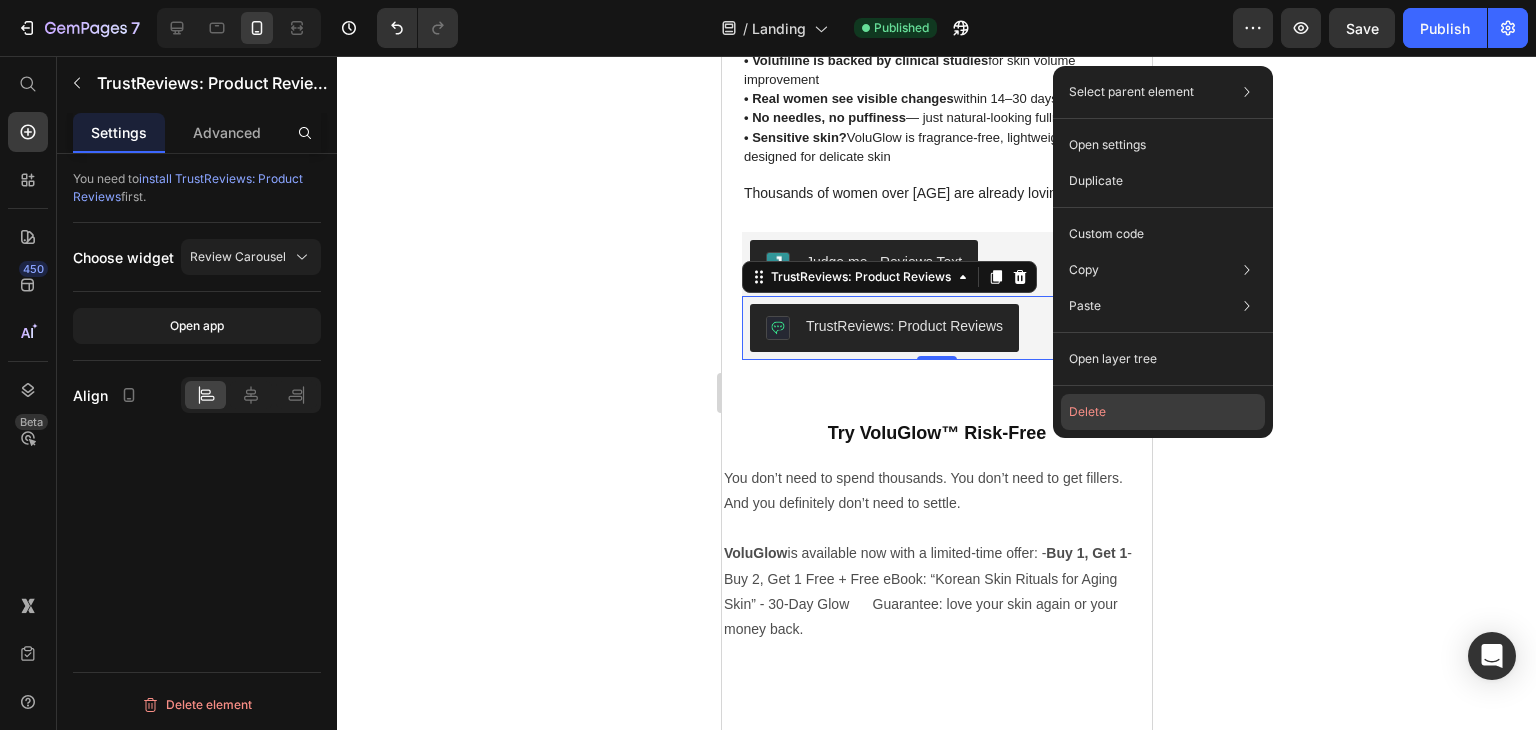 click on "Delete" 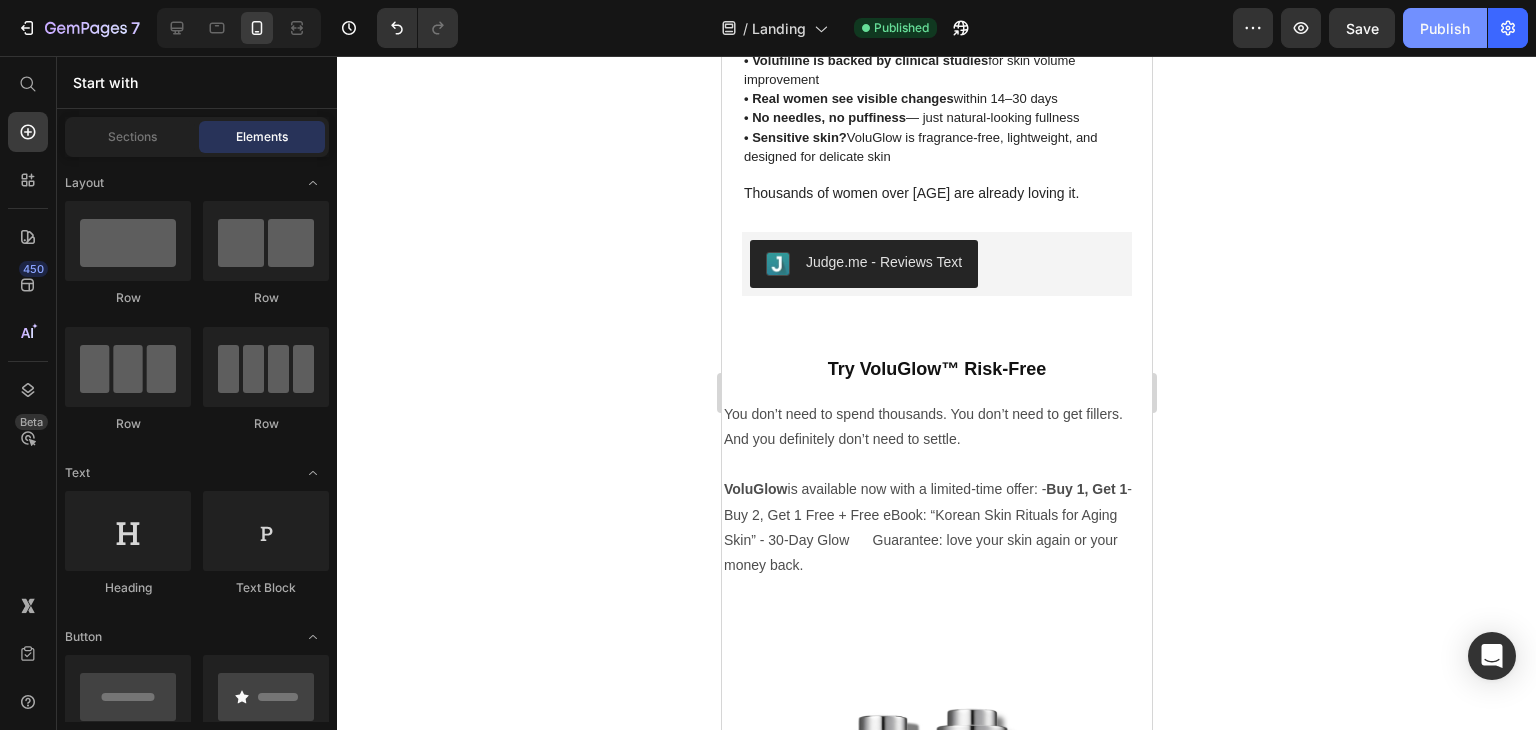 click on "Publish" at bounding box center [1445, 28] 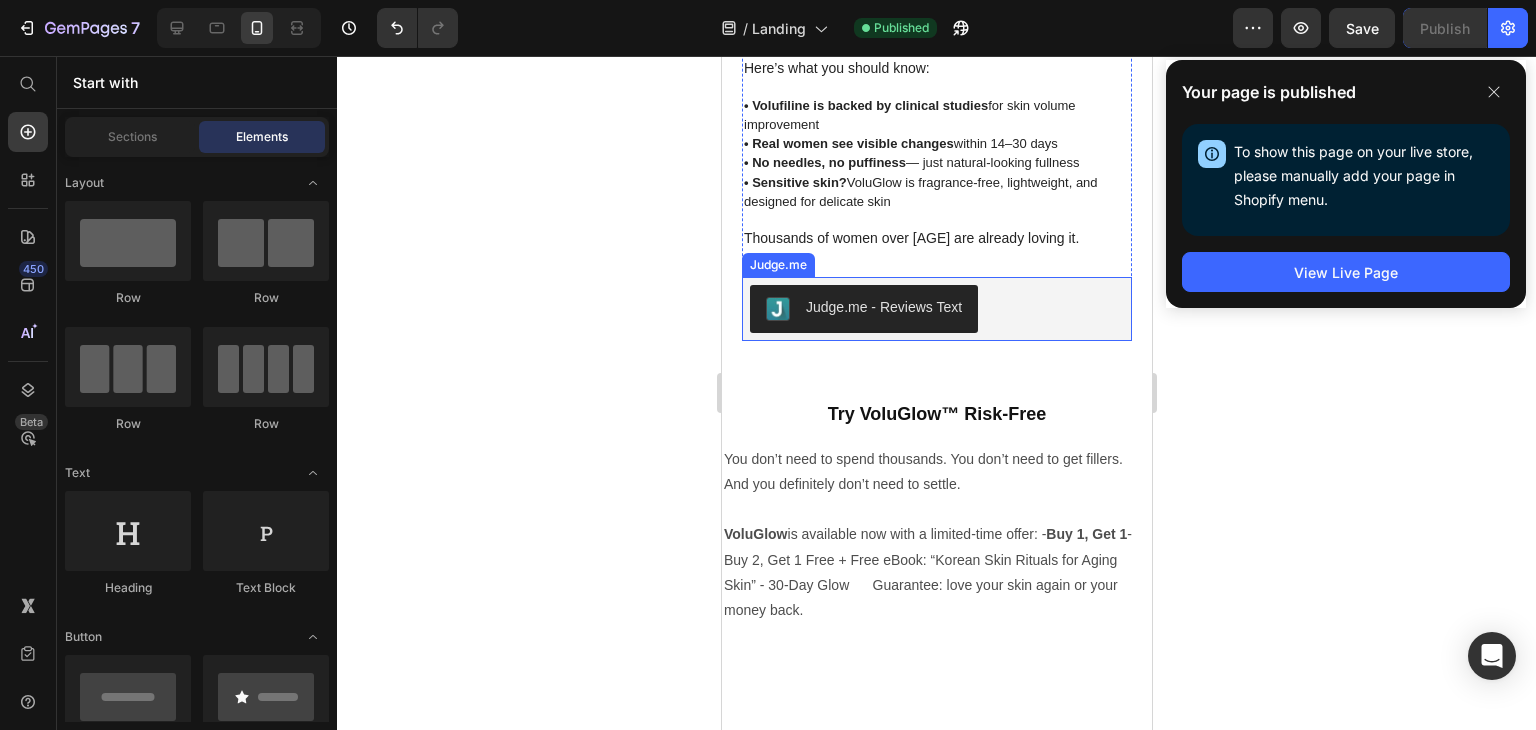 scroll, scrollTop: 4480, scrollLeft: 0, axis: vertical 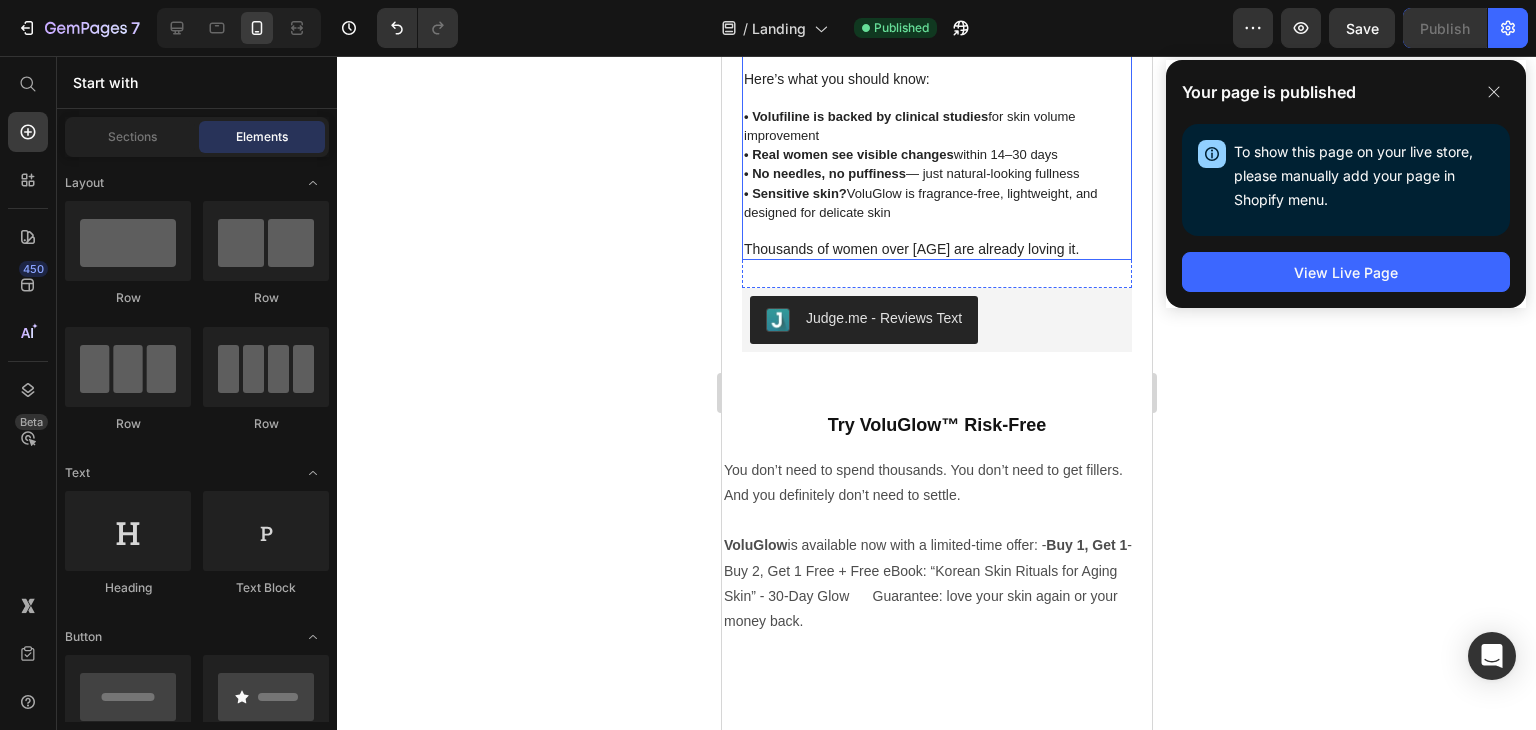 click on "Thousands of women over 40 are already loving it." at bounding box center [936, 249] 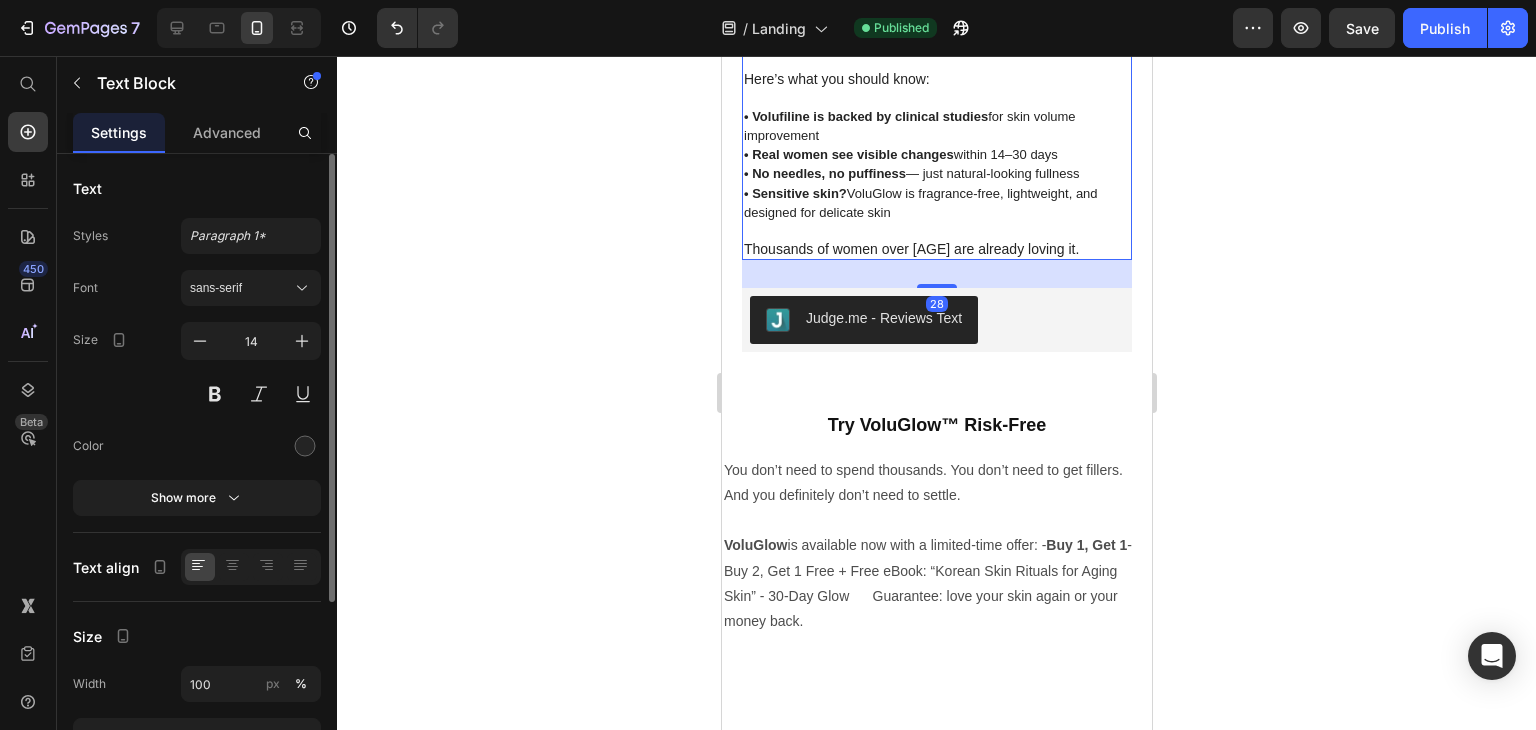 click on "Thousands of women over 40 are already loving it." at bounding box center [936, 249] 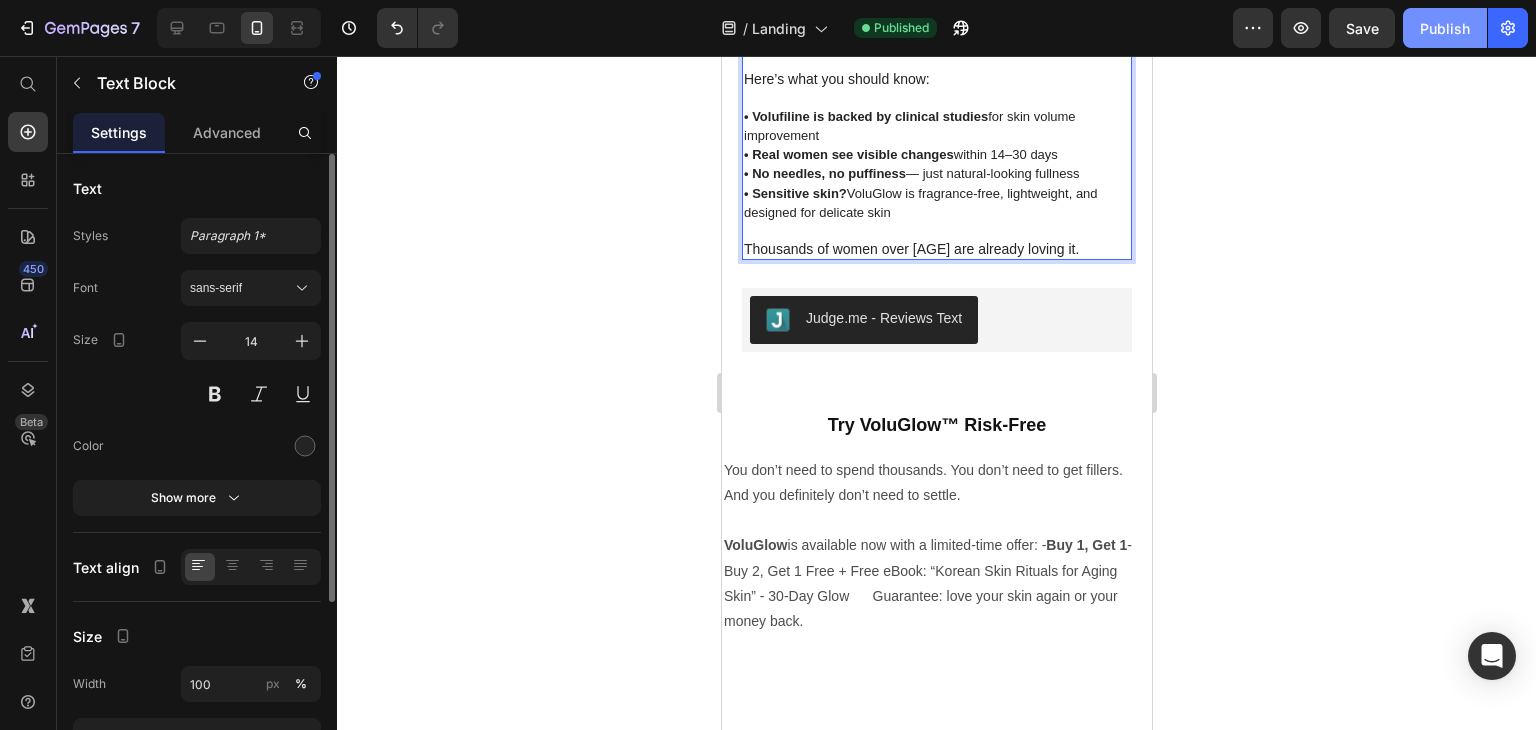 click on "Publish" at bounding box center (1445, 28) 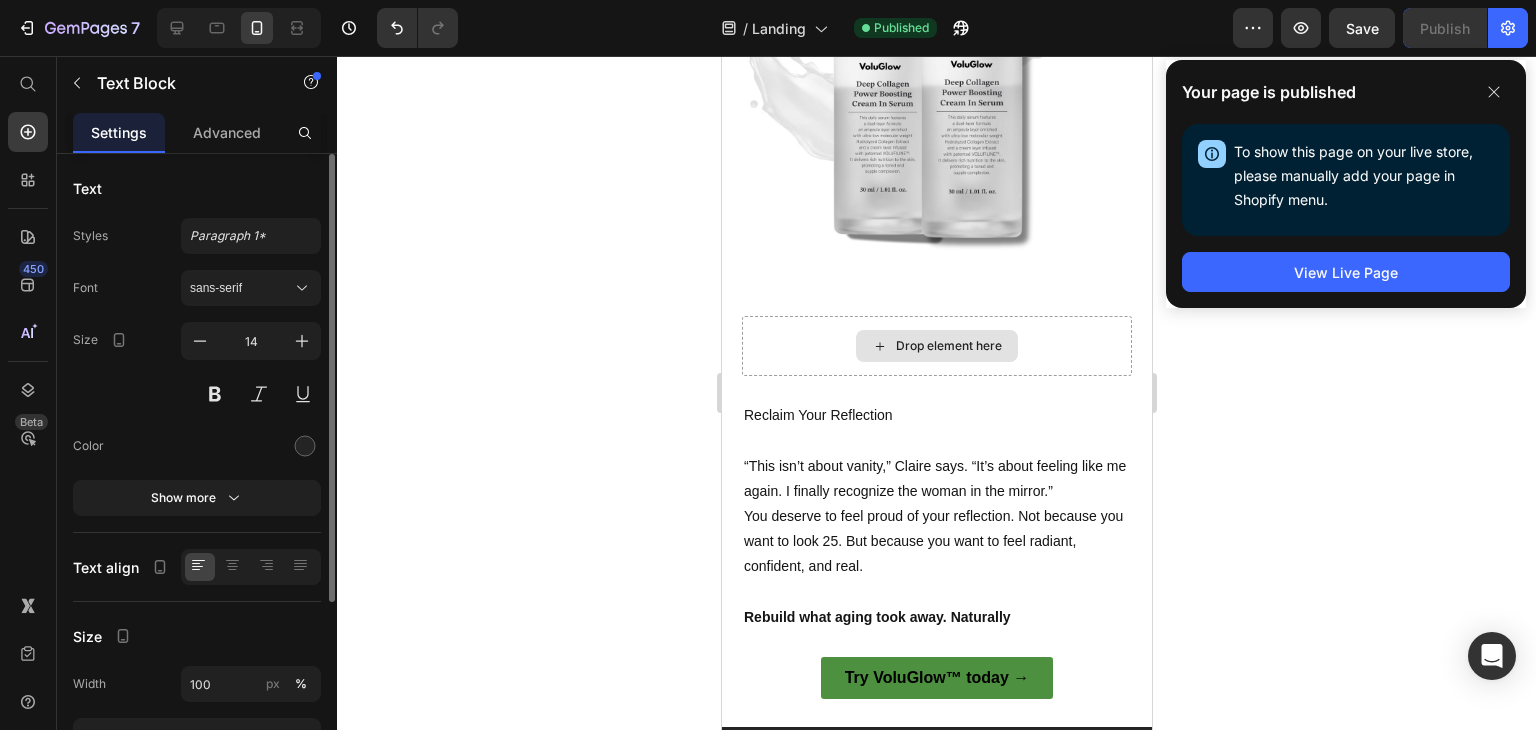 scroll, scrollTop: 5371, scrollLeft: 0, axis: vertical 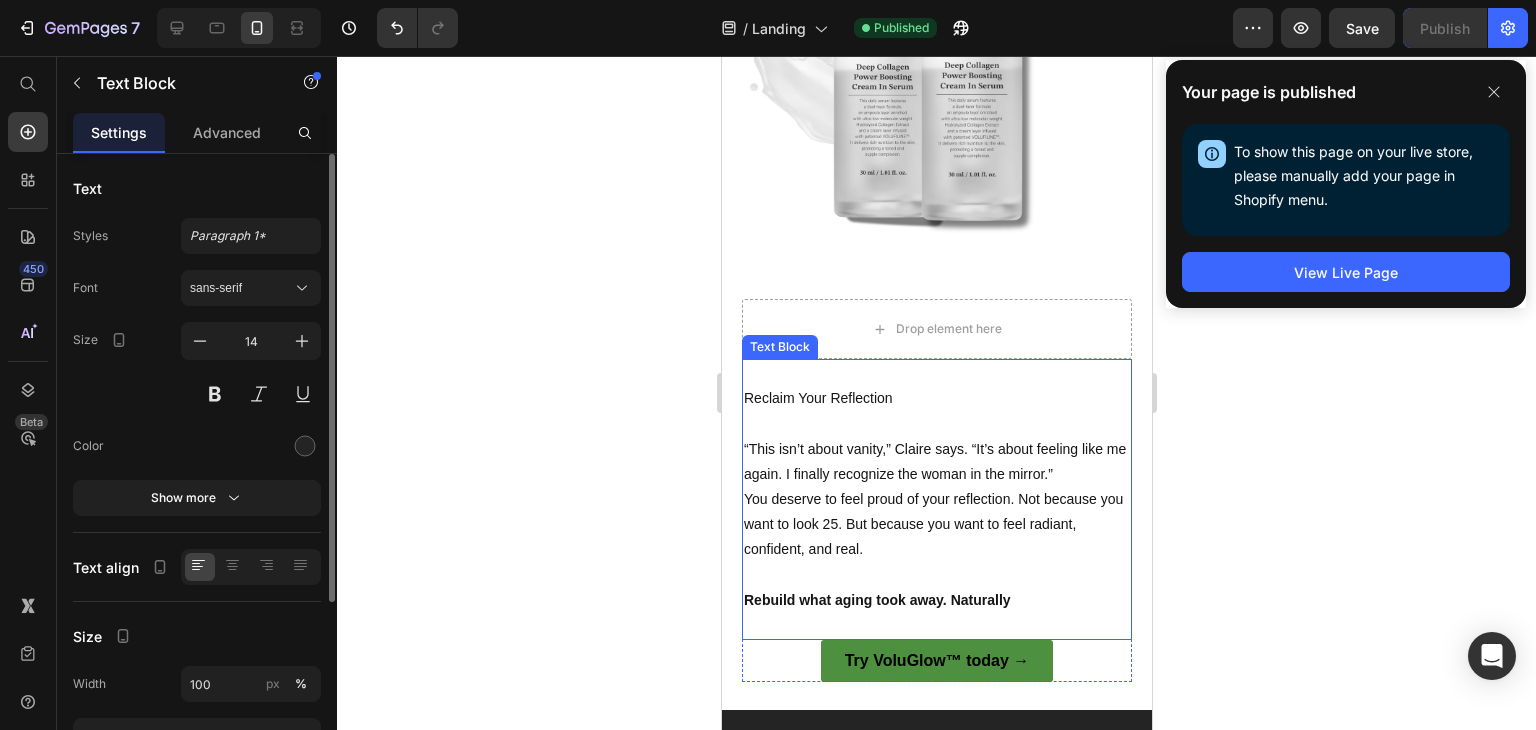 click on "“This isn’t about vanity,” [NAME] says. “It’s about feeling like me again. I finally recognize the woman in the mirror.”" at bounding box center [936, 462] 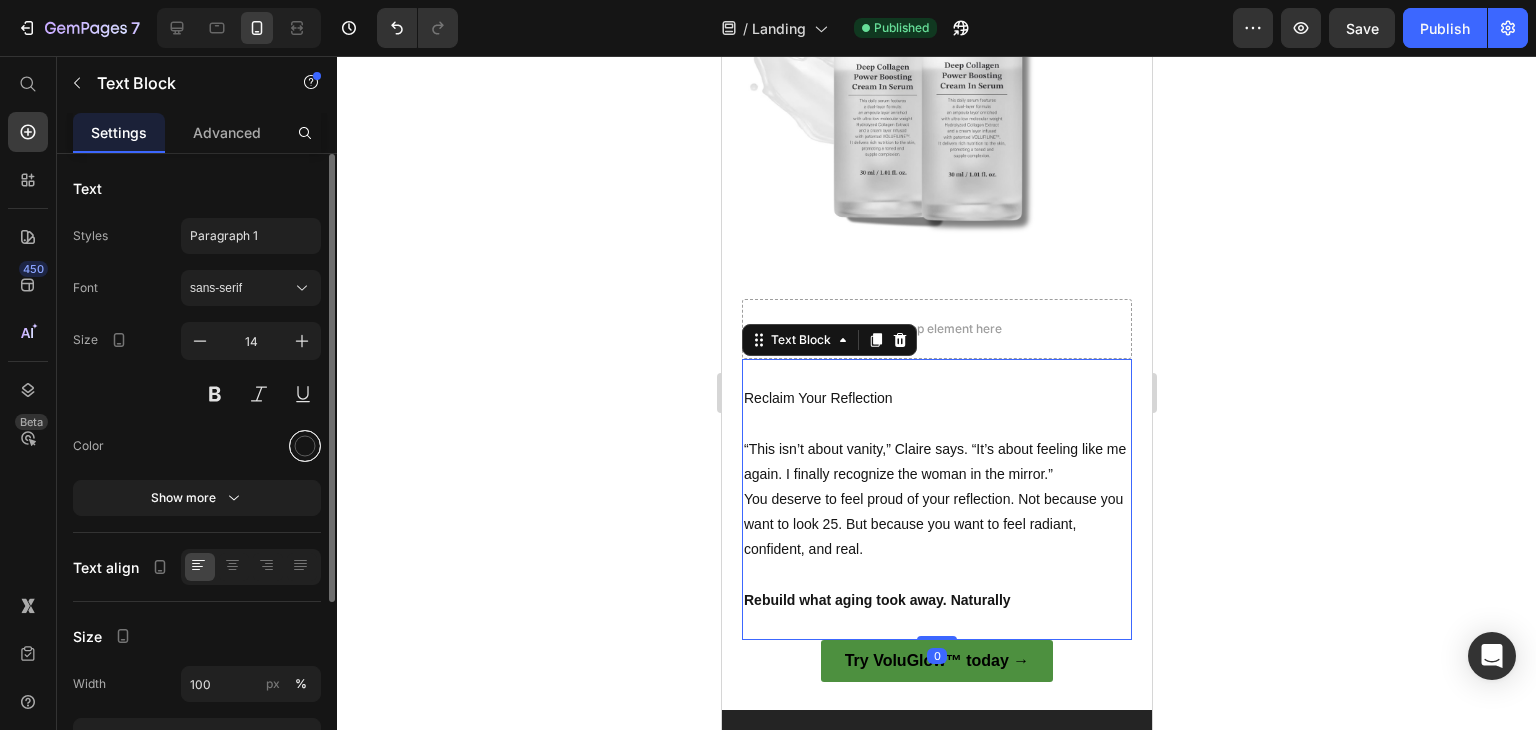 click at bounding box center (305, 446) 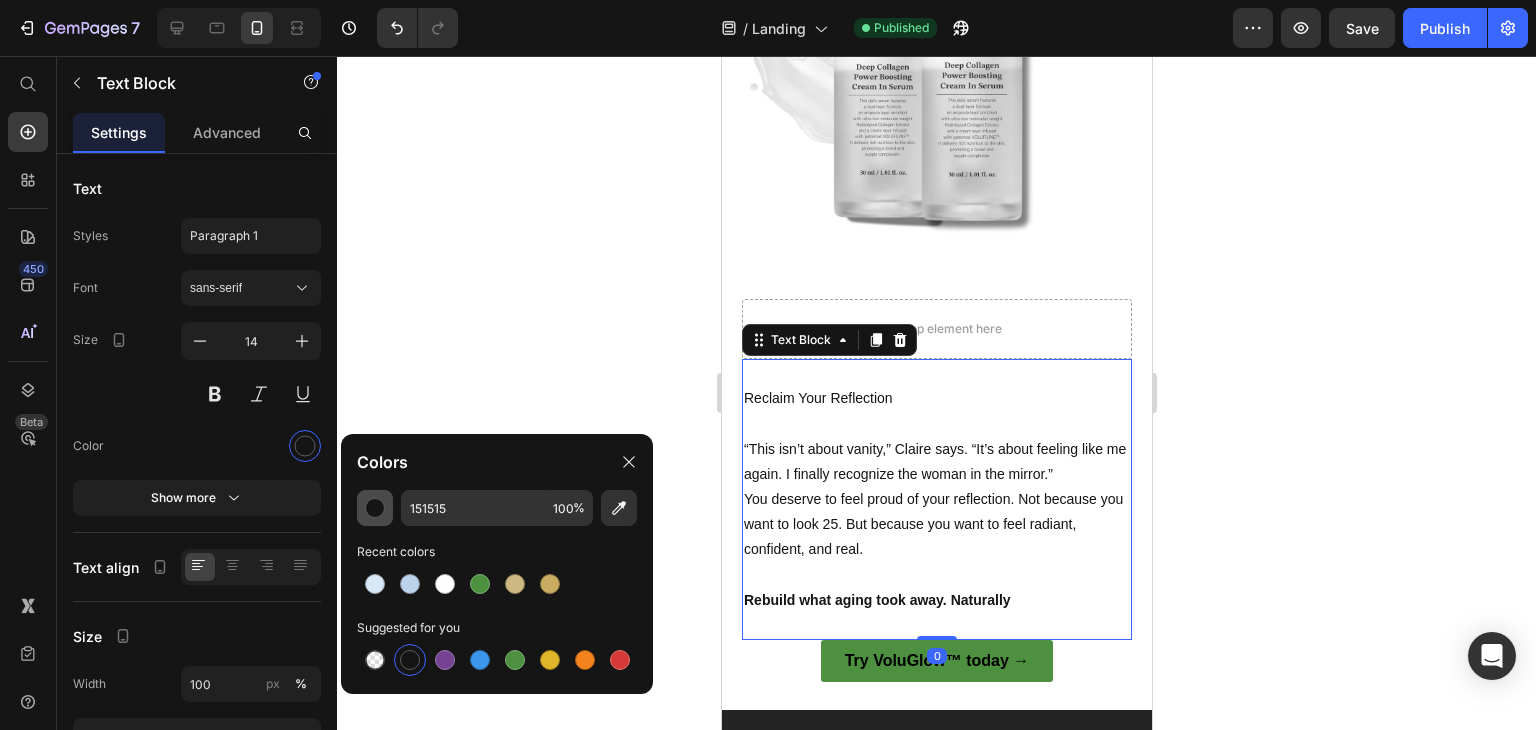 click at bounding box center (375, 508) 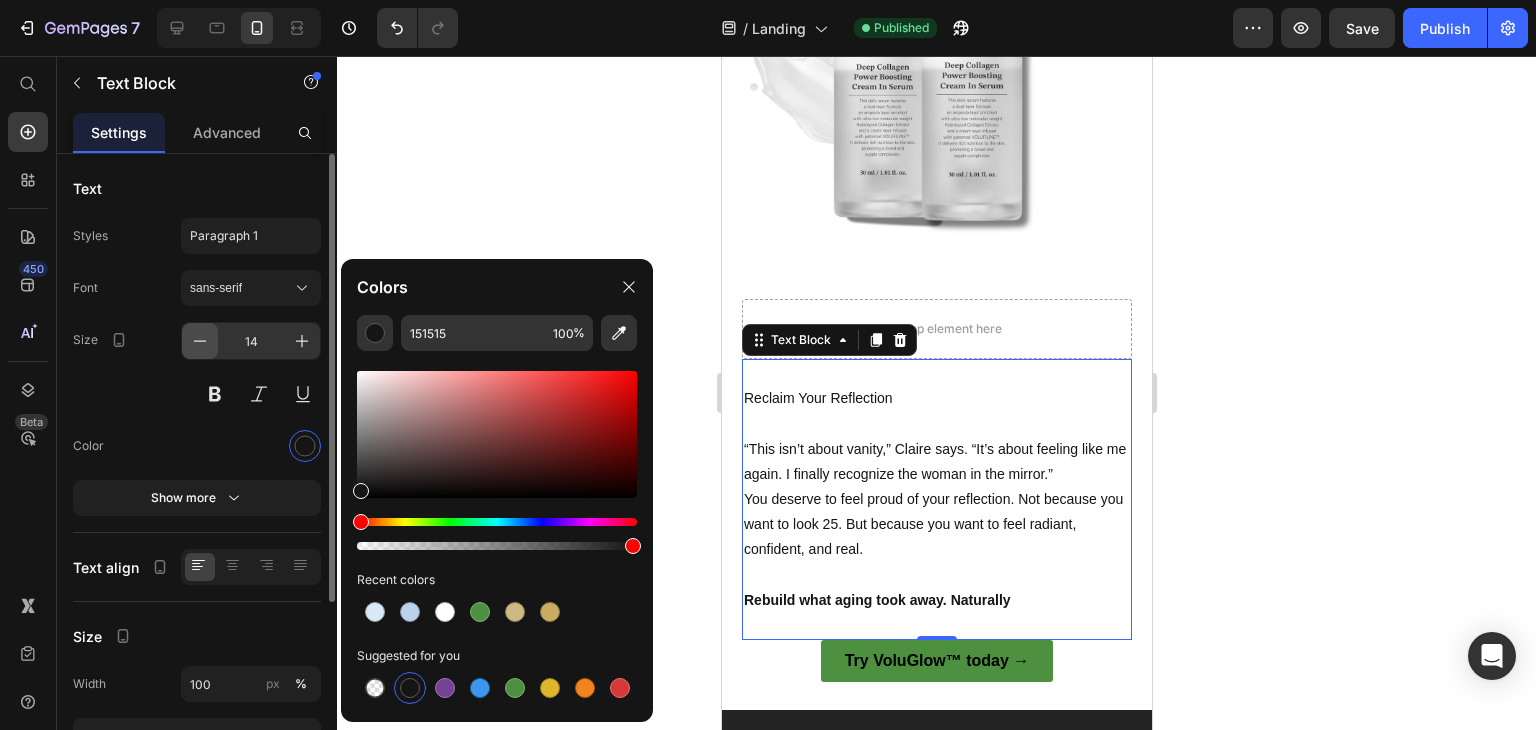 click 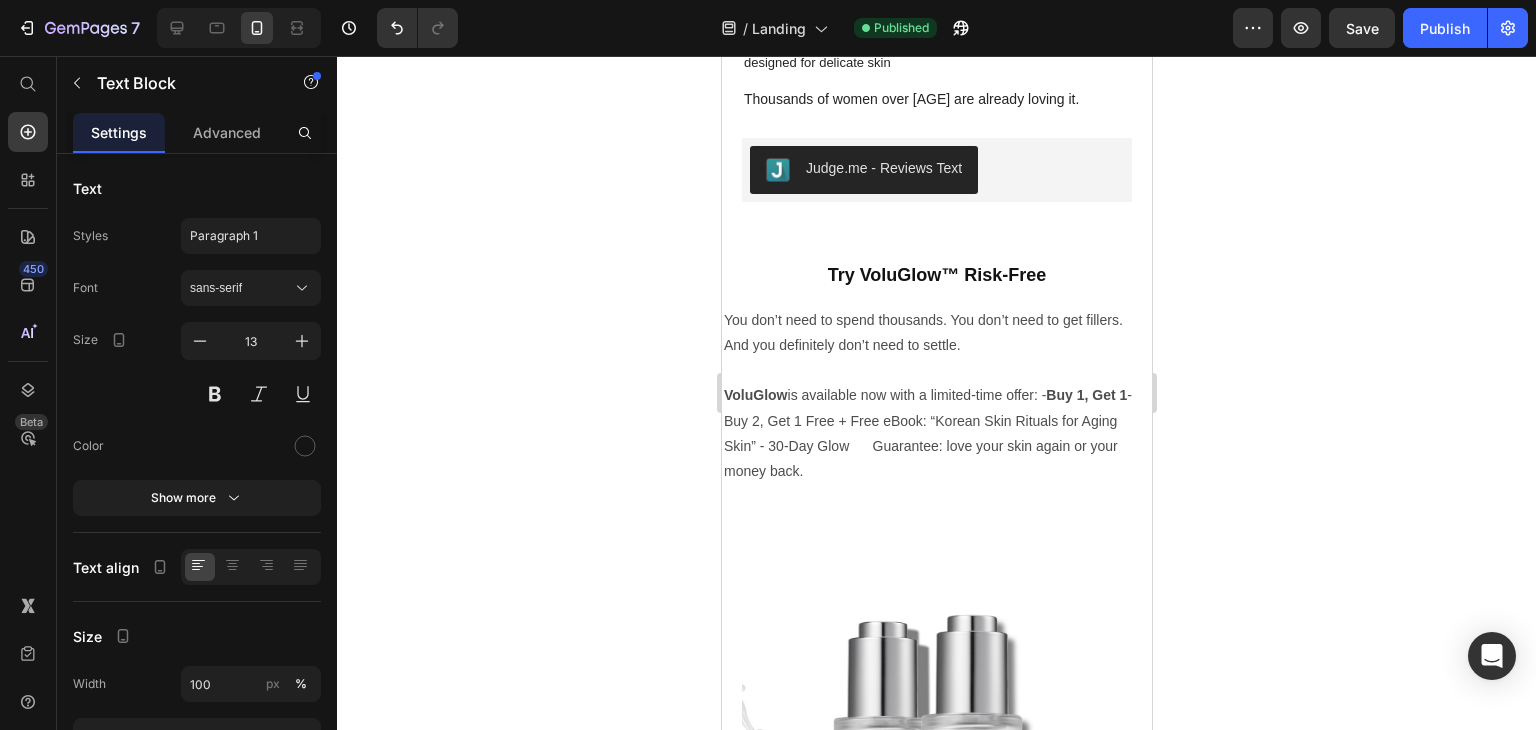 scroll, scrollTop: 4622, scrollLeft: 0, axis: vertical 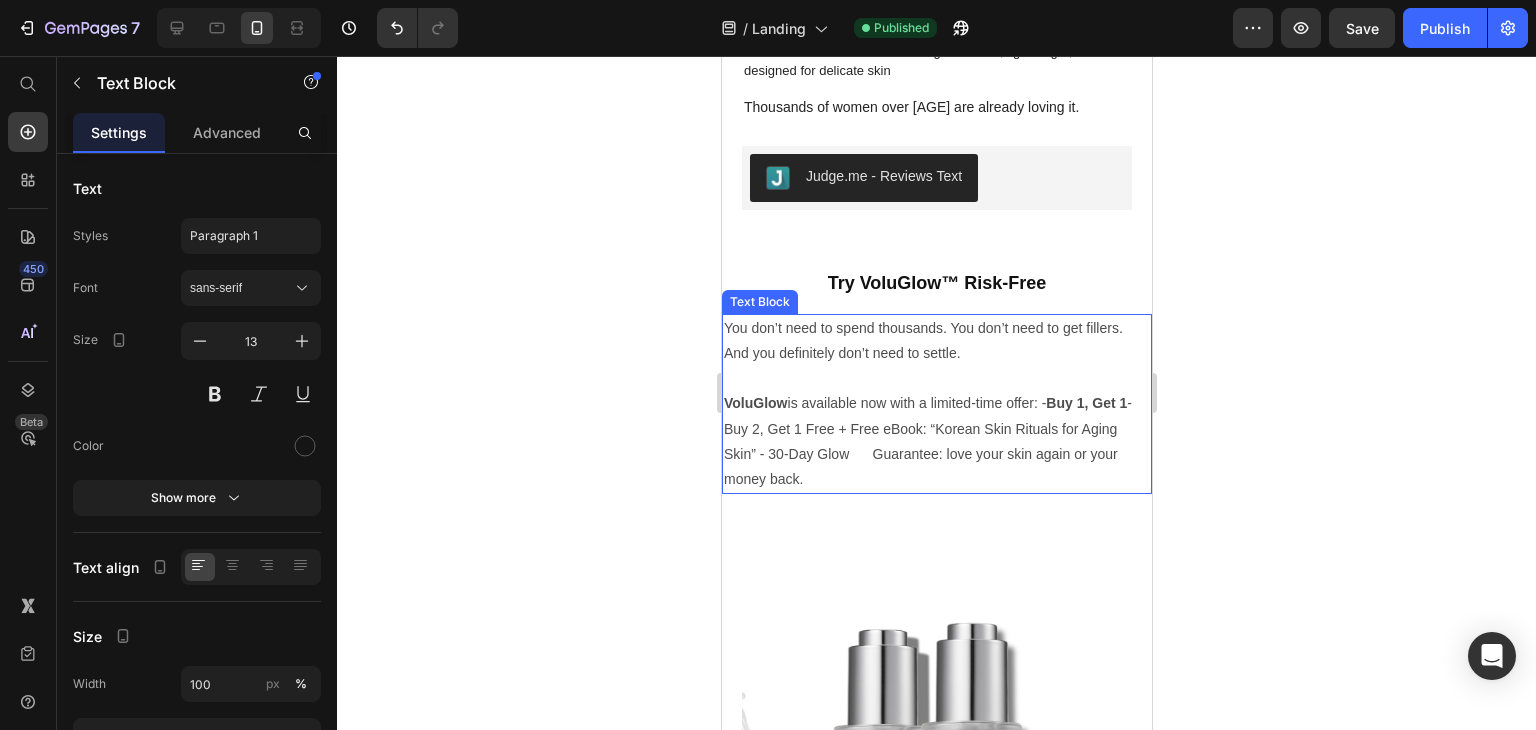 click on "VoluGlow  is available now with a limited-time offer: -  Buy 1, Get 1   - Buy 2, Get 1 Free + Free eBook: “Korean Skin Rituals for Aging Skin” - 30-Day Glow      Guarantee: love your skin again or your money back." at bounding box center (936, 441) 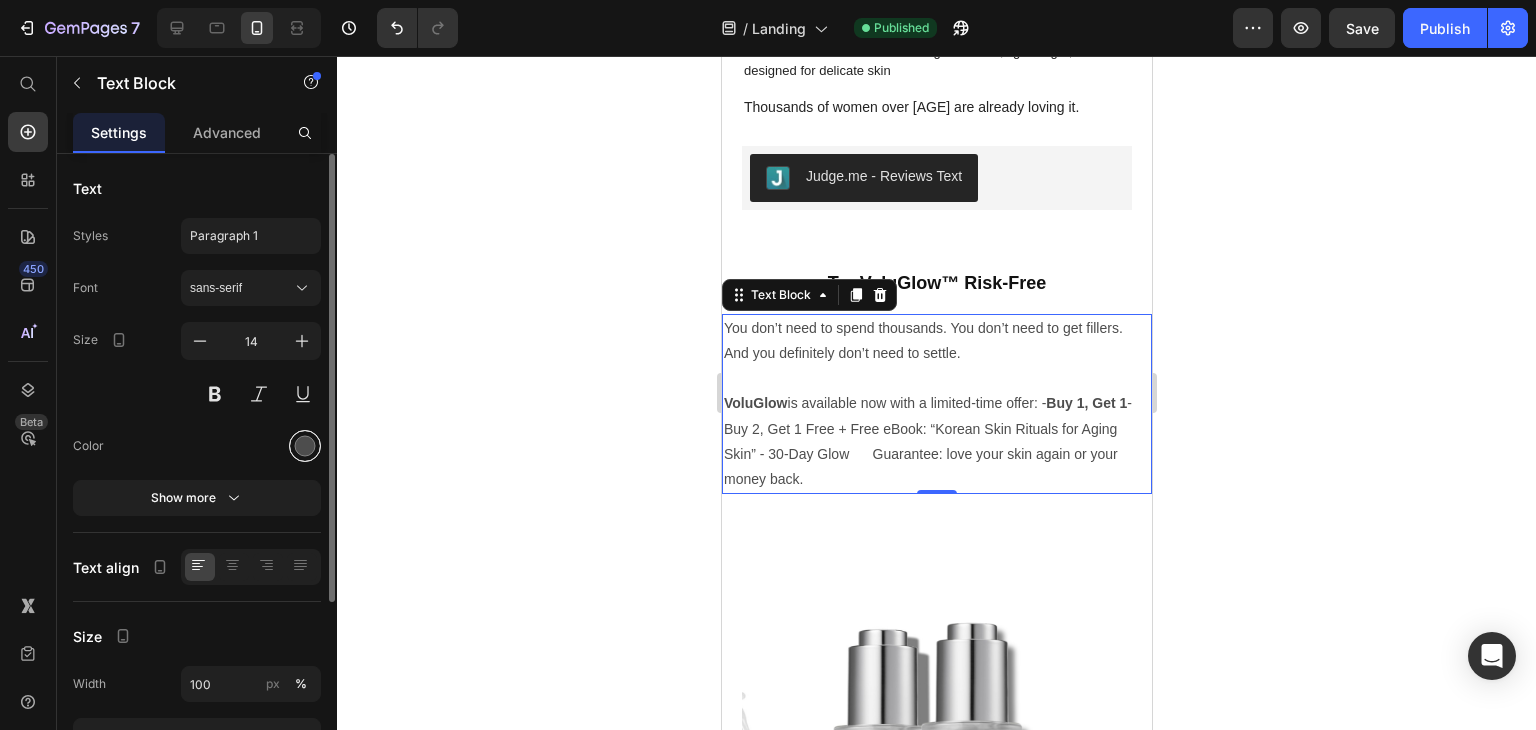 click at bounding box center [305, 446] 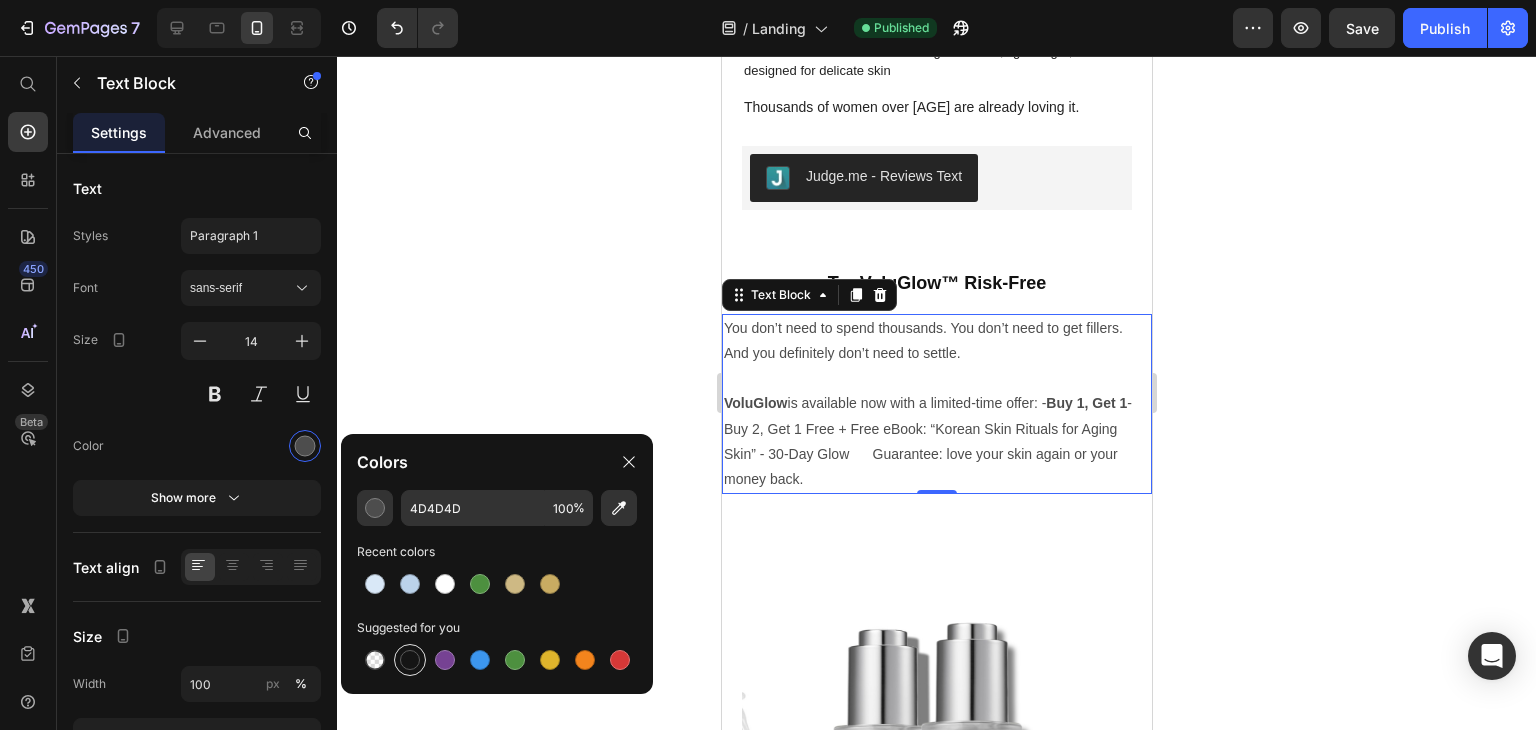 click at bounding box center (410, 660) 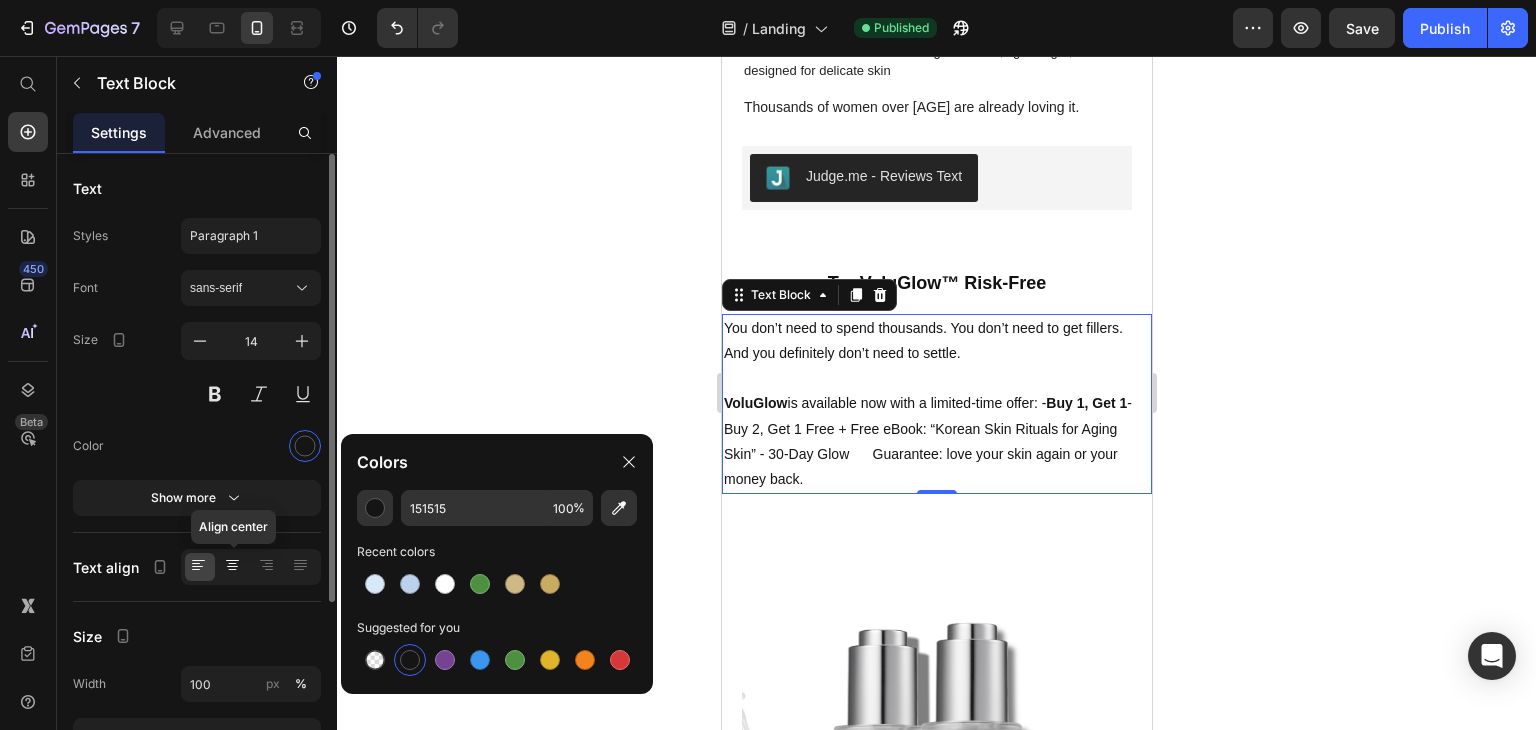 click 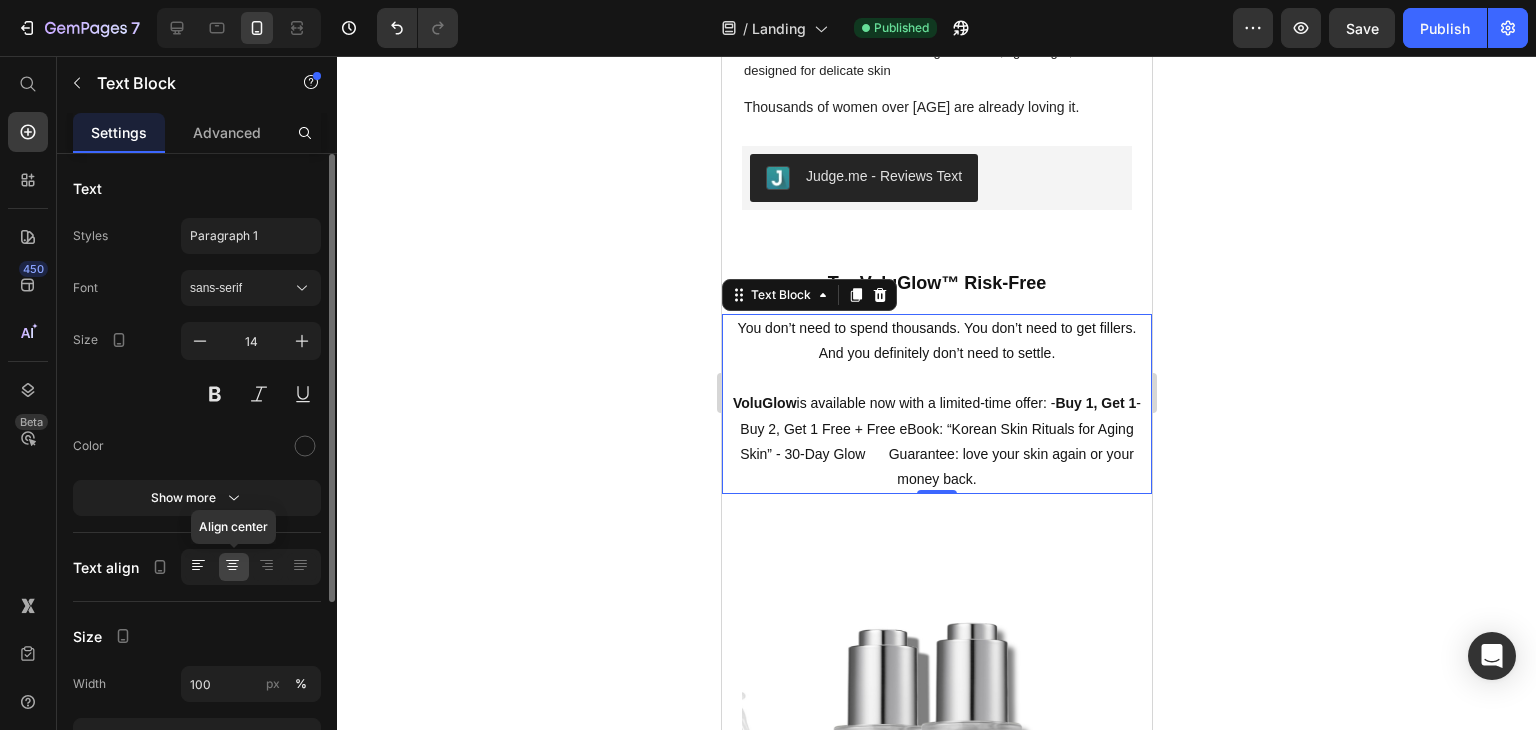 click 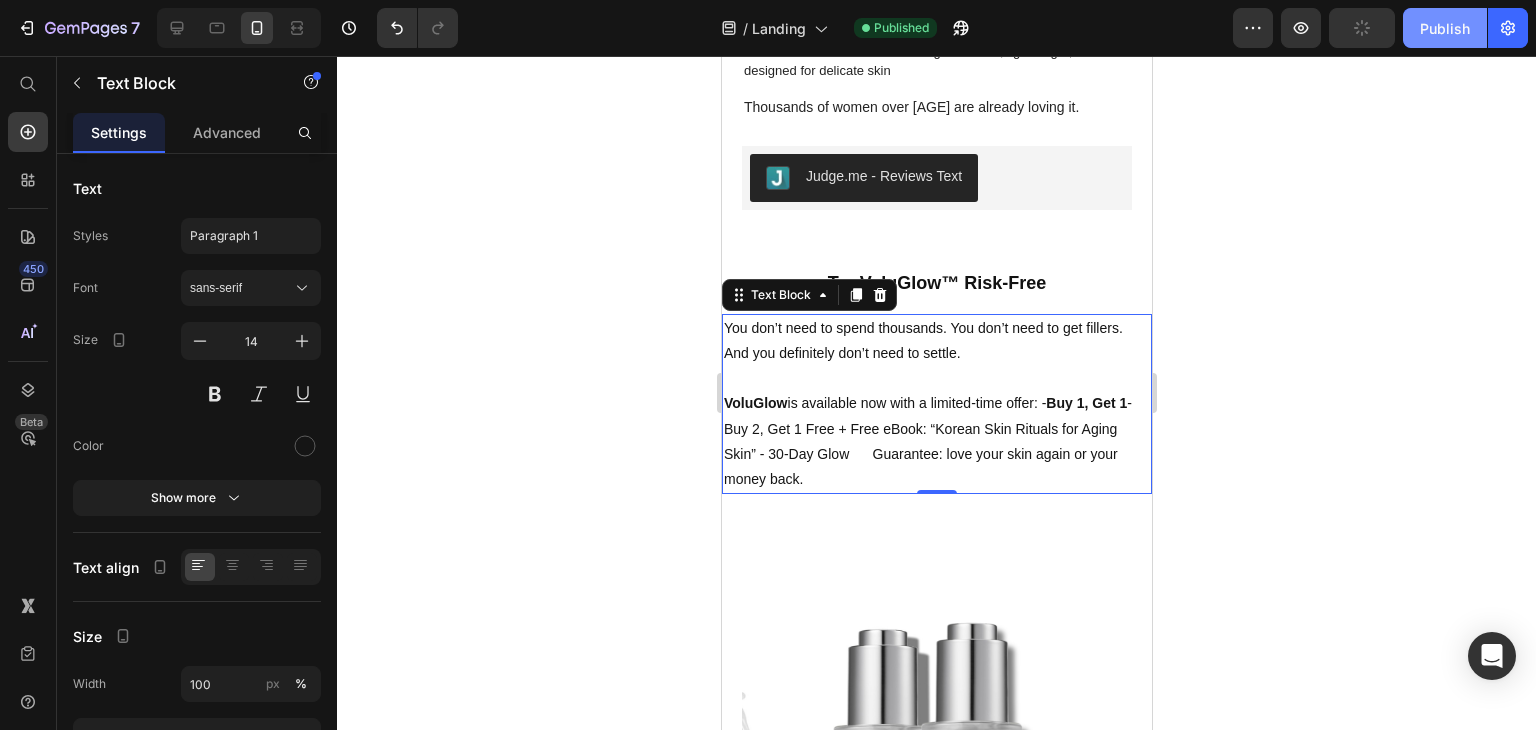 click on "Publish" at bounding box center (1445, 28) 